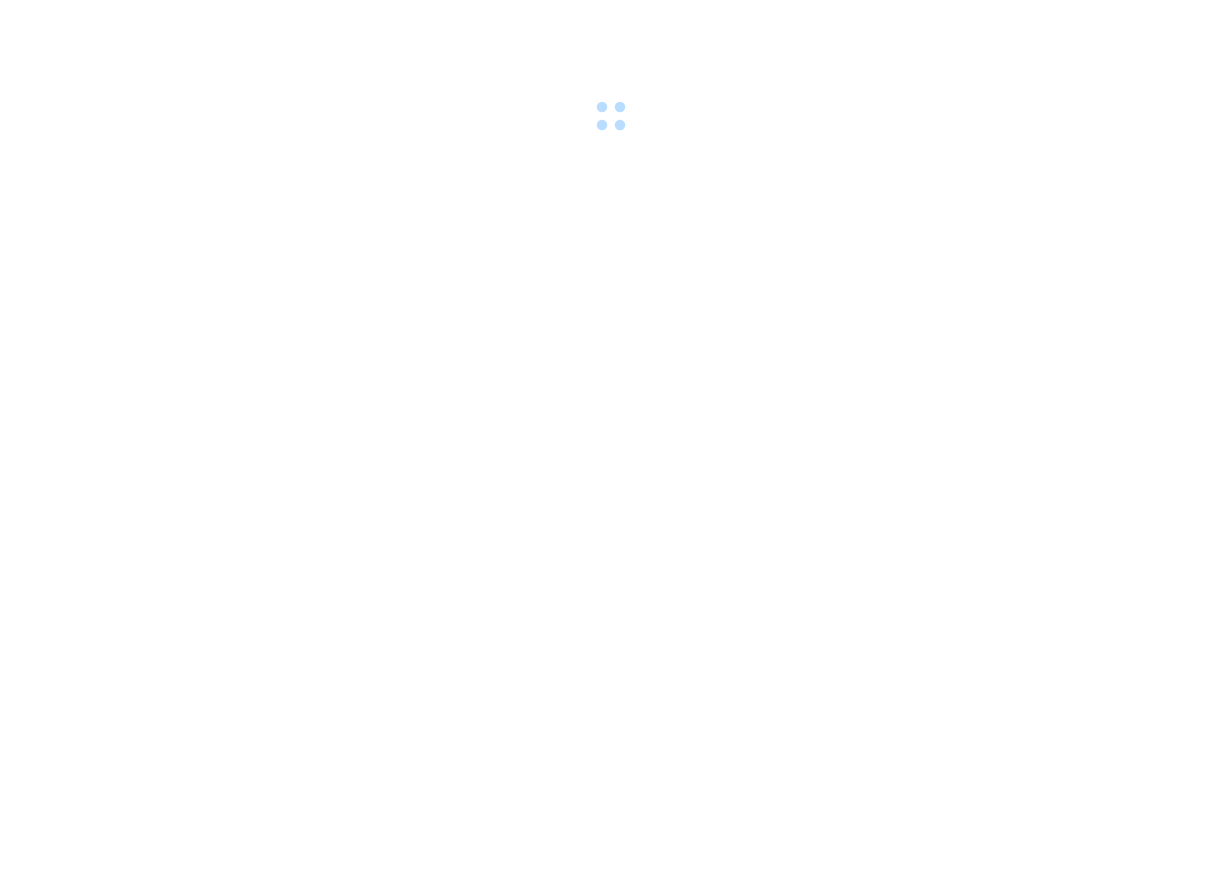 scroll, scrollTop: 0, scrollLeft: 0, axis: both 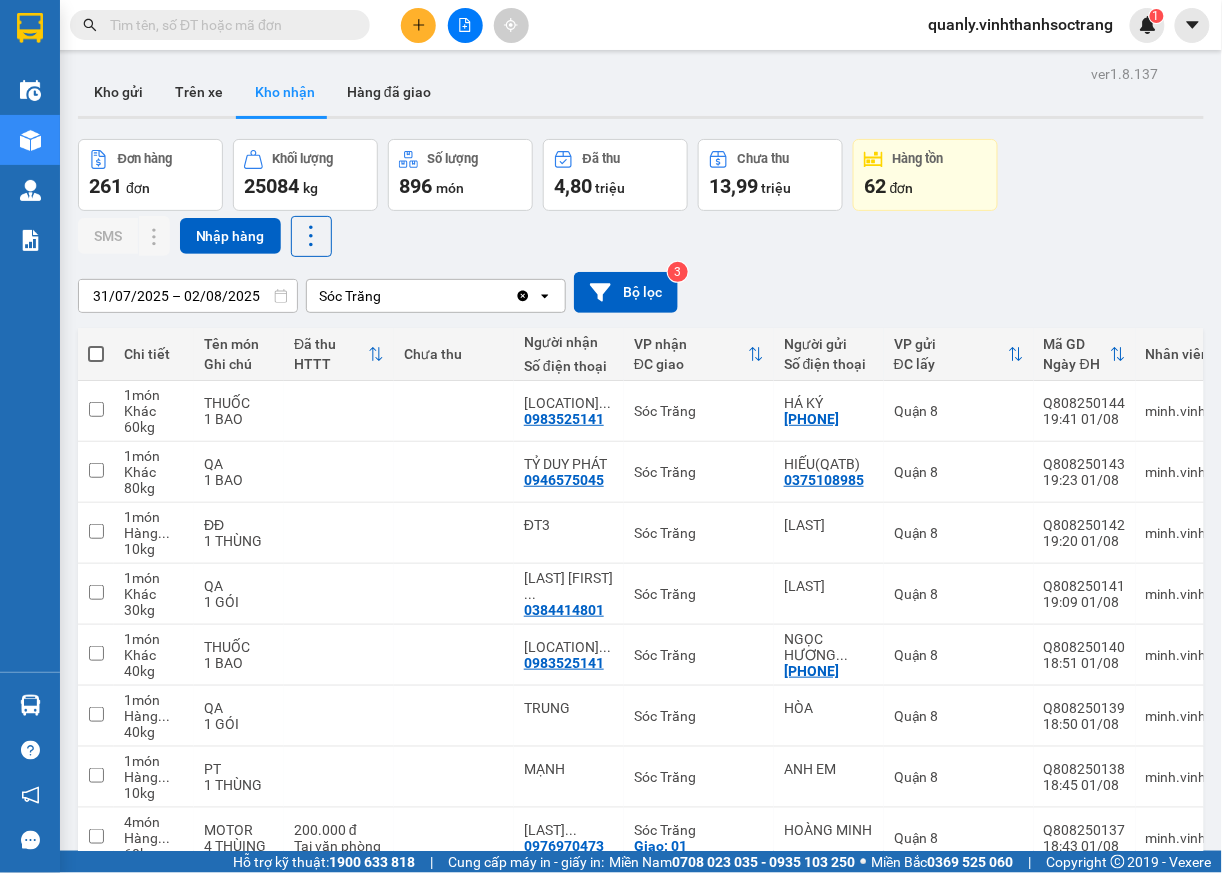 click on "quanly.vinhthanhsoctrang" at bounding box center [1021, 24] 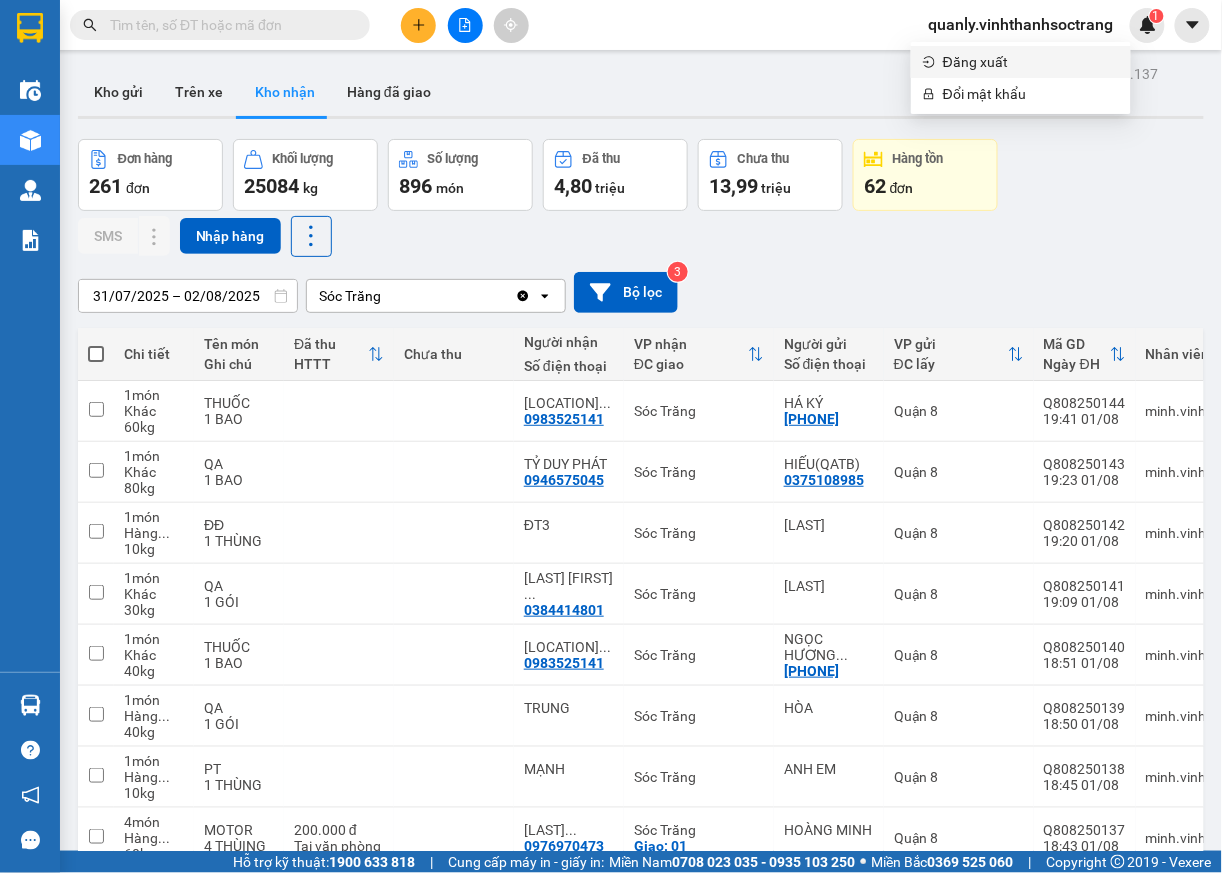 click on "Đăng xuất" at bounding box center (1031, 62) 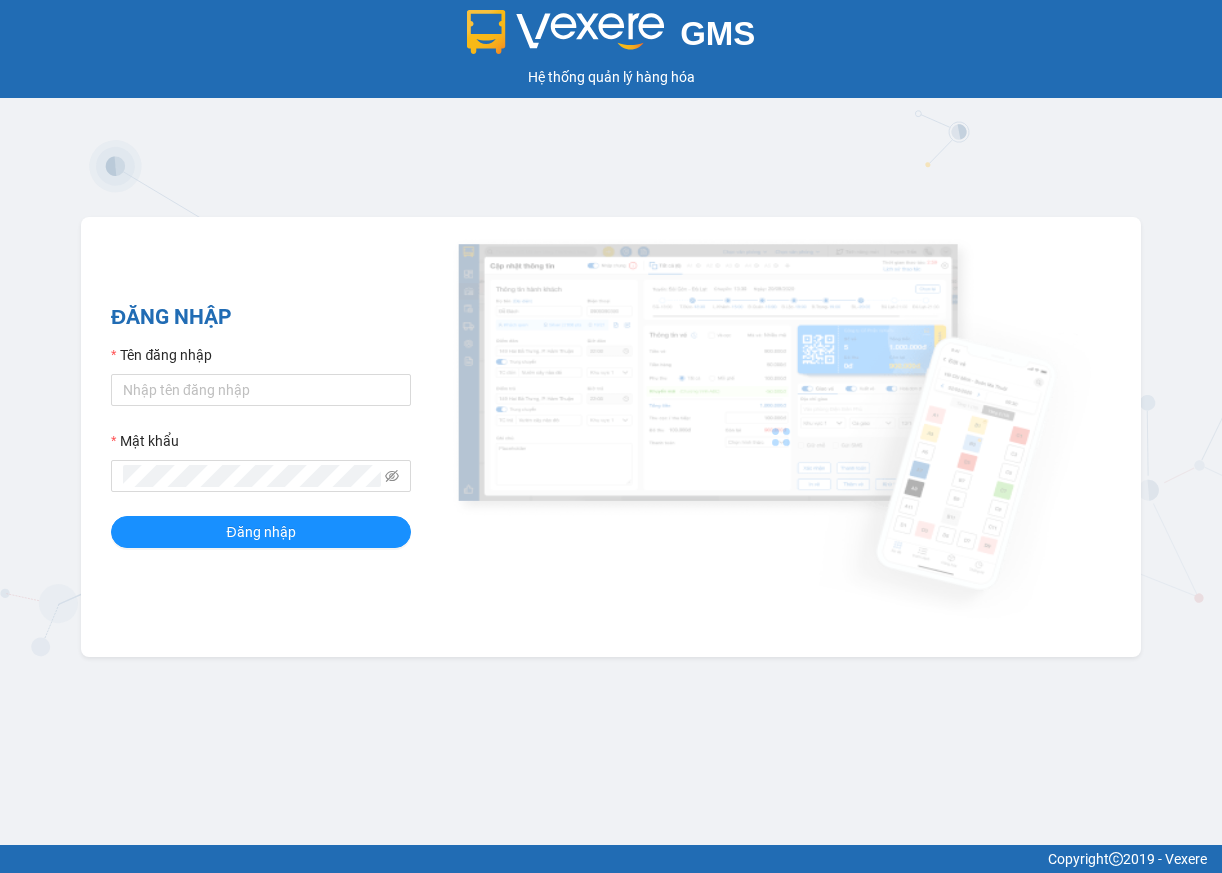 scroll, scrollTop: 0, scrollLeft: 0, axis: both 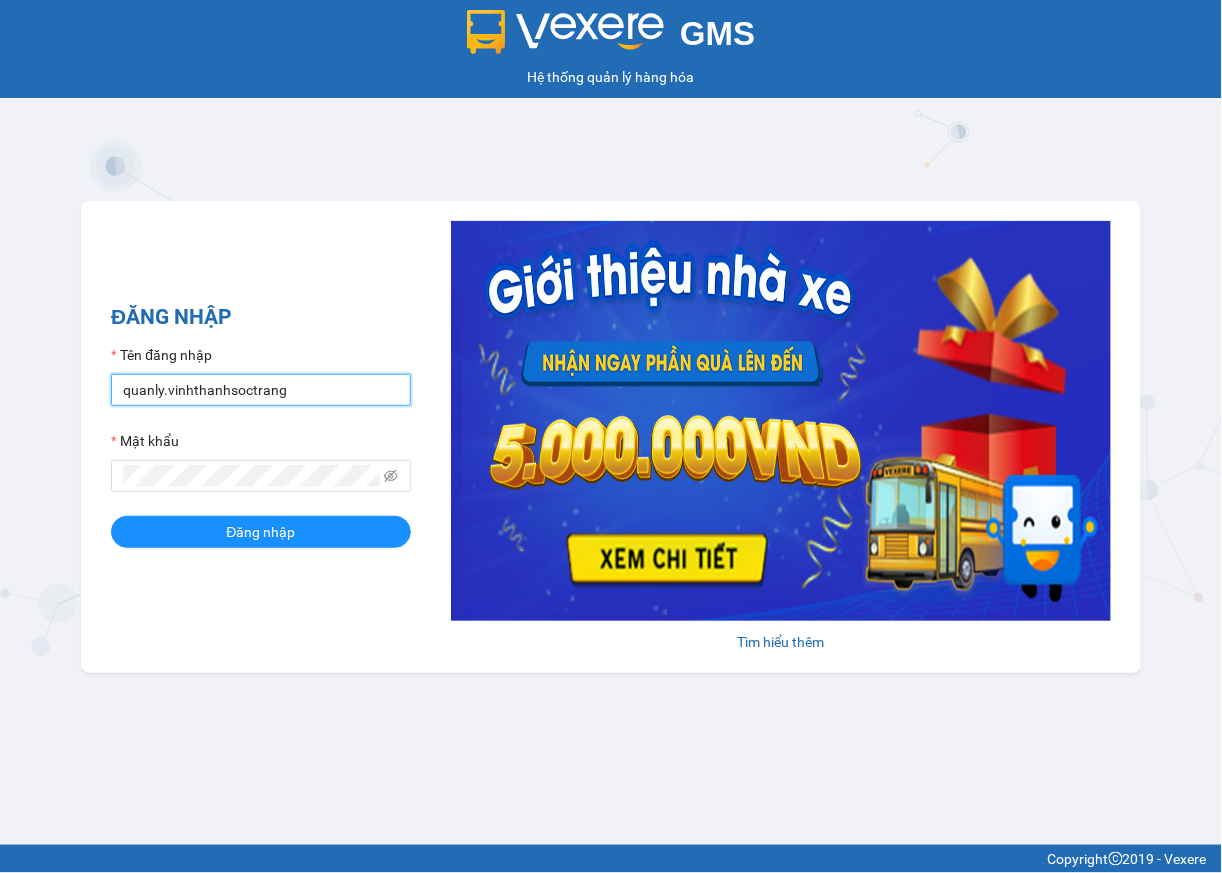 click on "quanly.vinhthanhsoctrang" at bounding box center (261, 390) 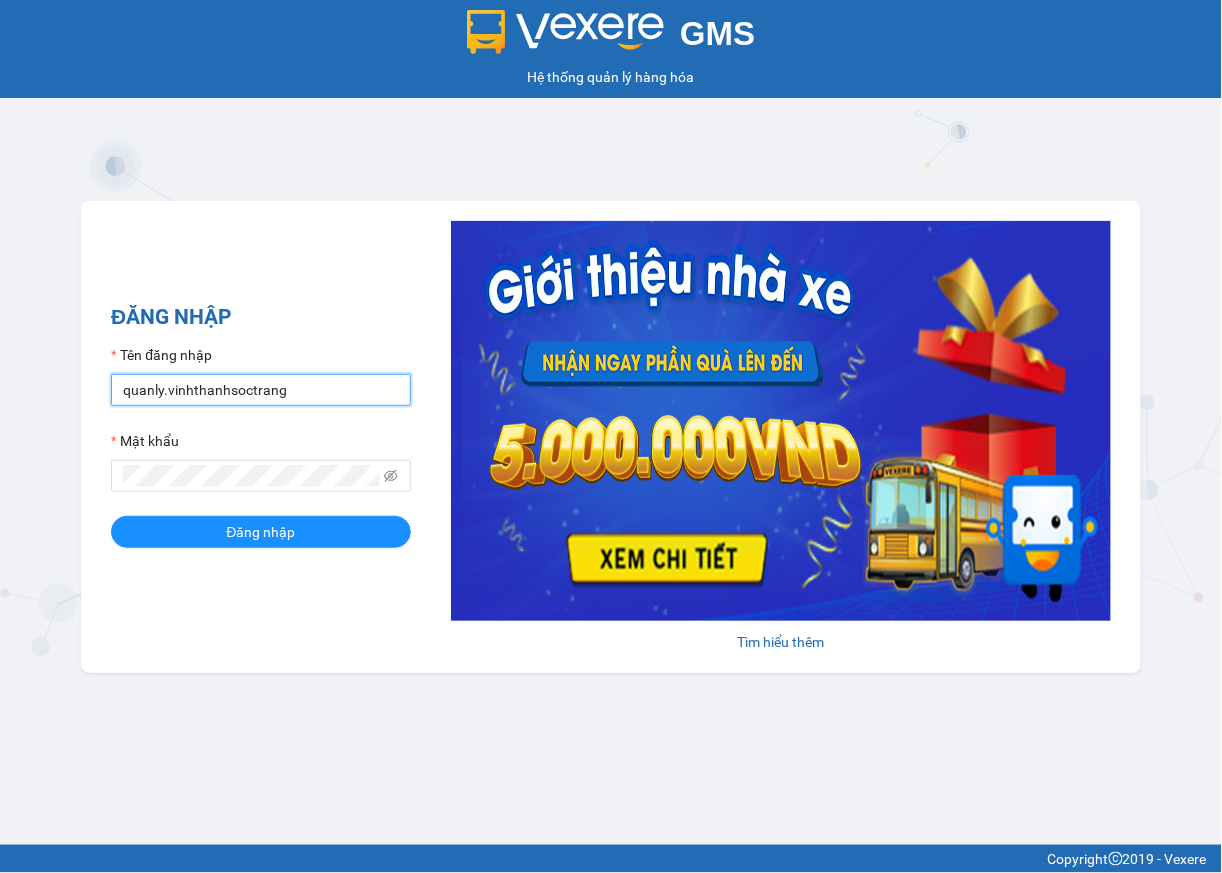 type on "ngoc.vinhthanhsoctrang" 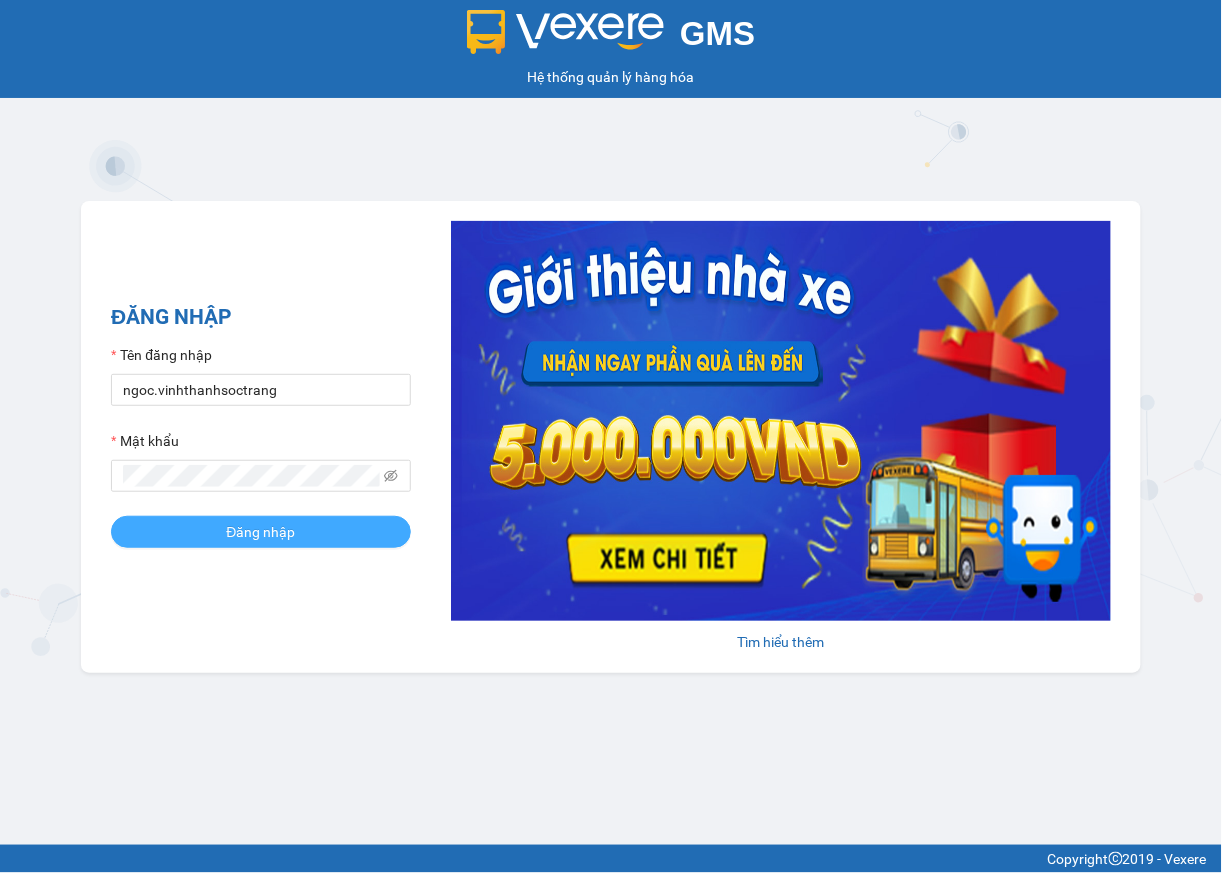 click on "Đăng nhập" at bounding box center (261, 532) 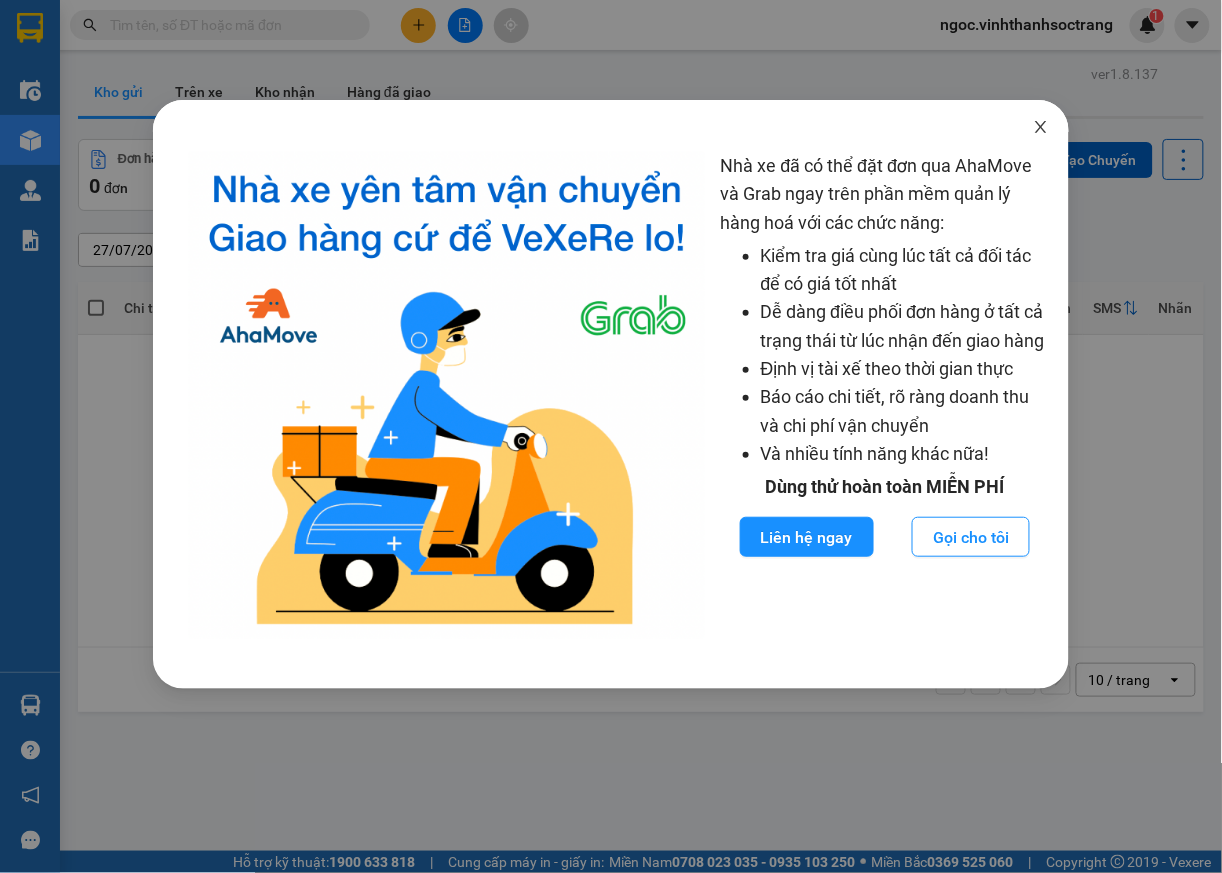 click at bounding box center [1041, 128] 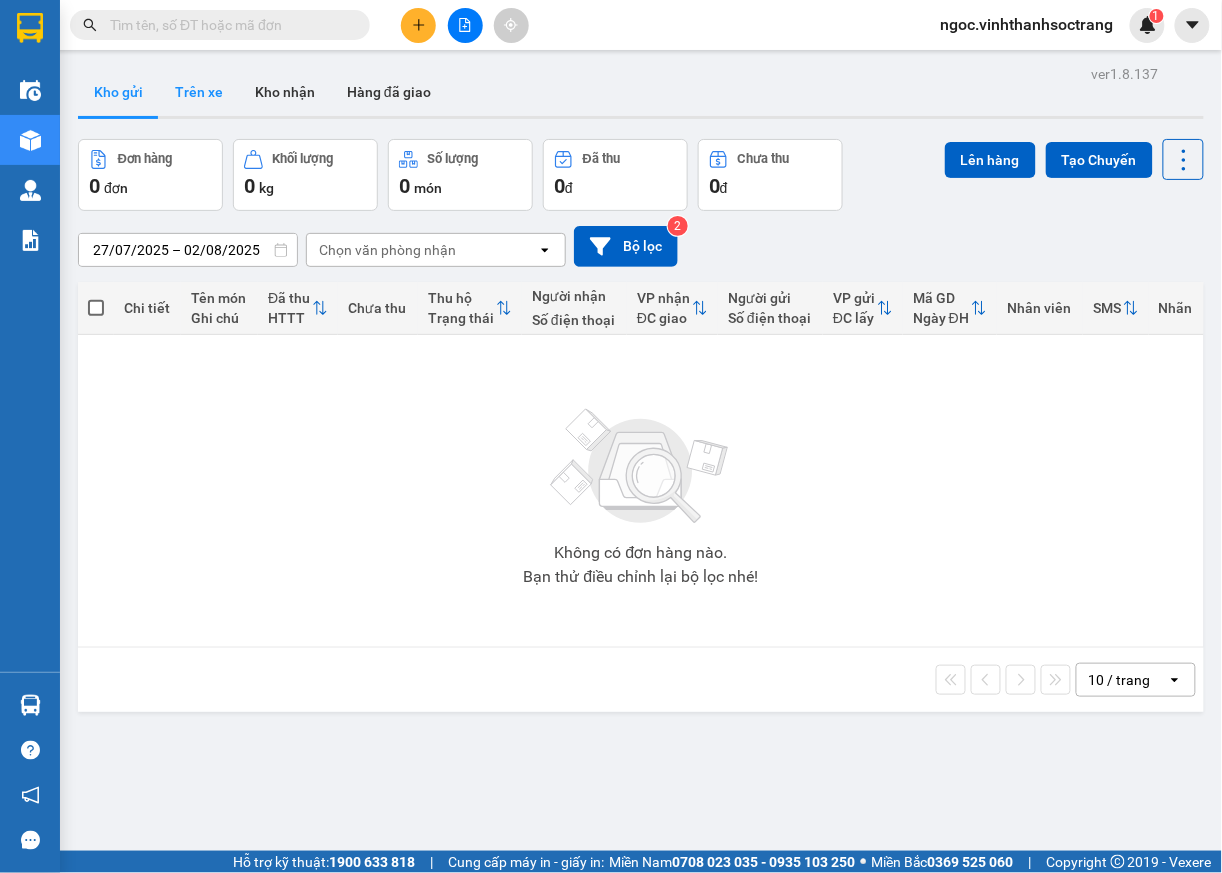 click on "Trên xe" at bounding box center [199, 92] 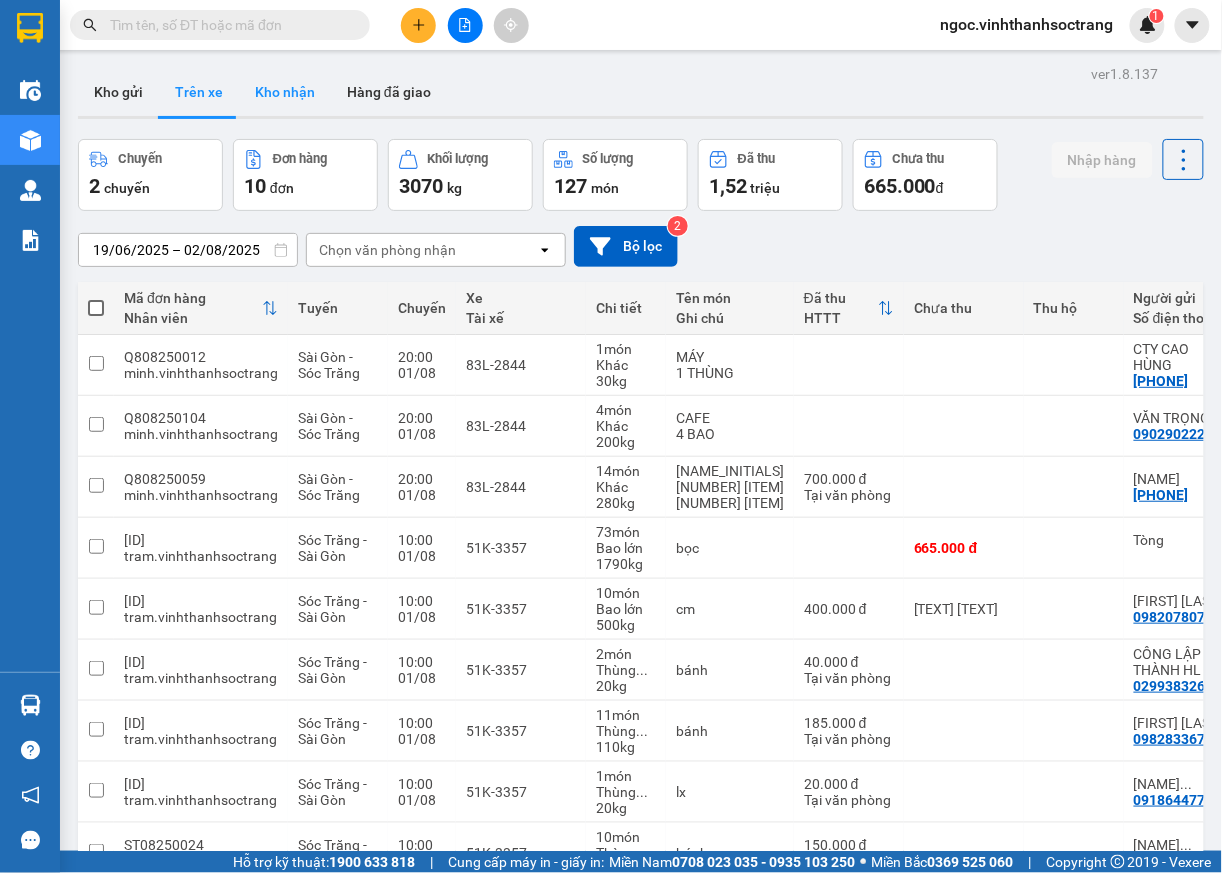 click on "Kho nhận" at bounding box center [285, 92] 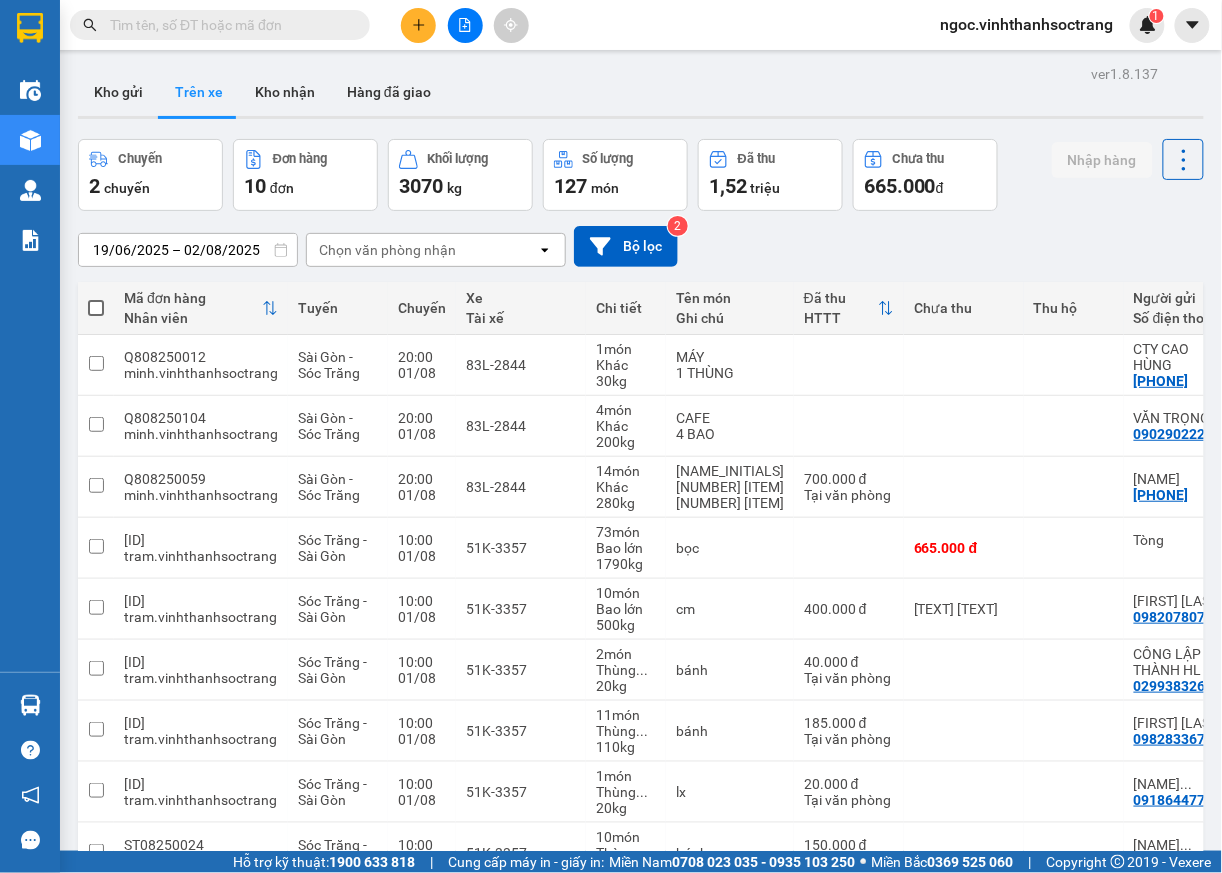 type on "31/07/2025 – 02/08/2025" 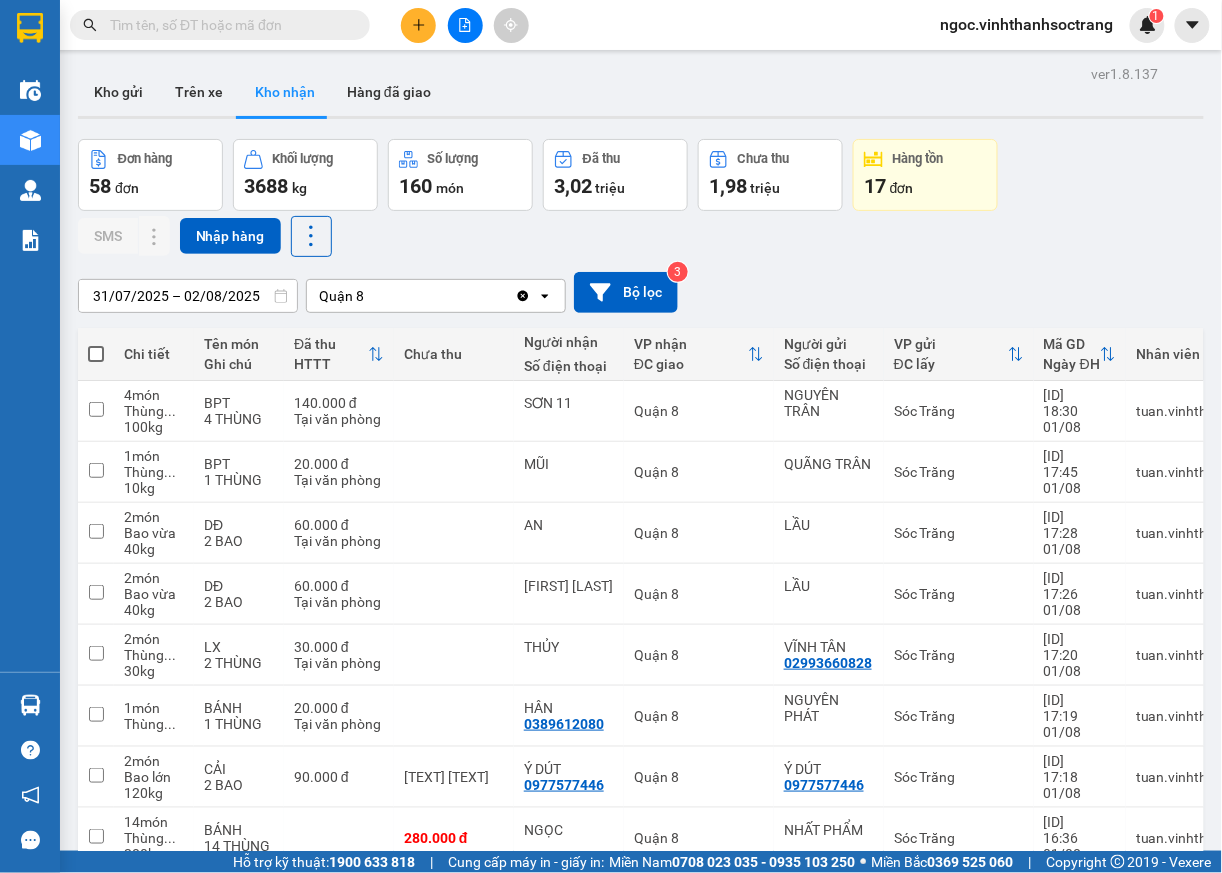 click at bounding box center (228, 25) 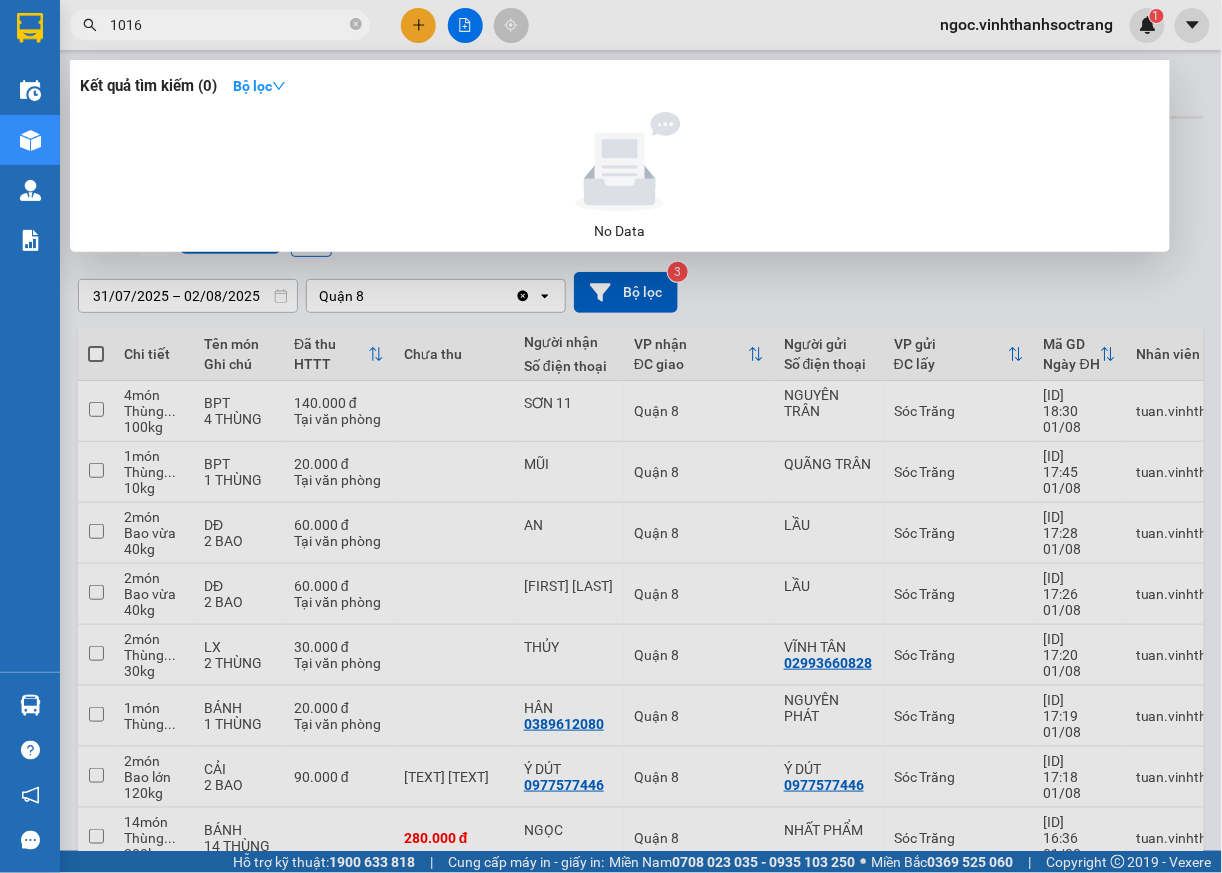 type on "1016" 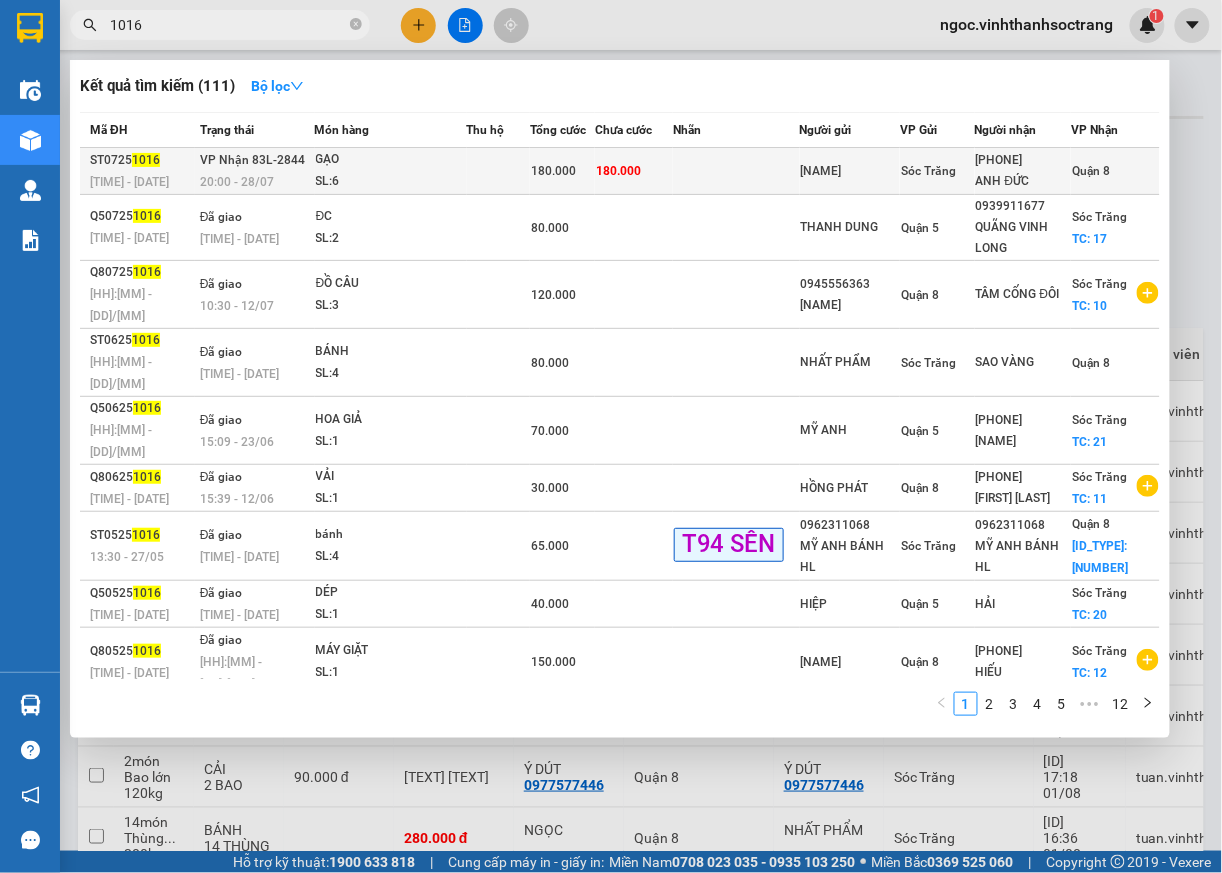 click on "Quận 8" at bounding box center (1091, 171) 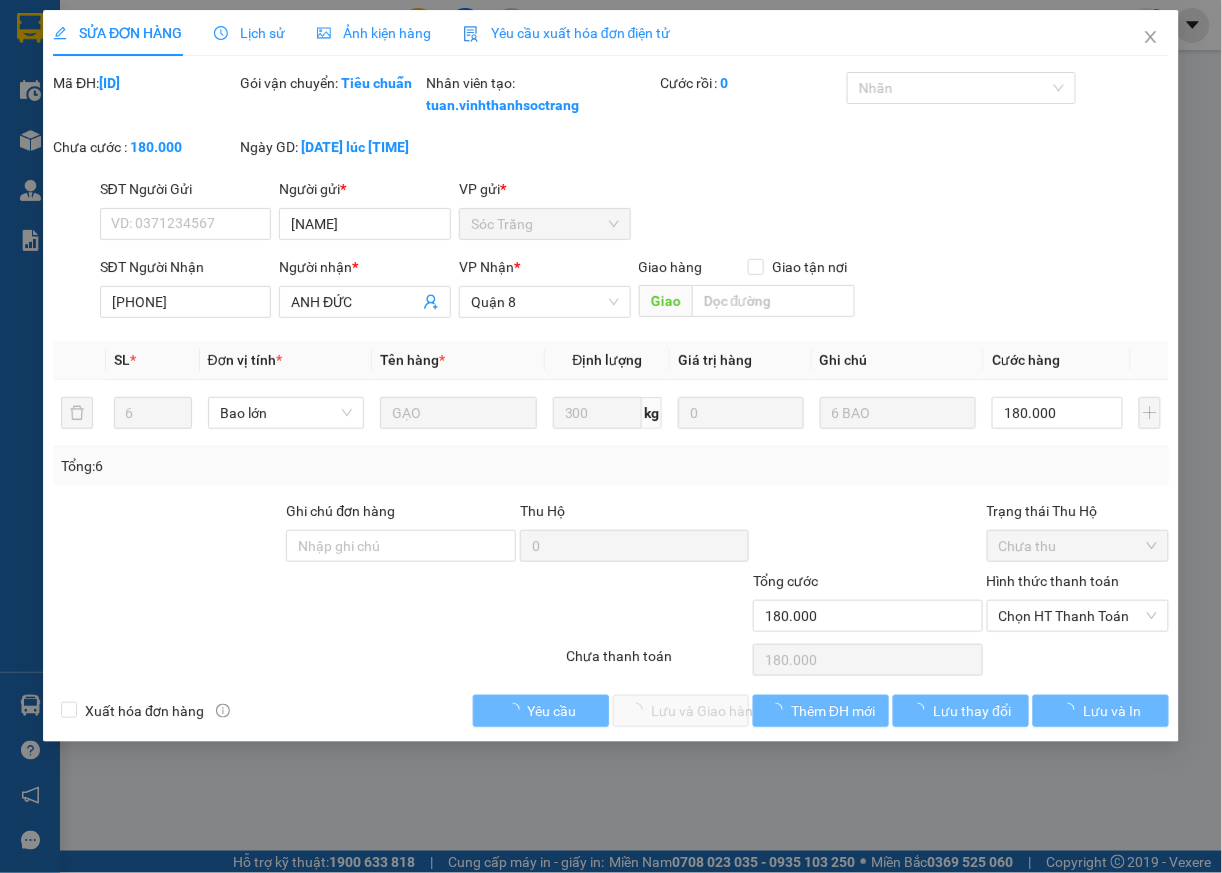 type on "[NAME]" 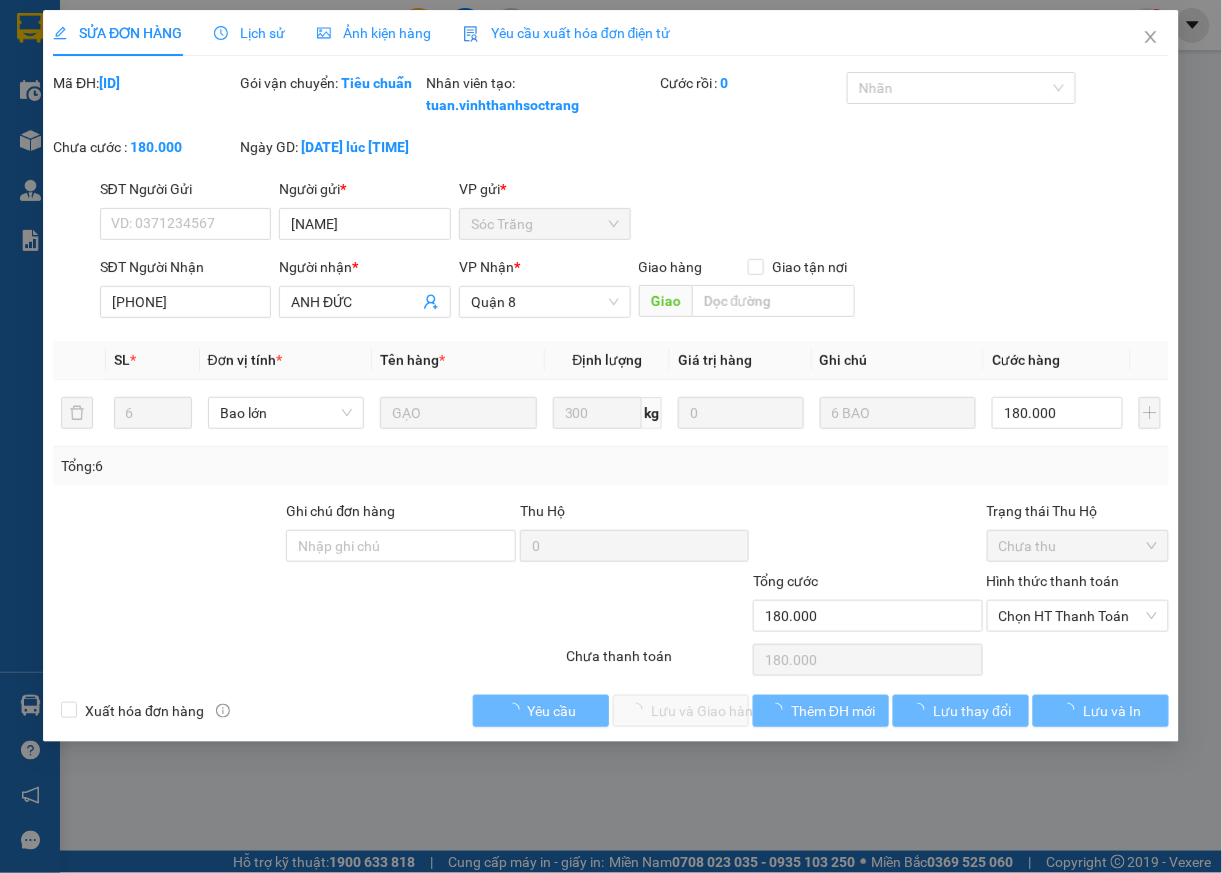type on "[PHONE]" 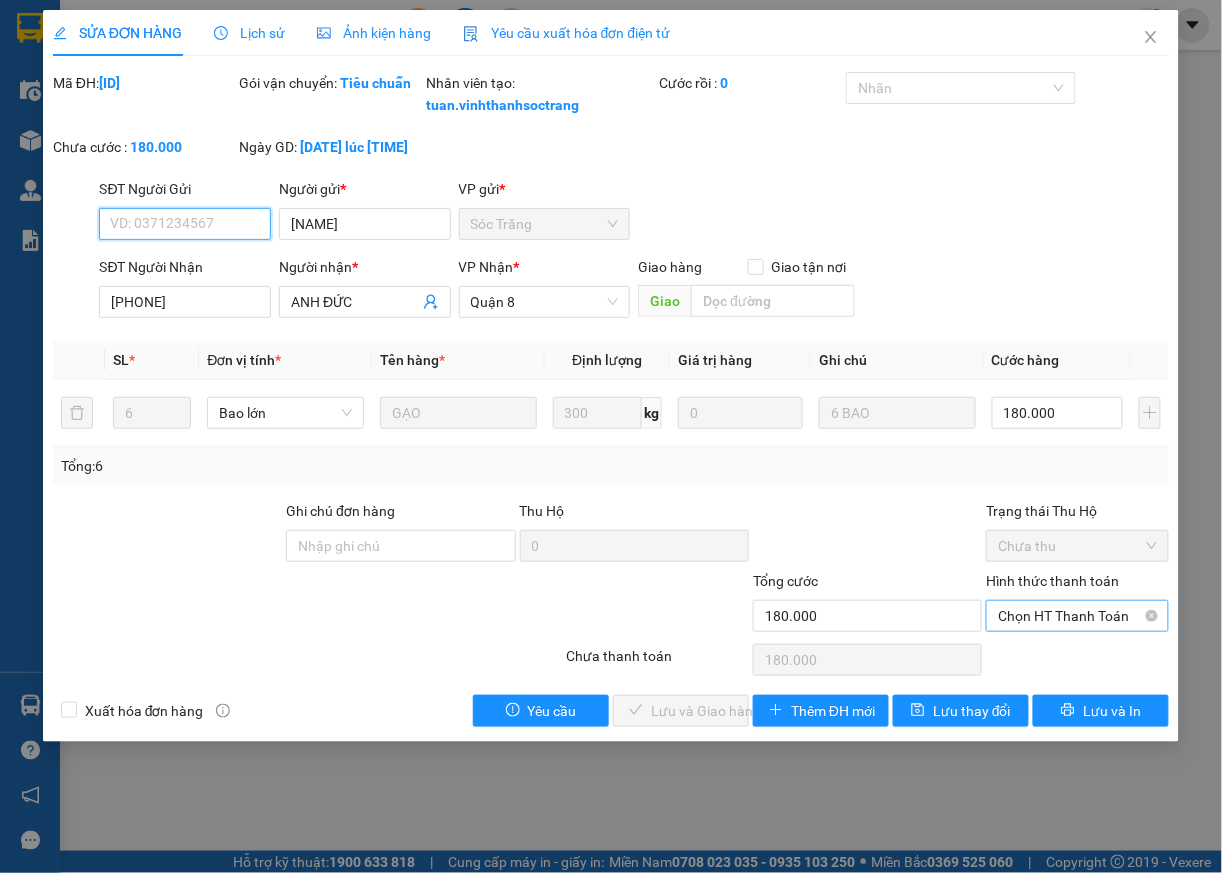 click on "Chọn HT Thanh Toán" at bounding box center (1077, 616) 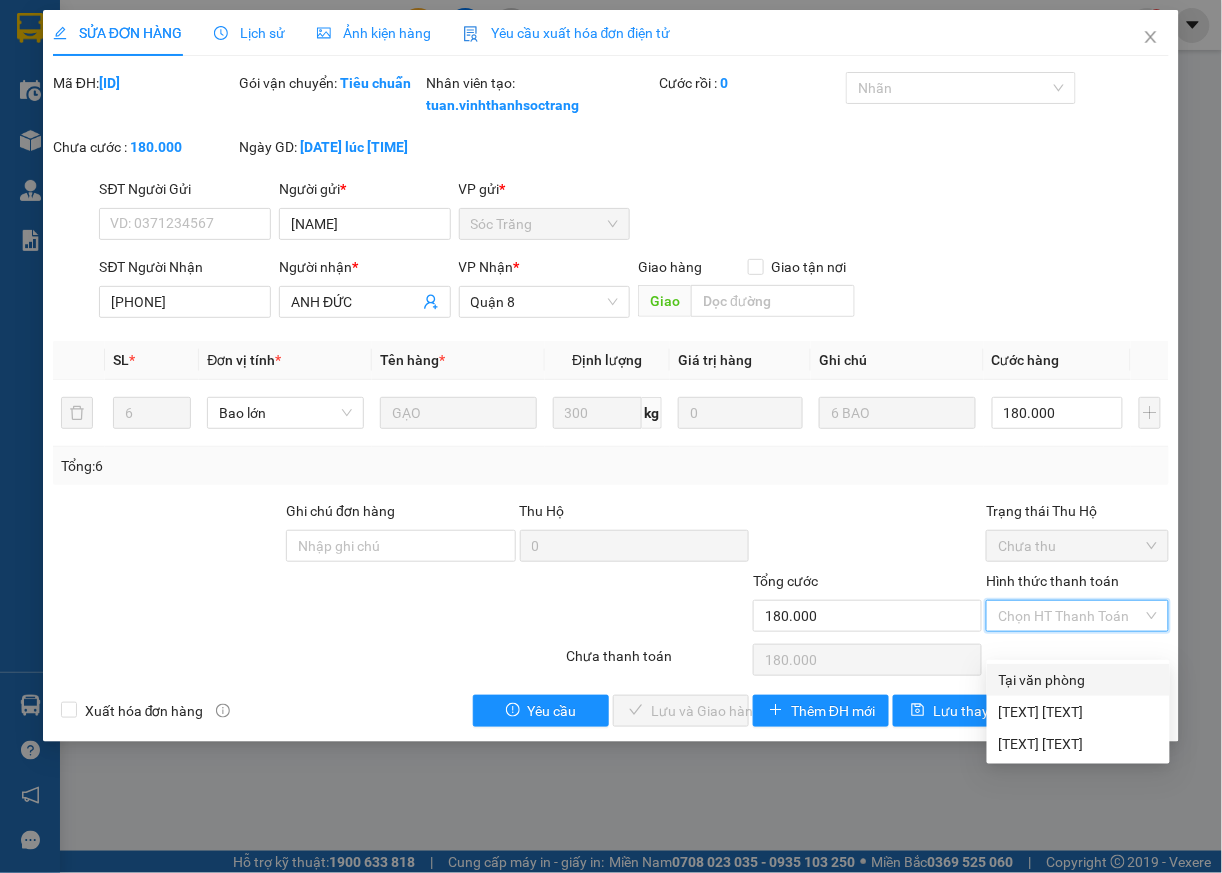 drag, startPoint x: 1054, startPoint y: 678, endPoint x: 970, endPoint y: 689, distance: 84.71718 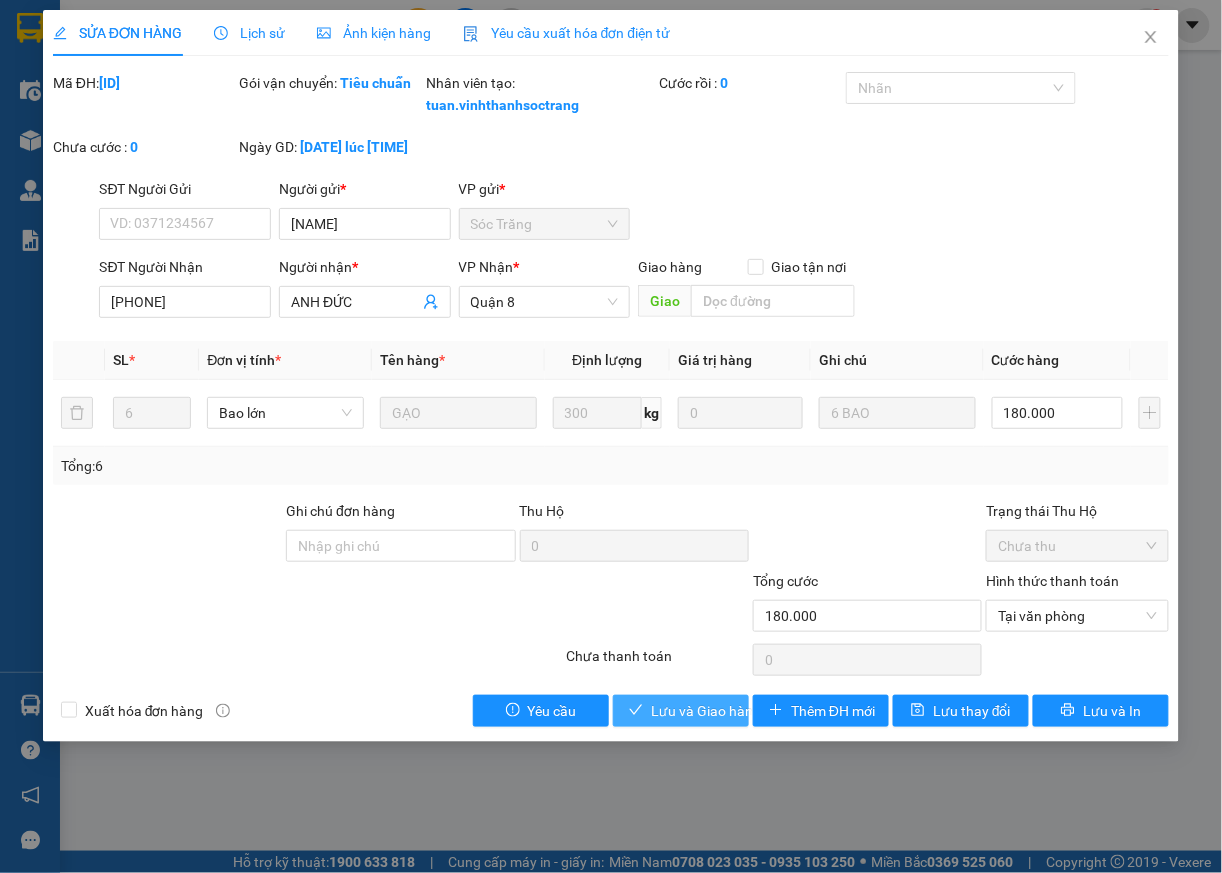 click on "Lưu và Giao hàng" at bounding box center [706, 711] 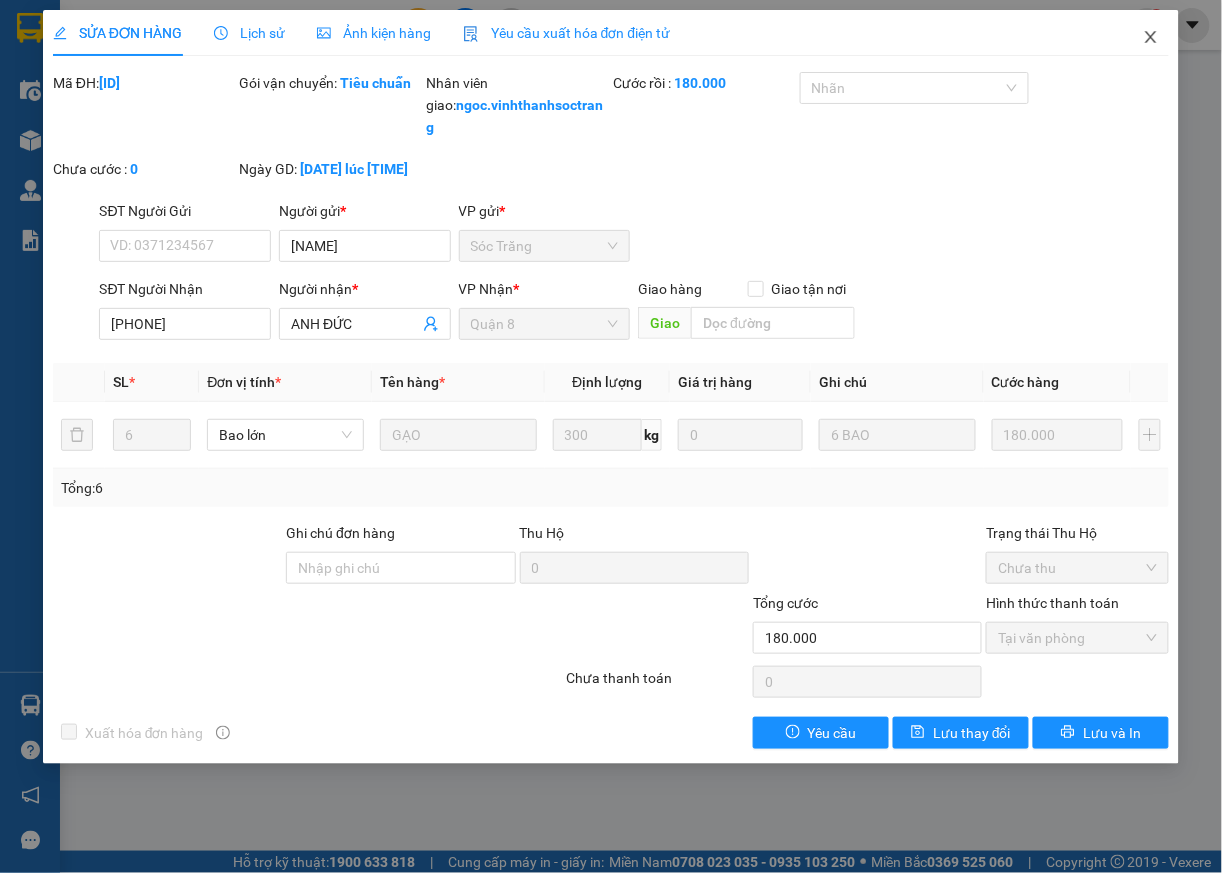click at bounding box center (1151, 38) 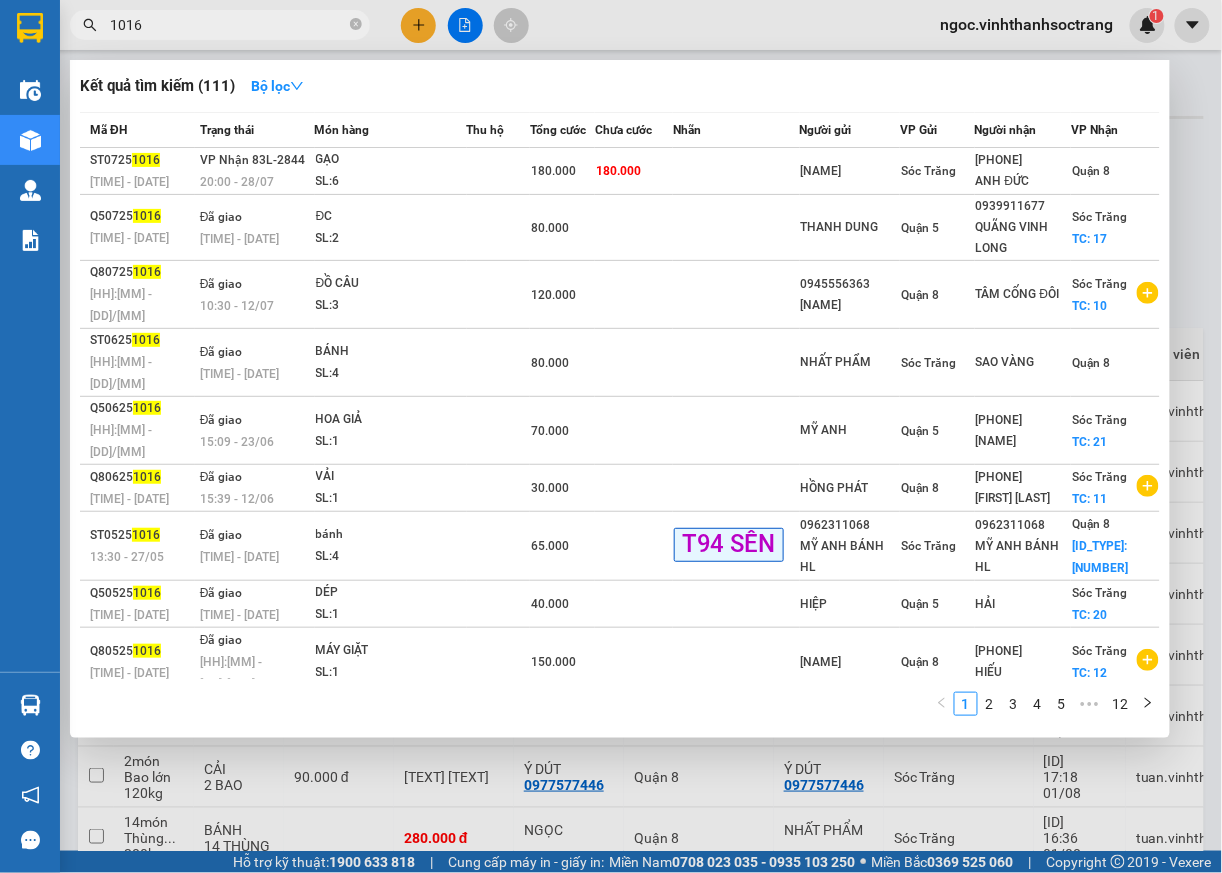click on "1016" at bounding box center (220, 25) 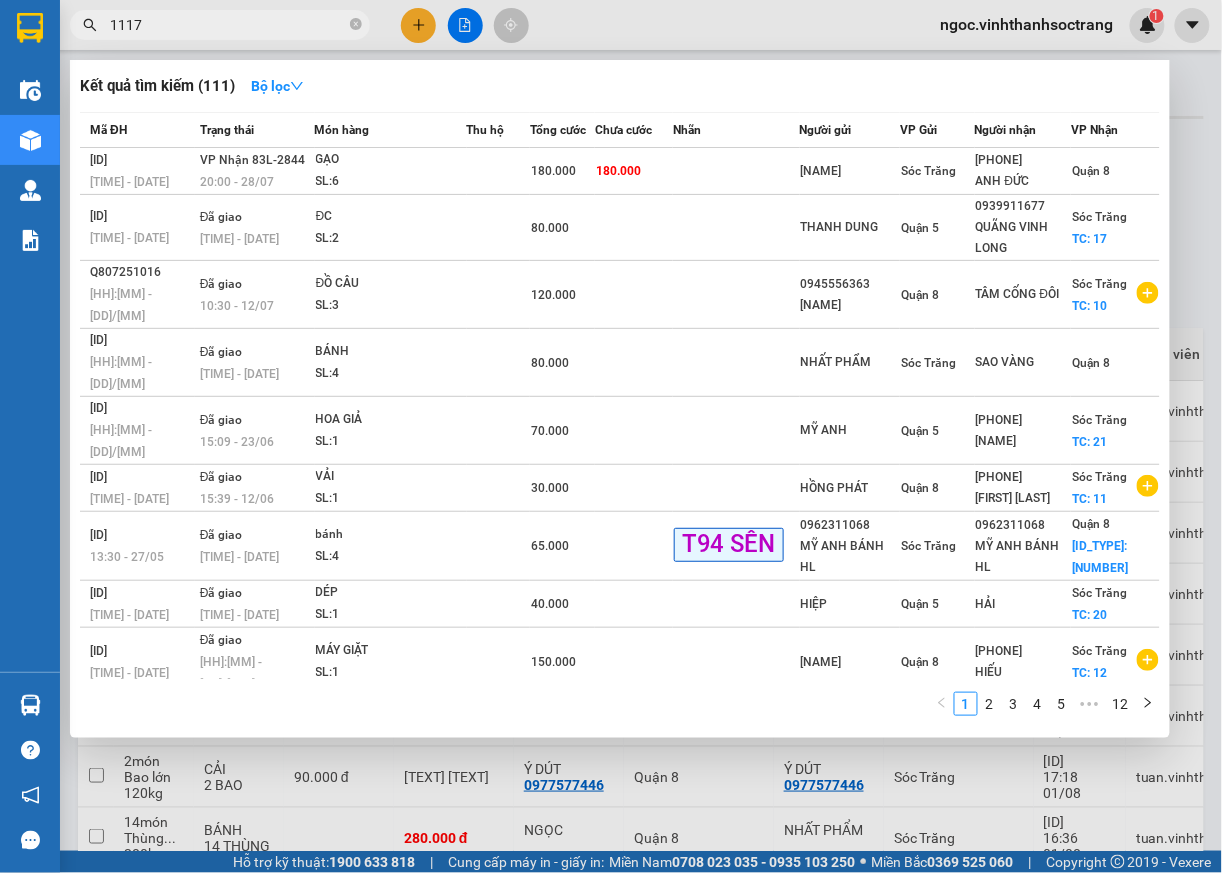 type on "1117" 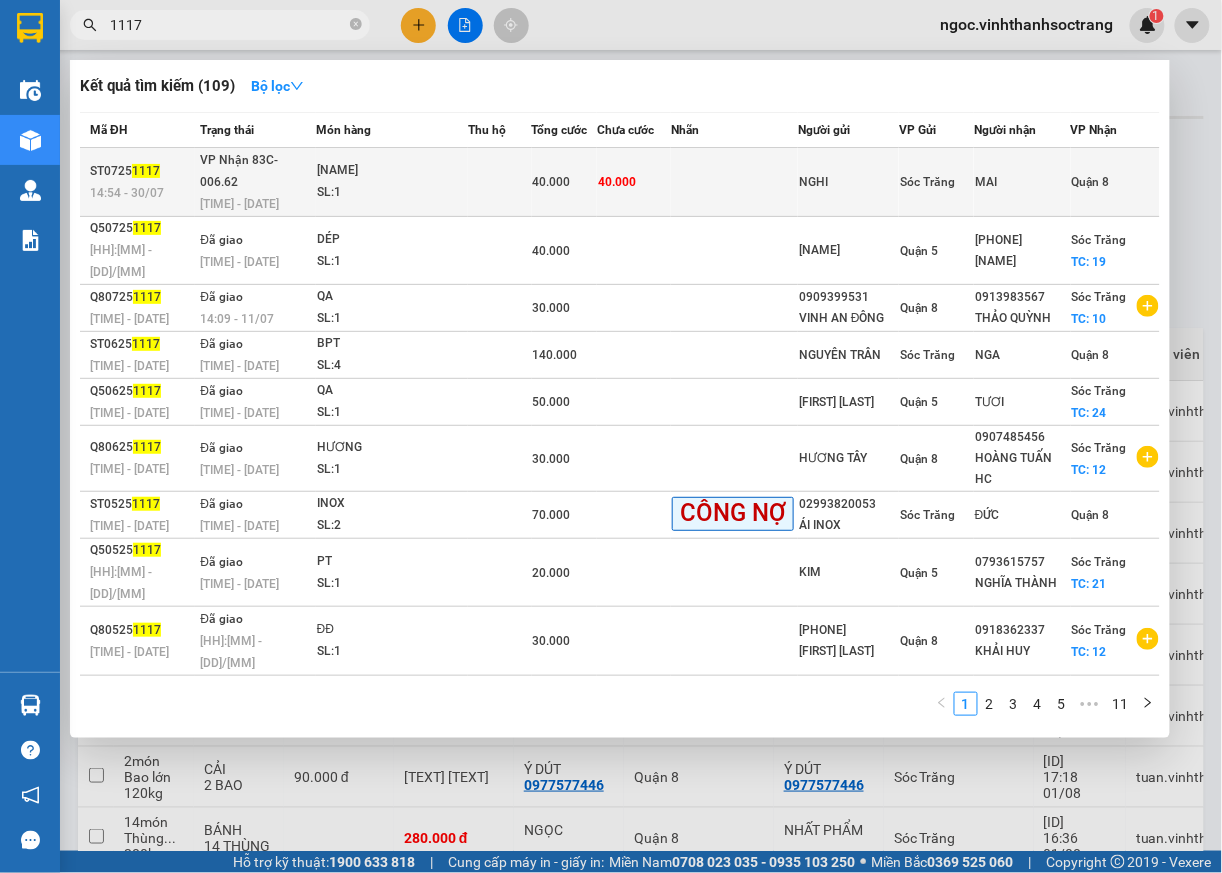 click on "Quận 8" at bounding box center [1115, 182] 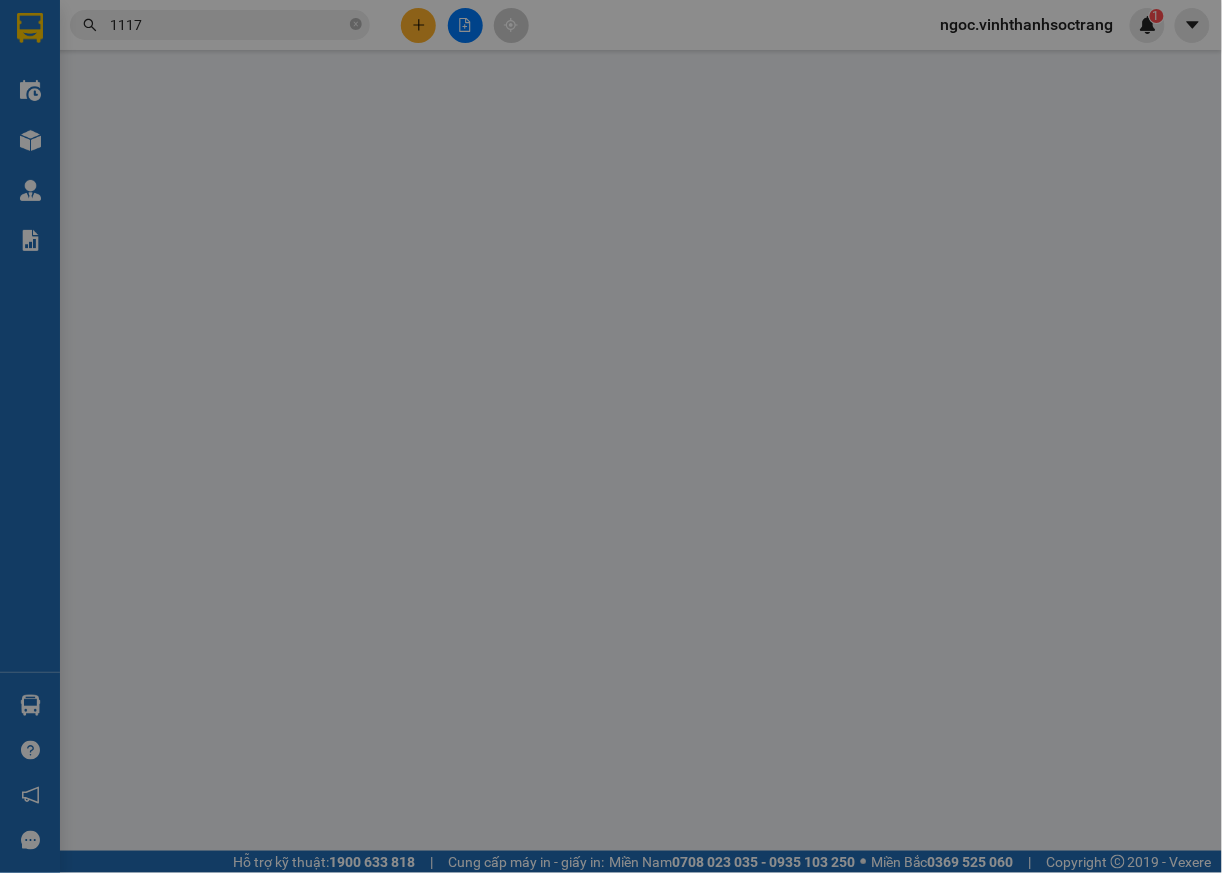 type on "NGHI" 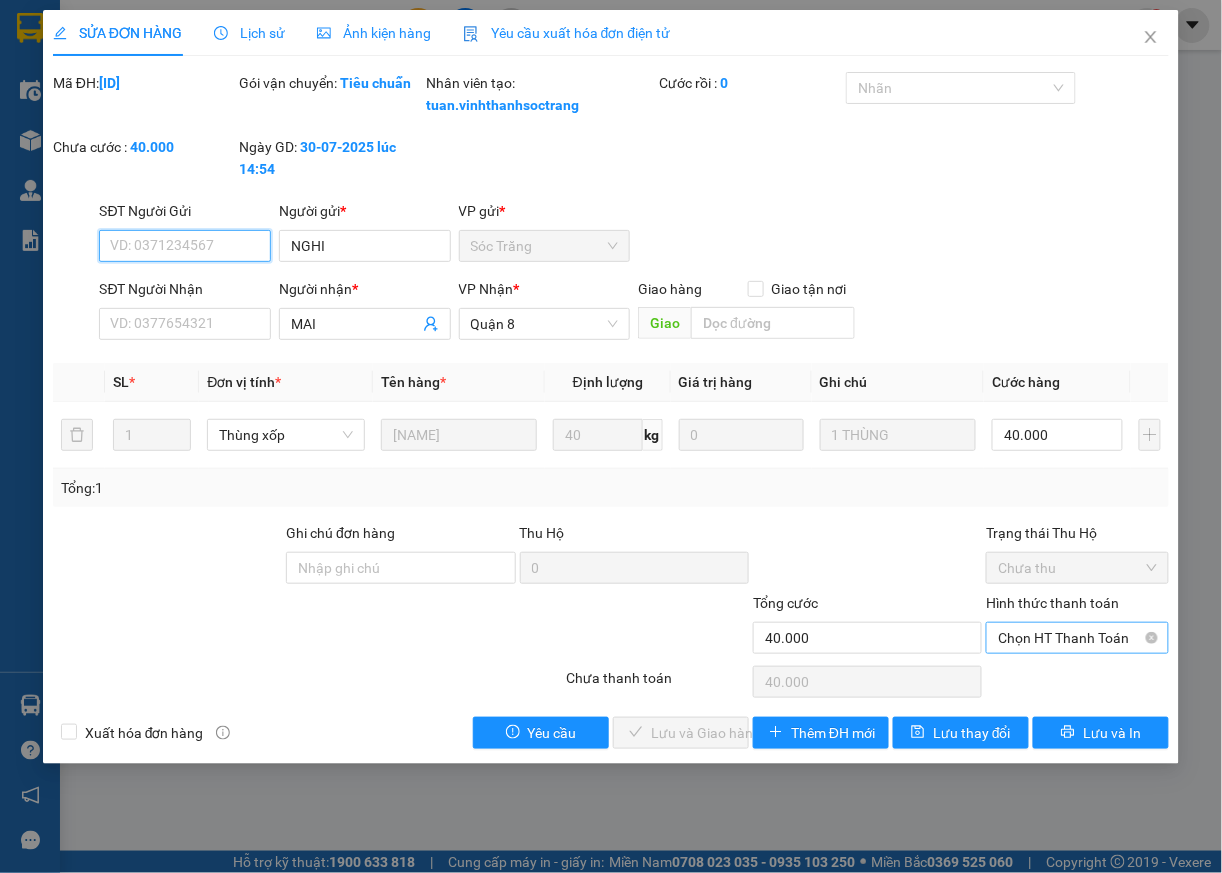 drag, startPoint x: 1053, startPoint y: 640, endPoint x: 1049, endPoint y: 653, distance: 13.601471 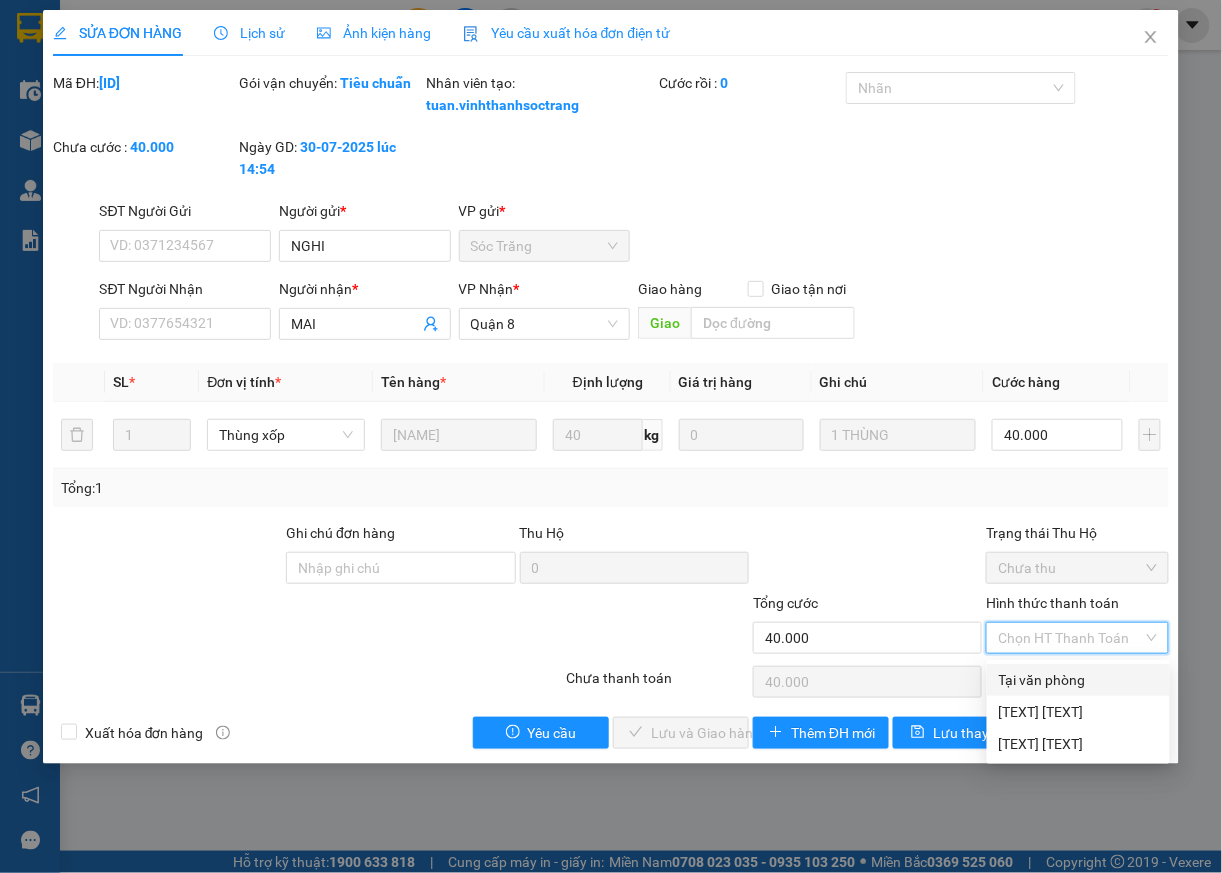 drag, startPoint x: 1041, startPoint y: 682, endPoint x: 950, endPoint y: 688, distance: 91.197586 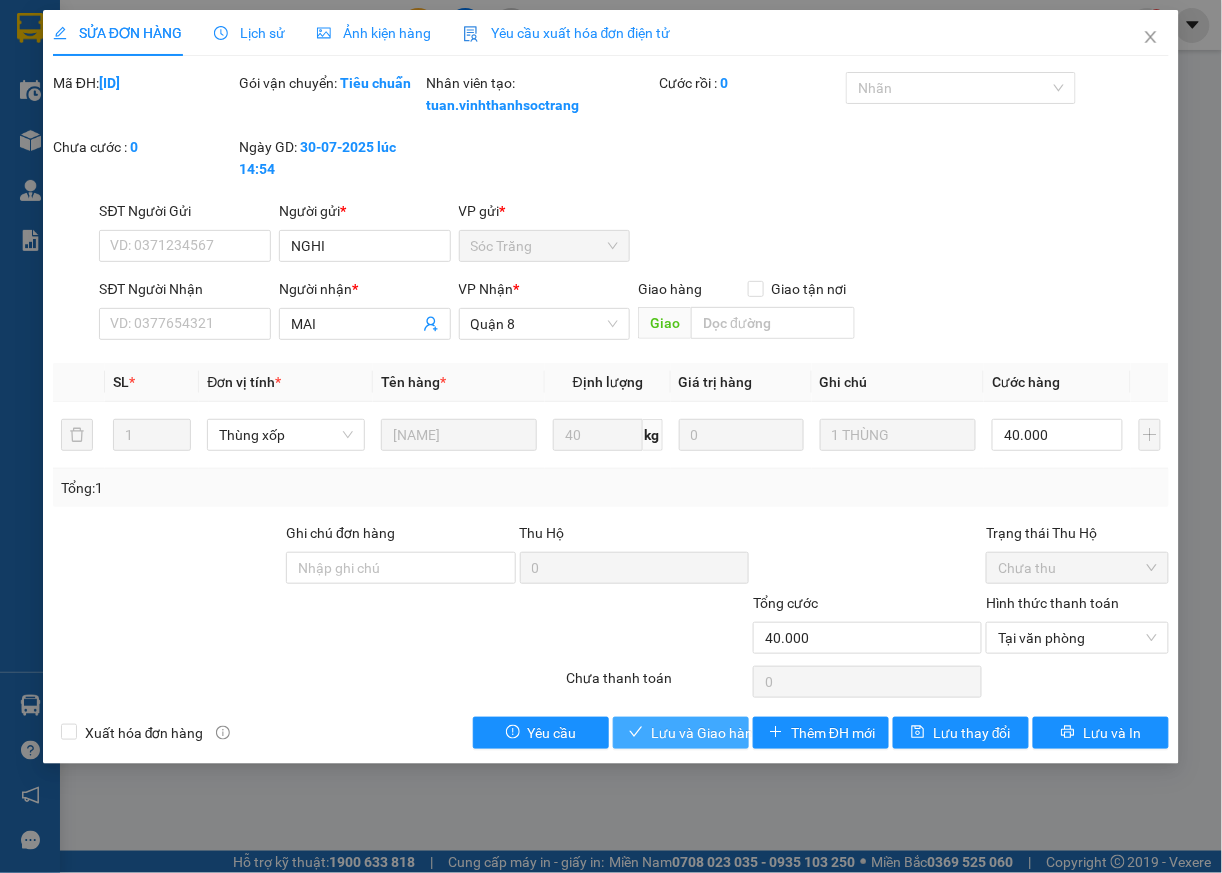 click on "Lưu và Giao hàng" at bounding box center [706, 733] 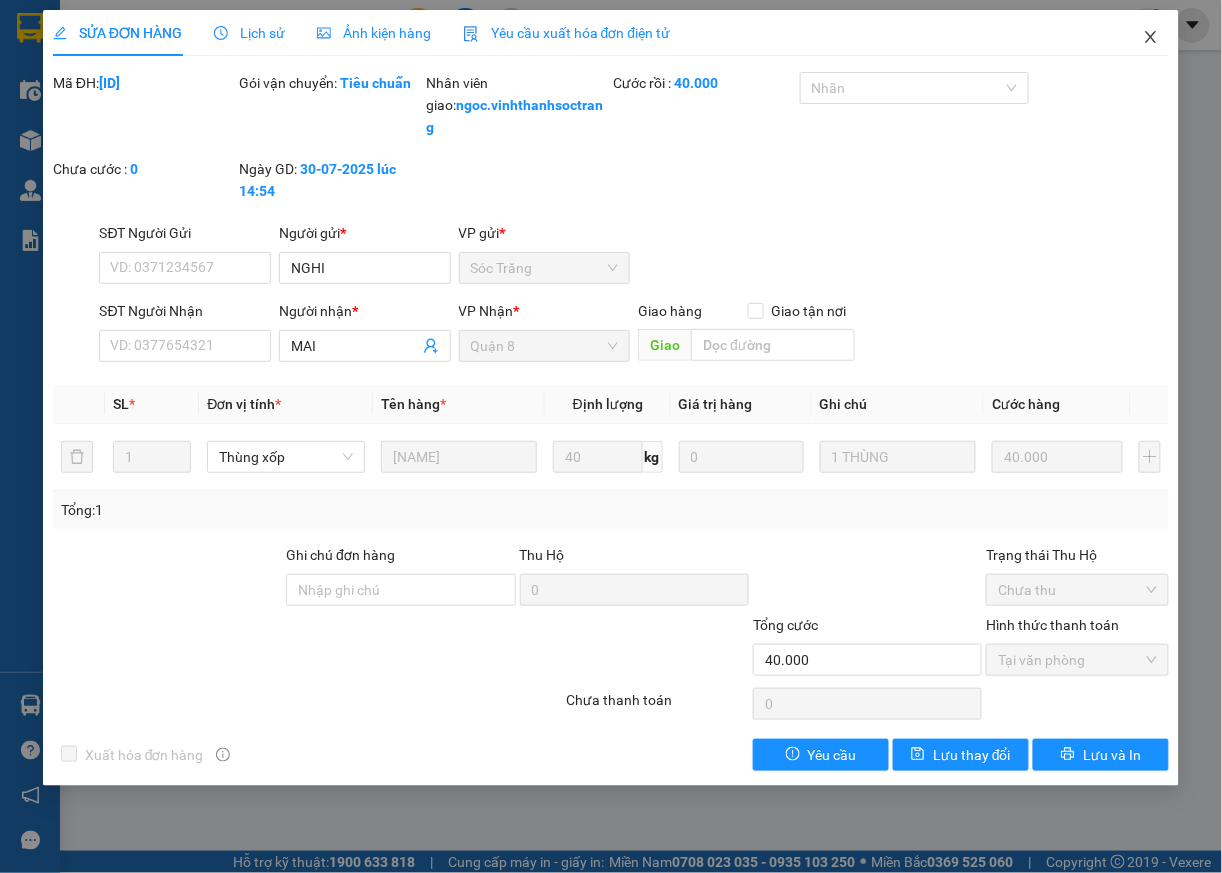 click 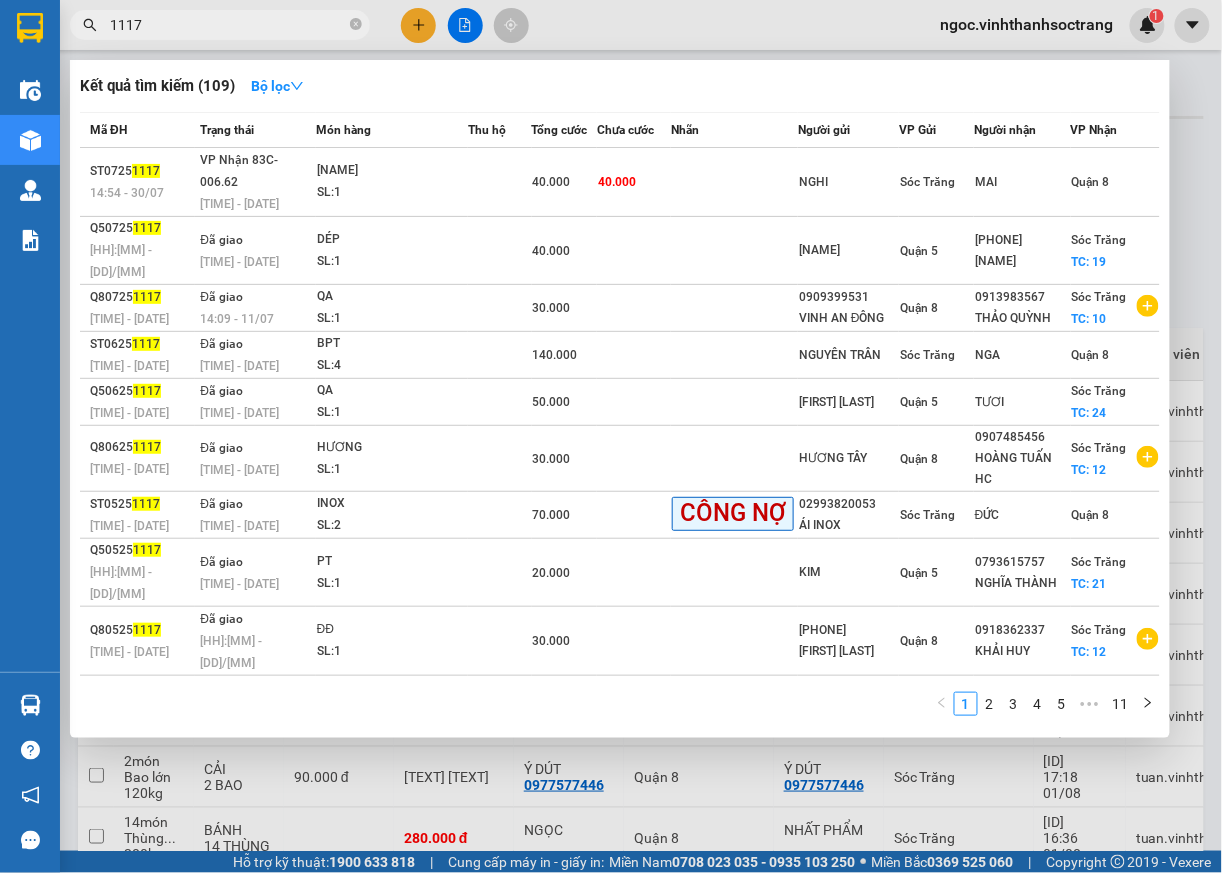 click on "1117" at bounding box center (228, 25) 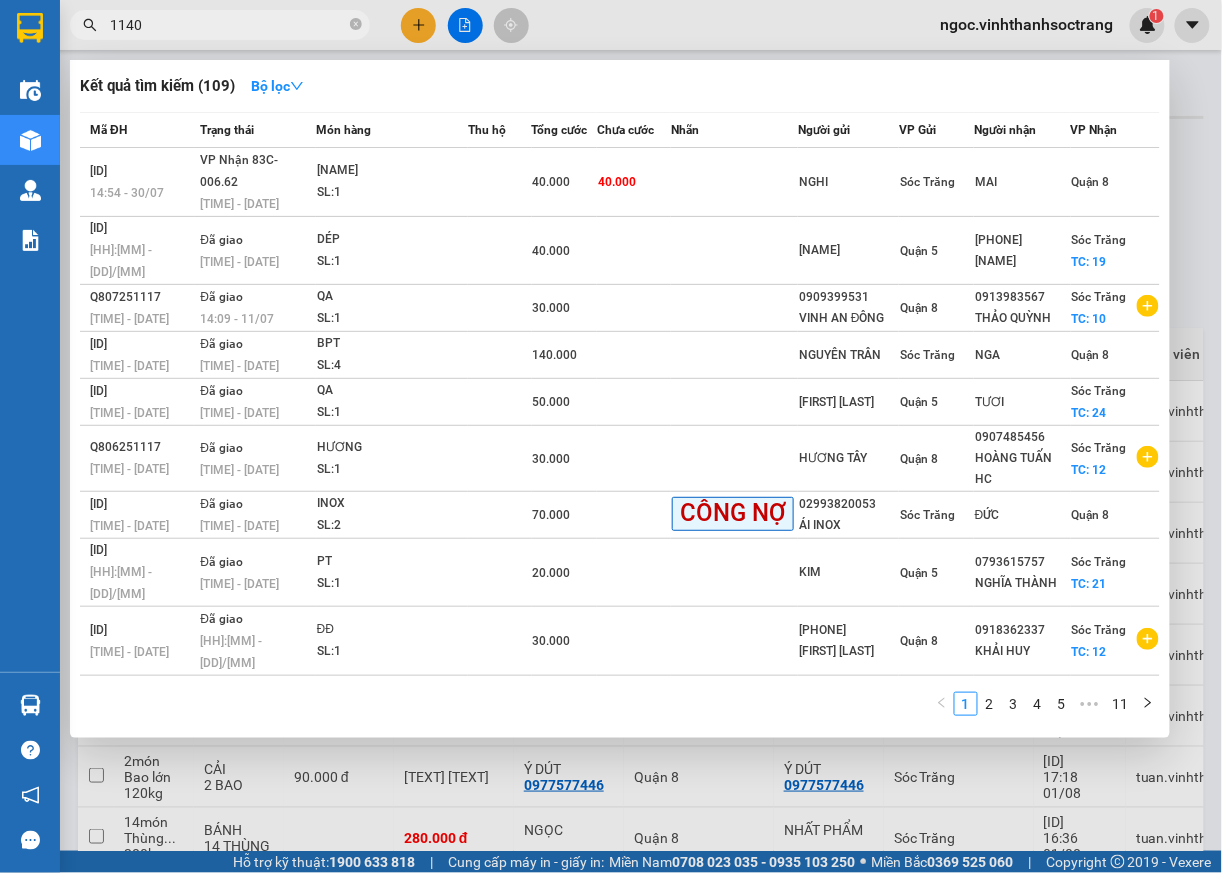 type on "1140" 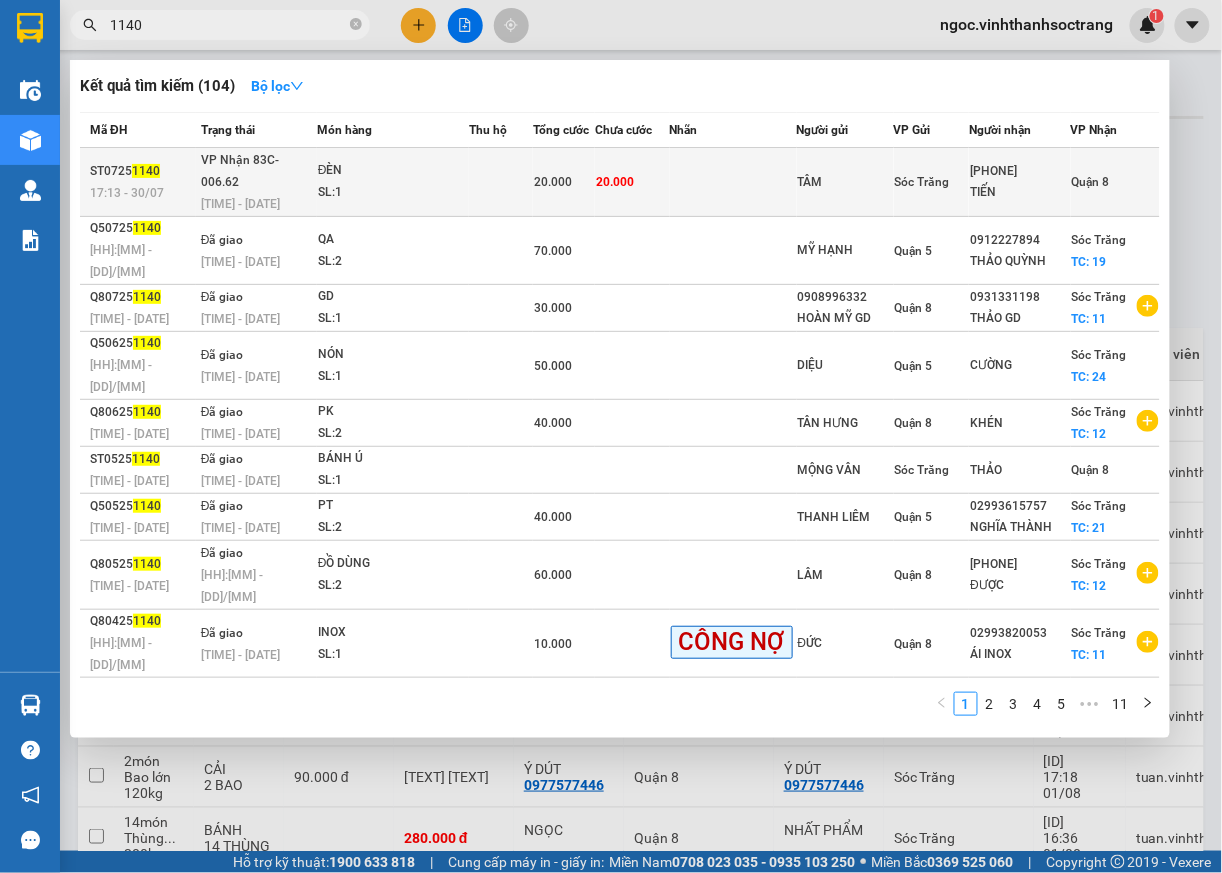 click on "Quận 8" at bounding box center (1091, 182) 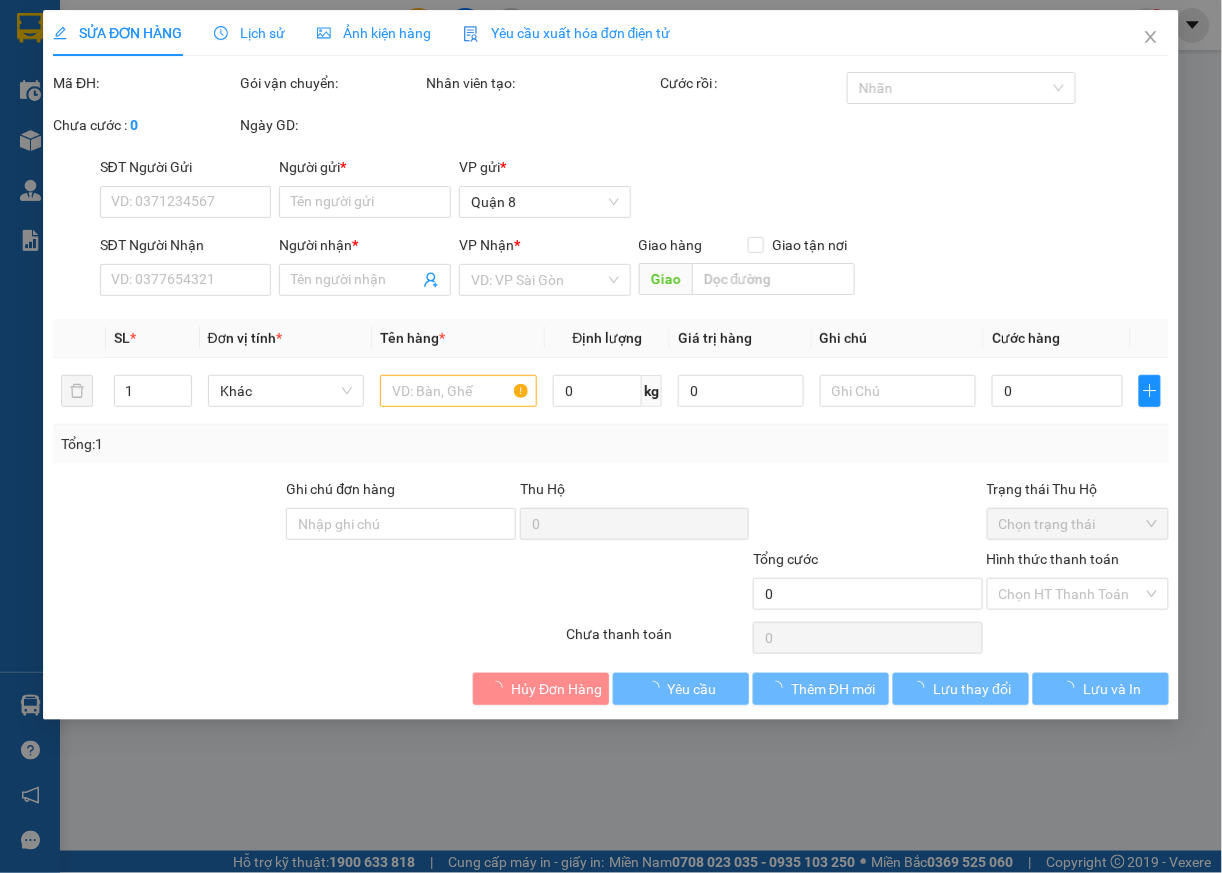 type on "TÂM" 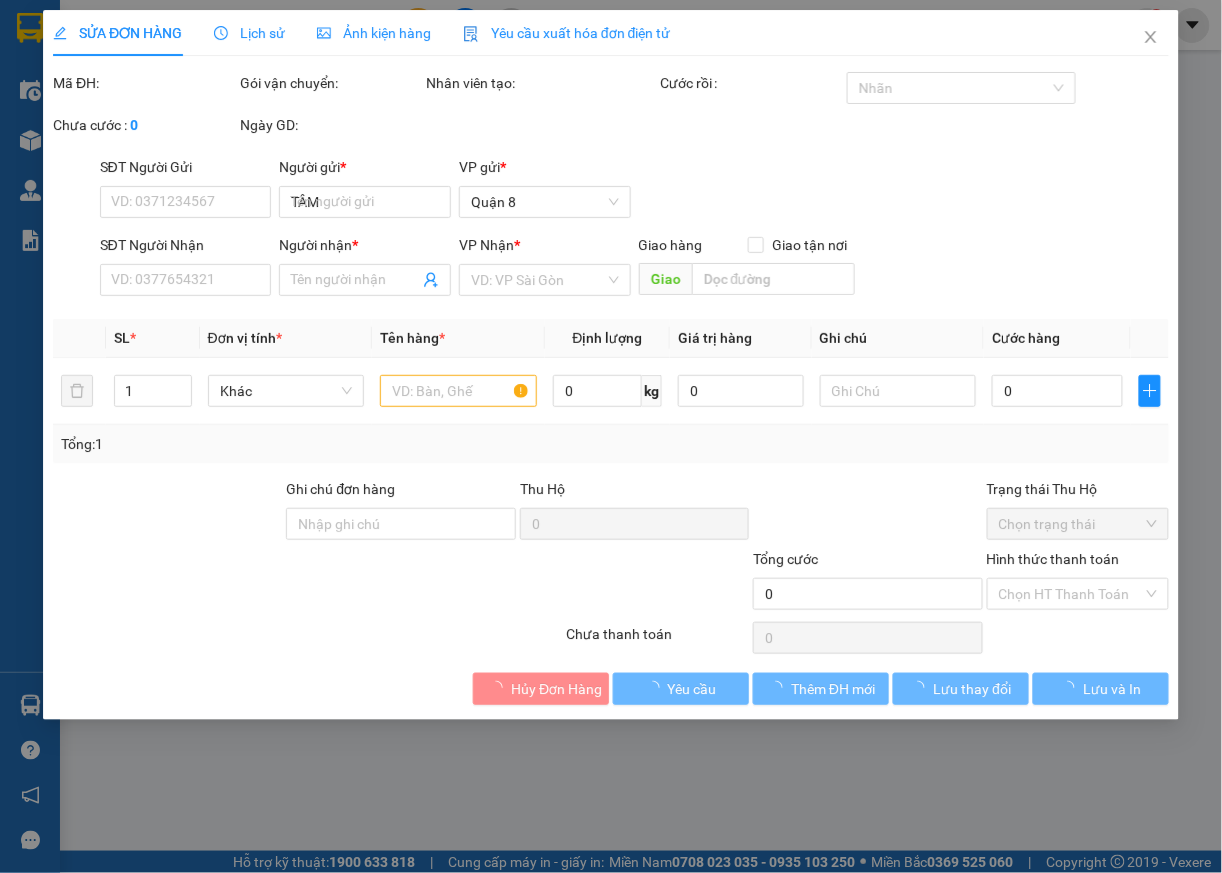 type on "[PHONE]" 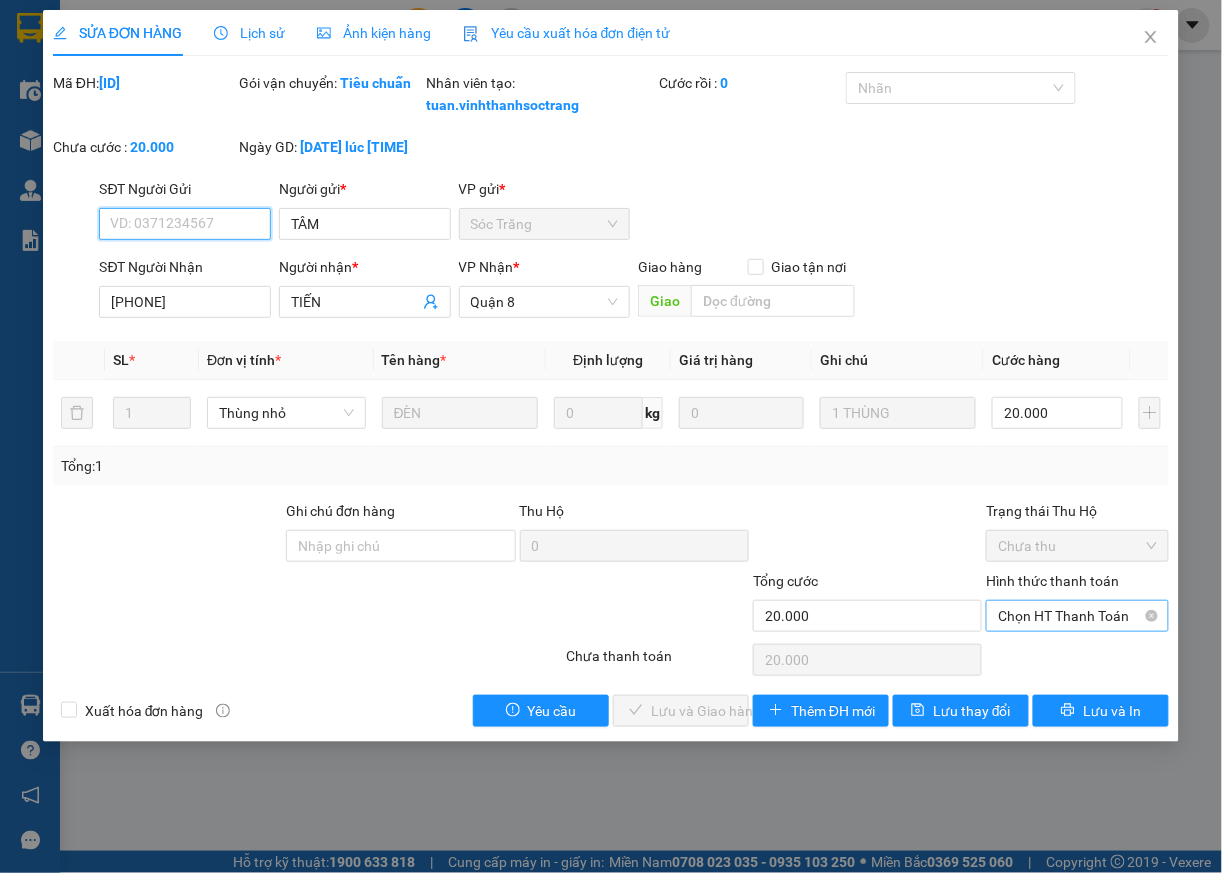click on "Chọn HT Thanh Toán" at bounding box center (1077, 616) 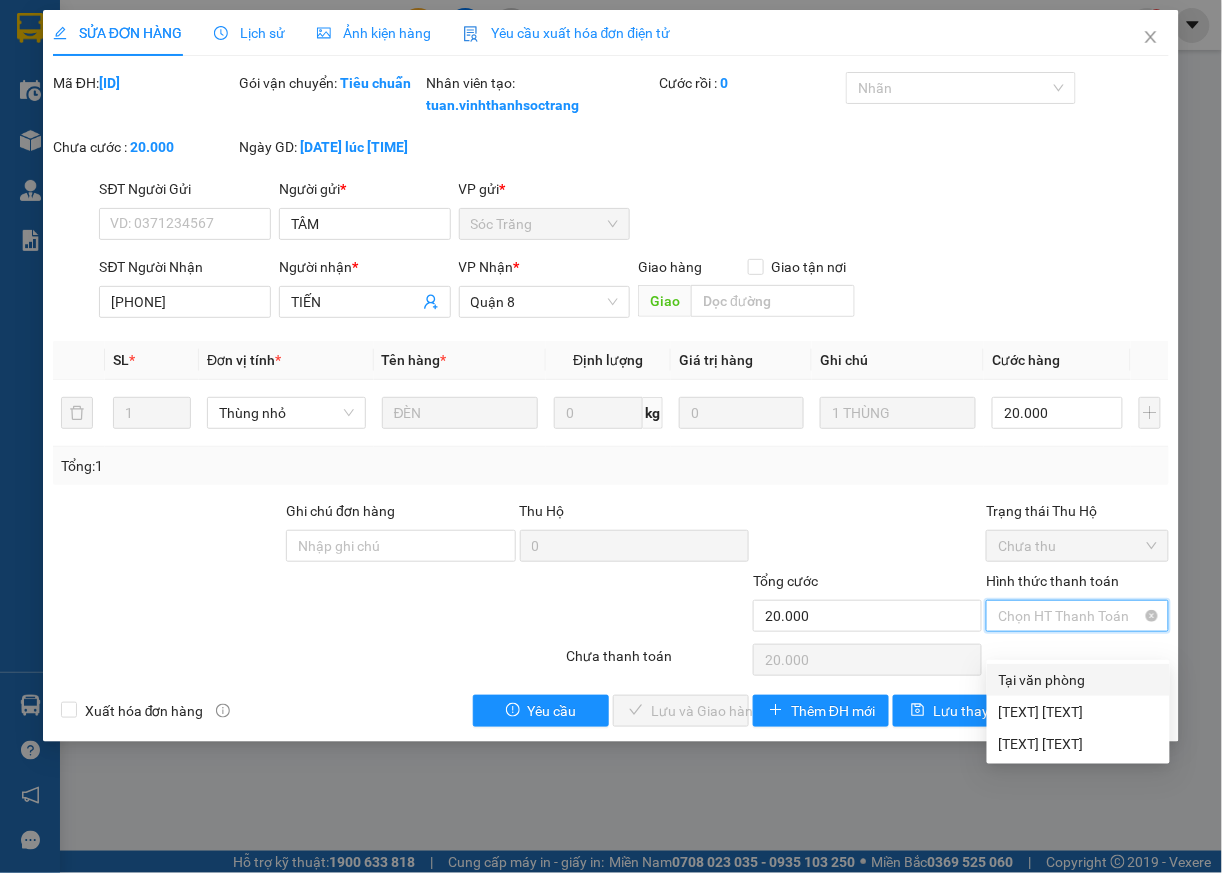 drag, startPoint x: 1025, startPoint y: 650, endPoint x: 768, endPoint y: 742, distance: 272.9707 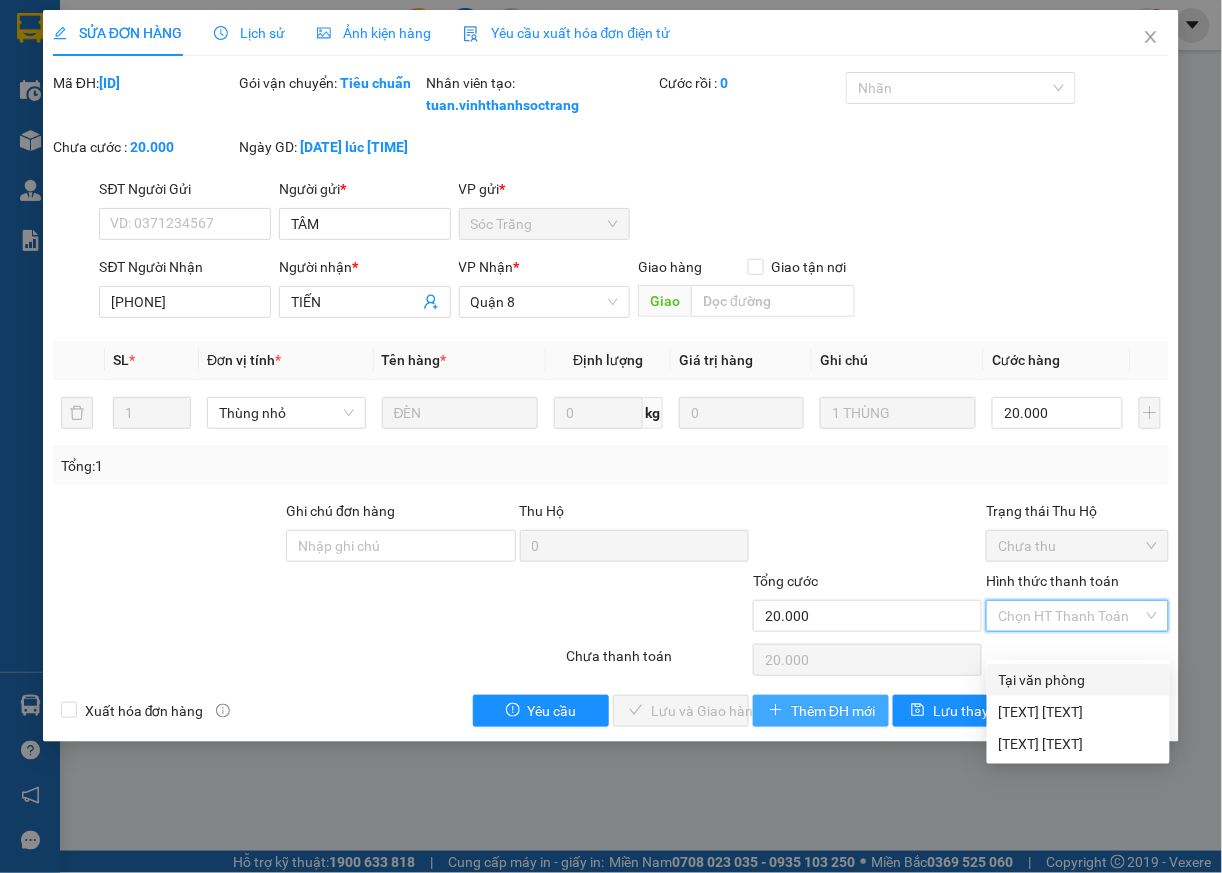 click on "Tại văn phòng" at bounding box center (1078, 680) 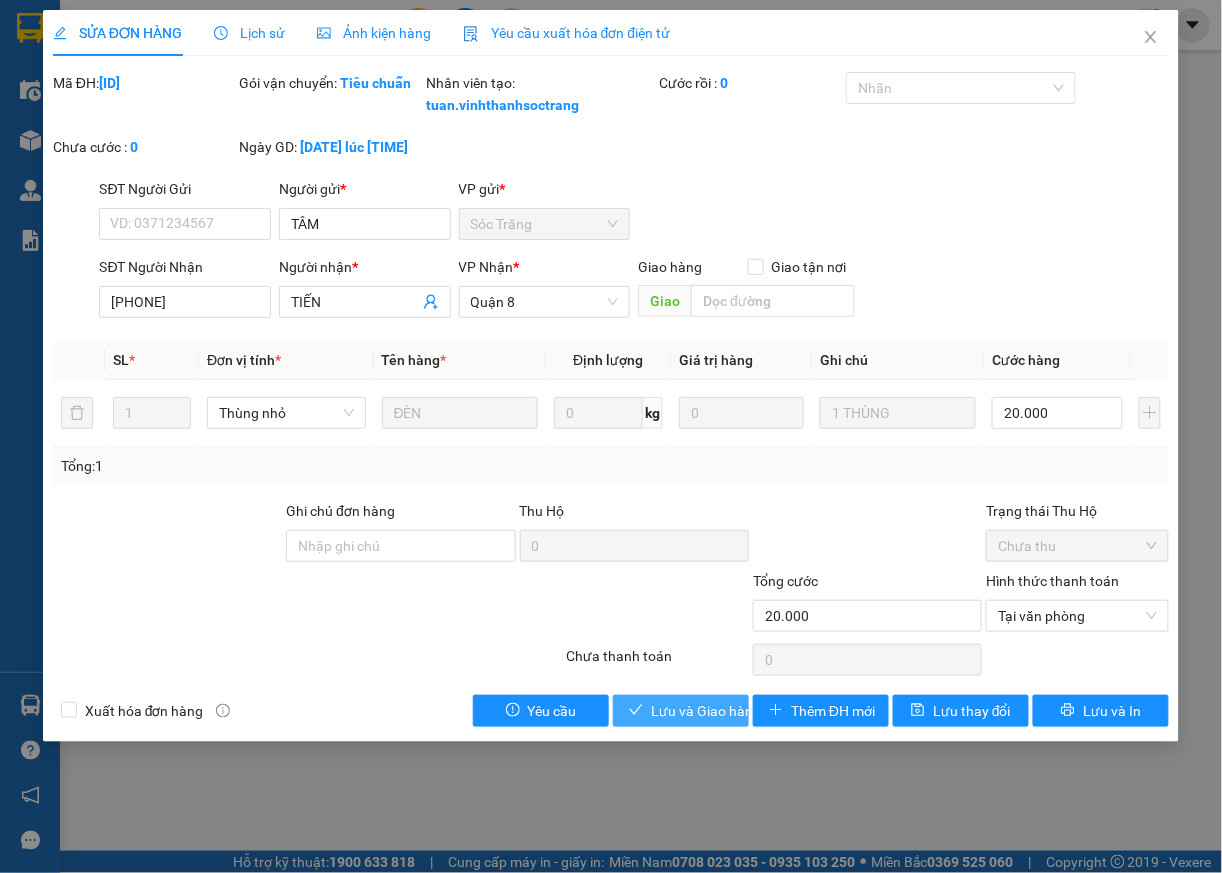 click on "Lưu và Giao hàng" at bounding box center (681, 711) 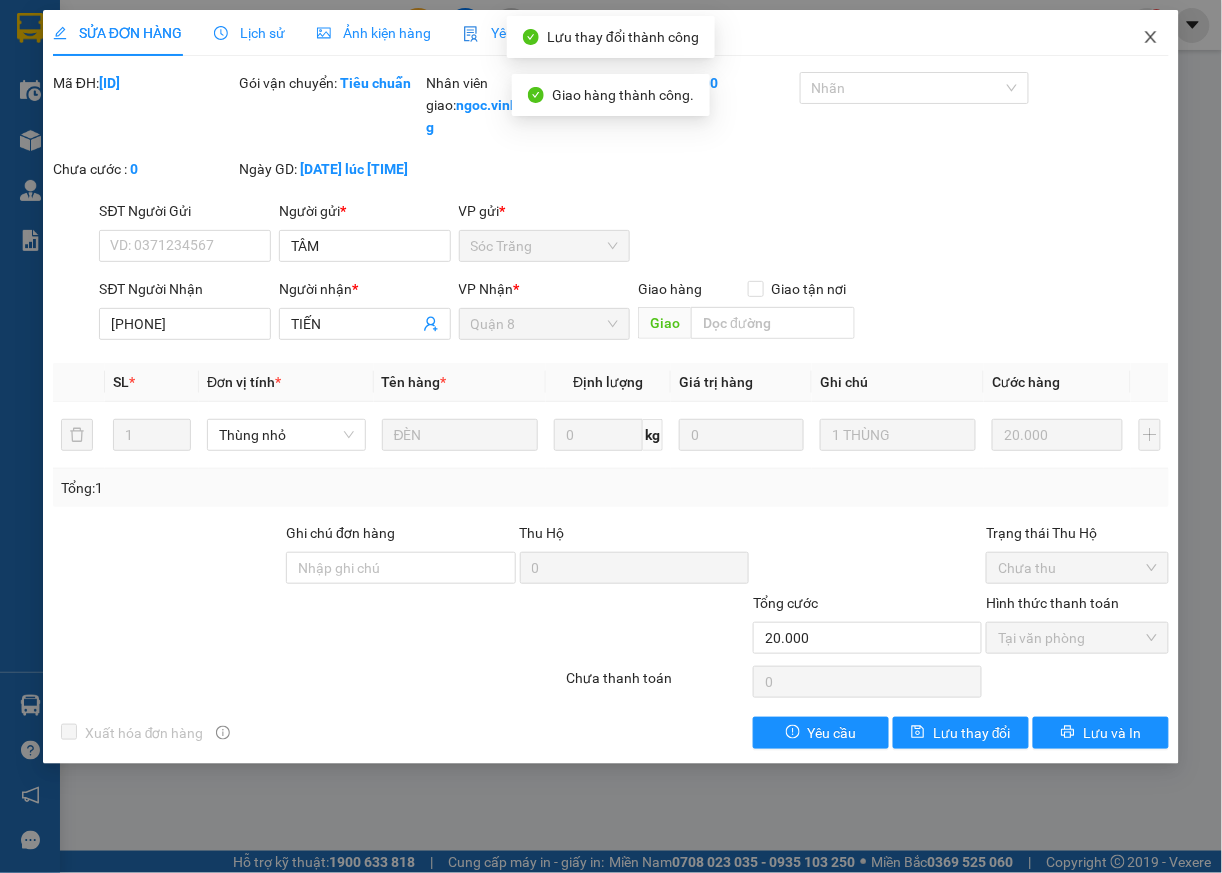 click 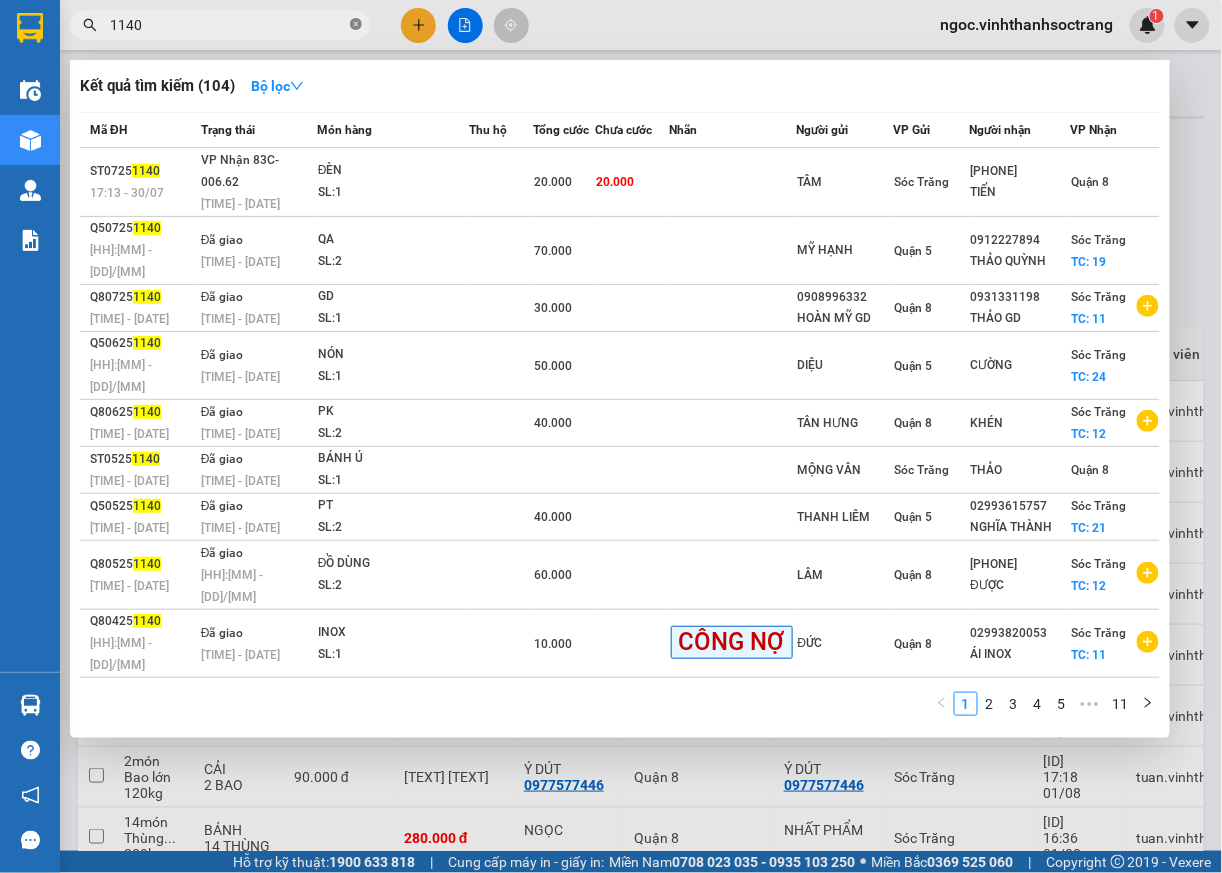 click 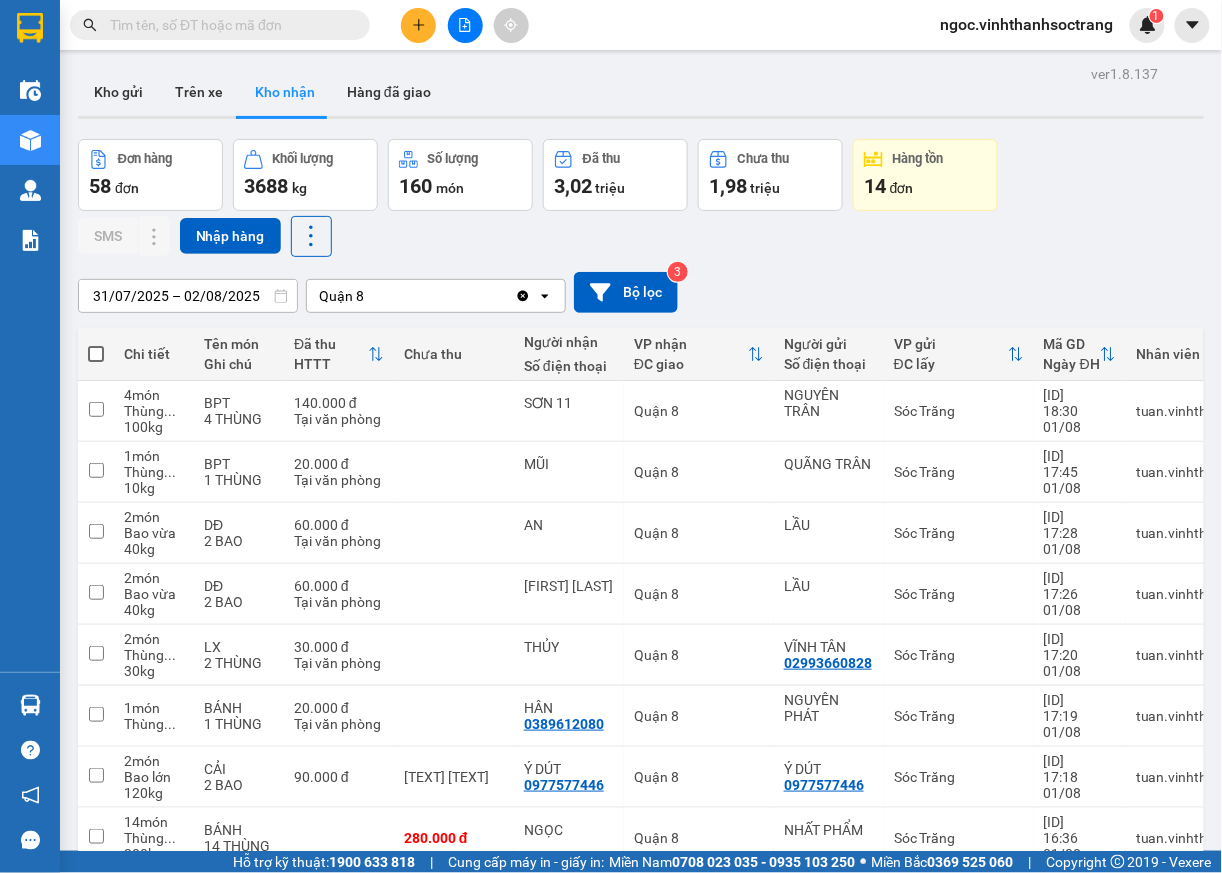 click at bounding box center (228, 25) 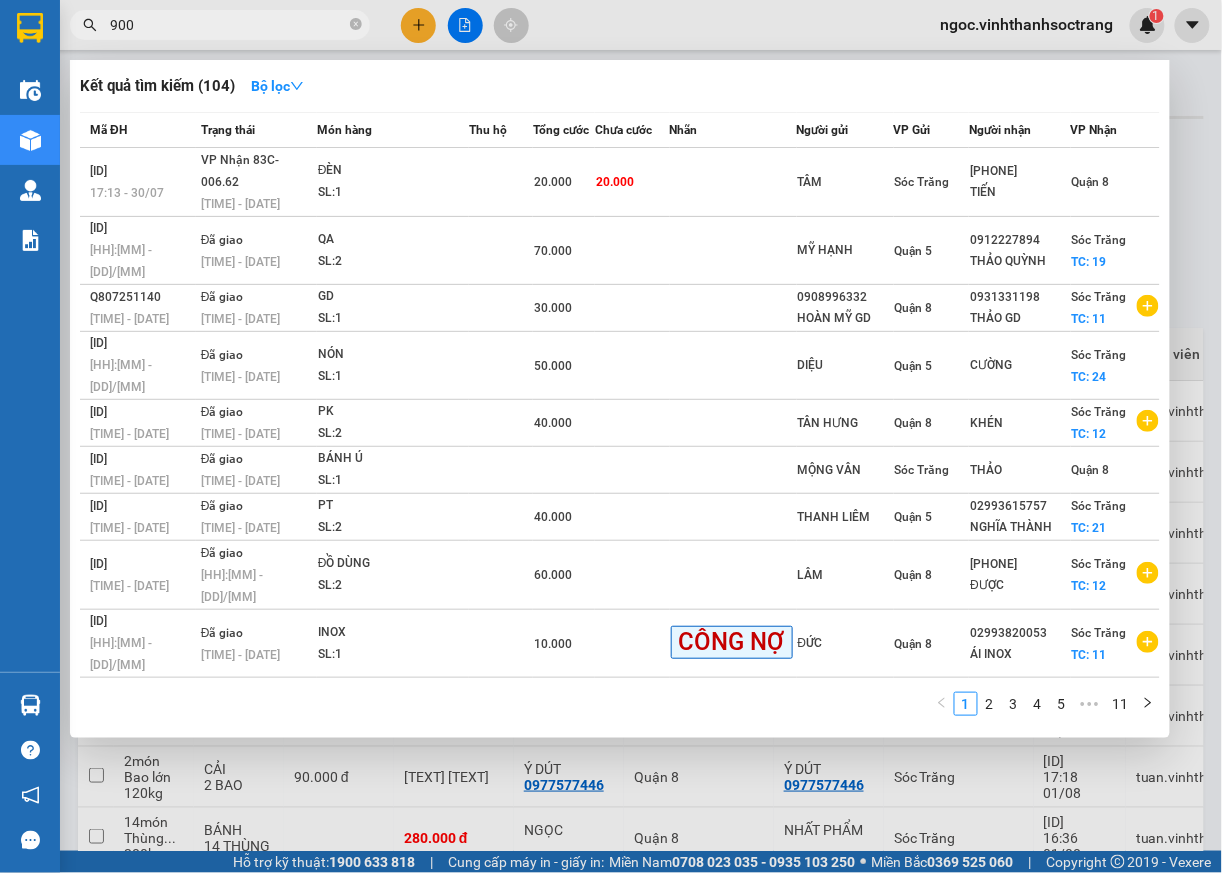 type on "900" 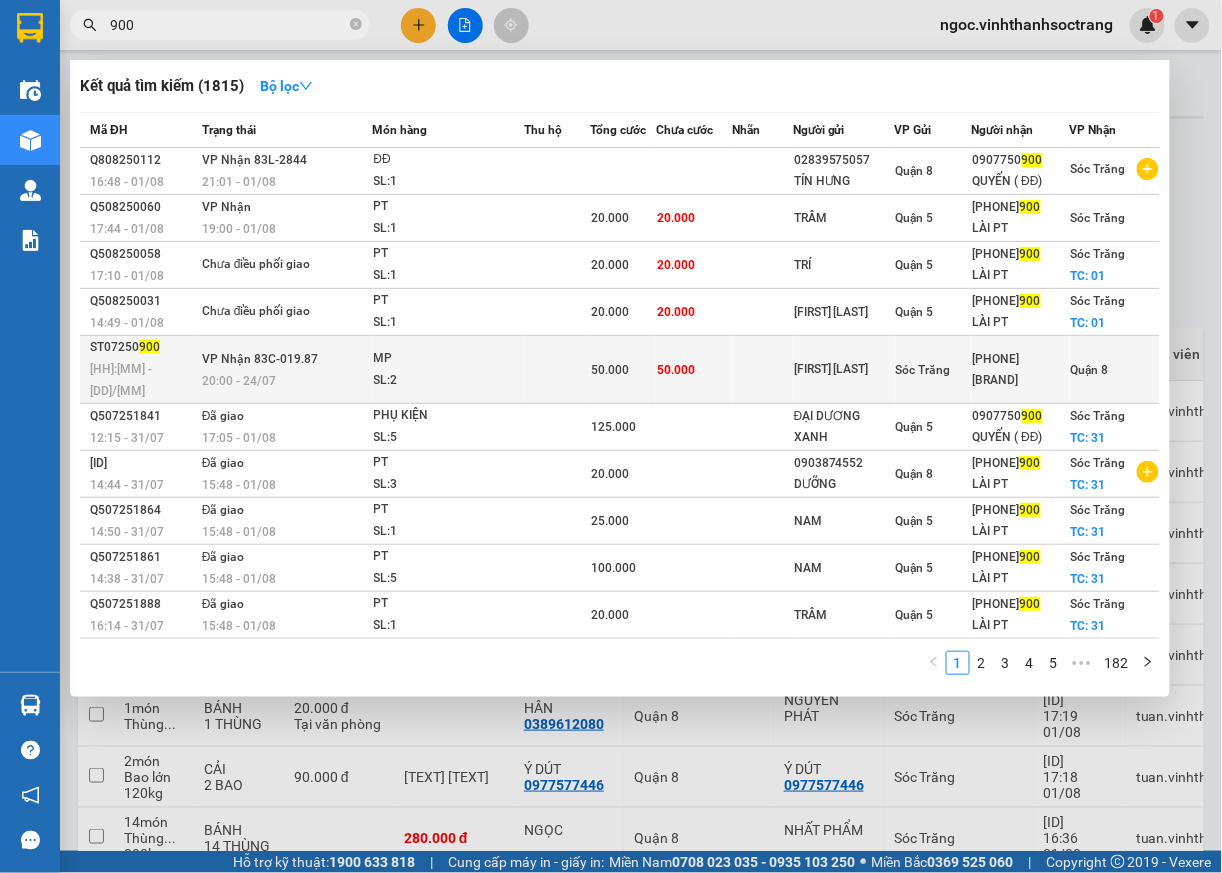click on "Quận 8" at bounding box center (1090, 370) 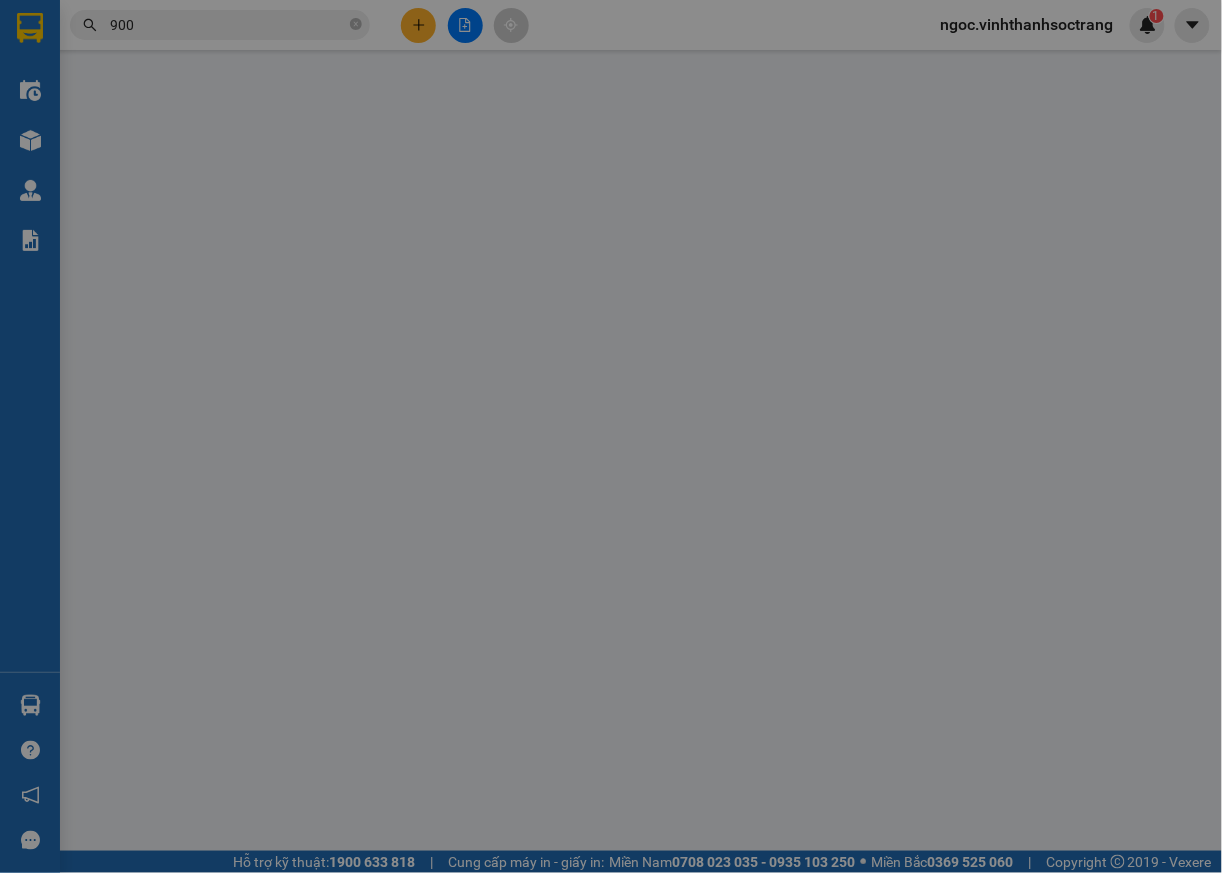 type on "[FIRST] [LAST]" 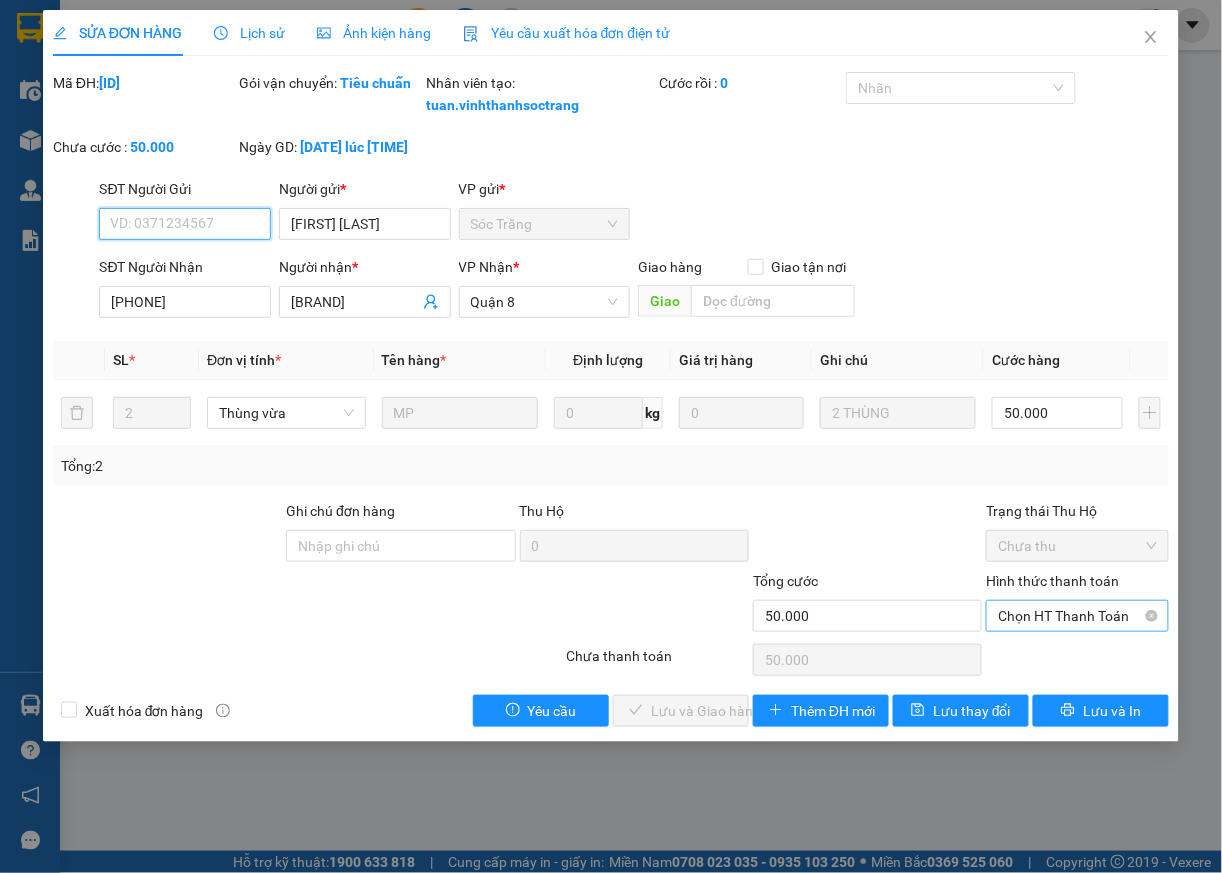 click on "Chọn HT Thanh Toán" at bounding box center (1077, 616) 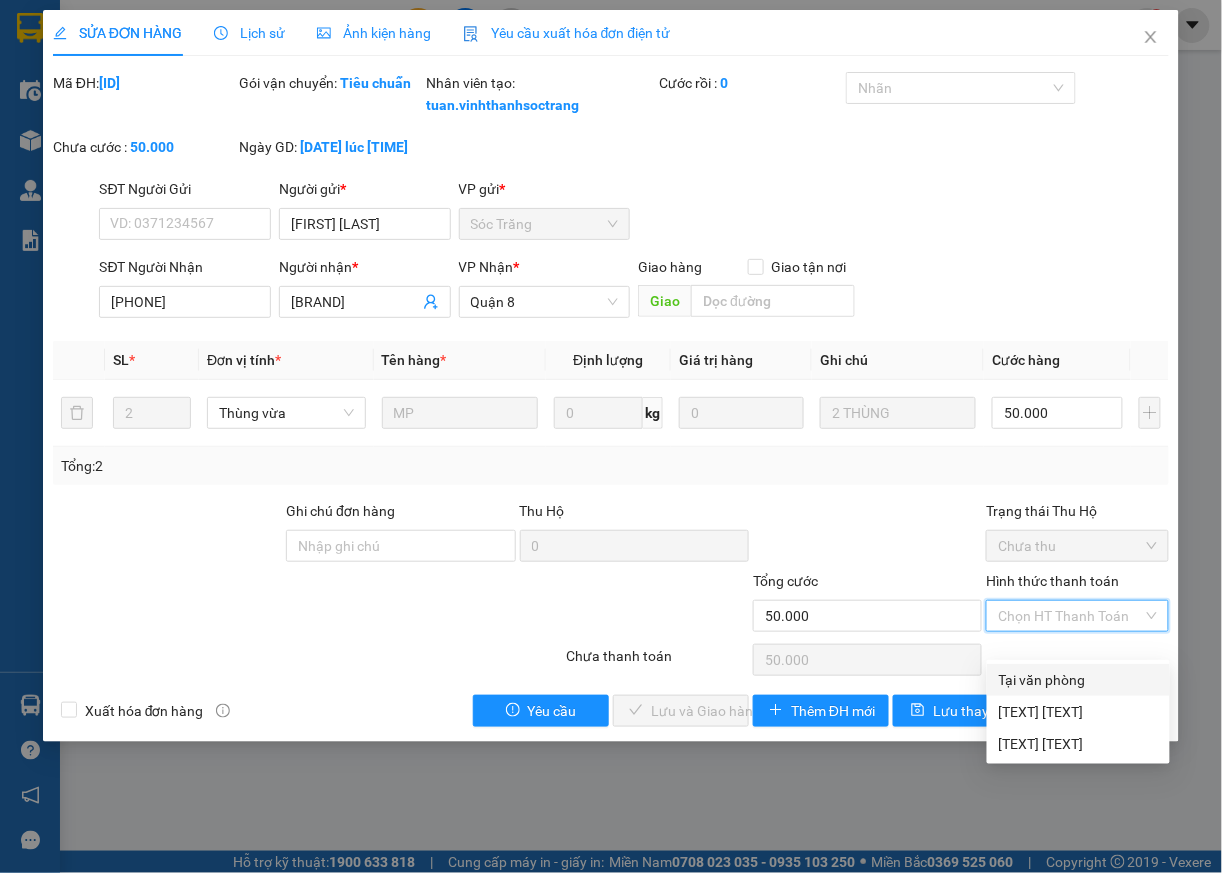 click on "Tại văn phòng" at bounding box center [1078, 680] 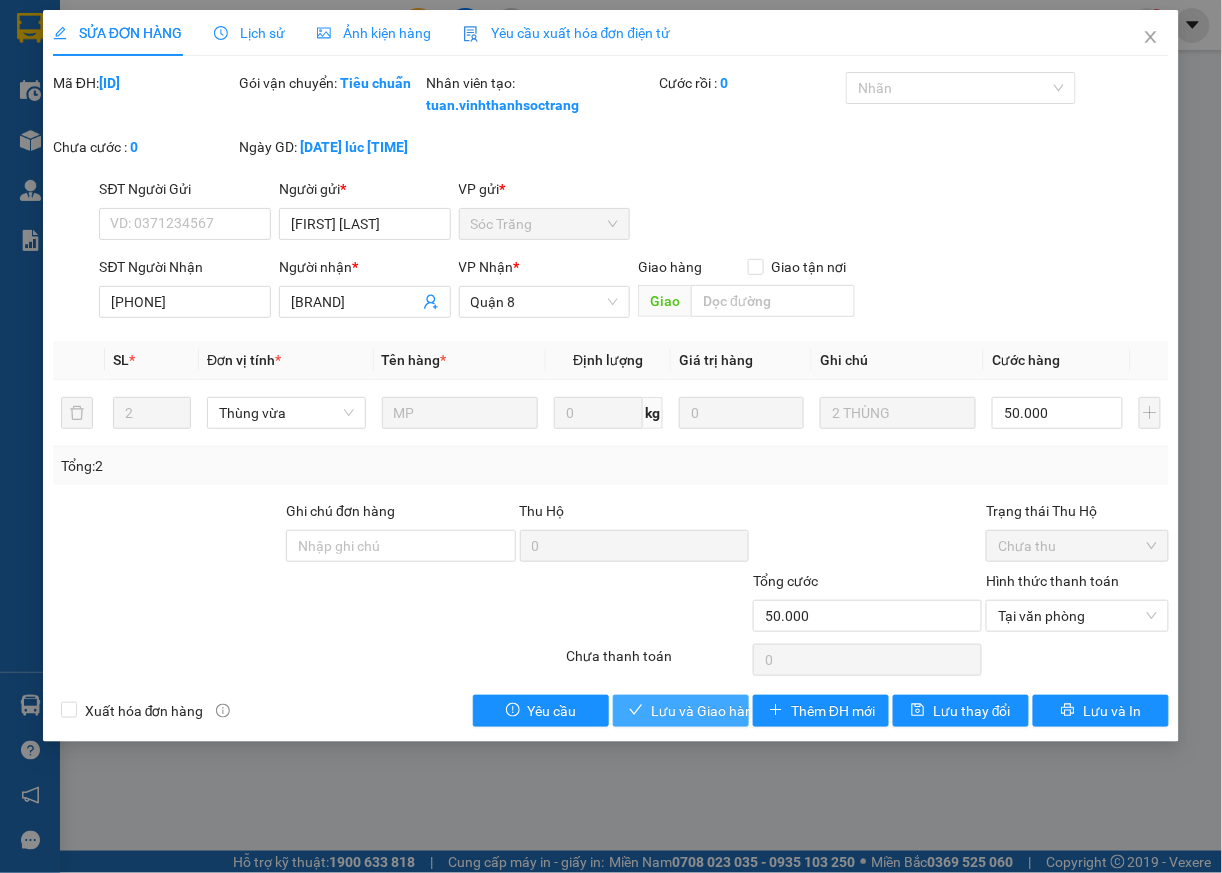 click on "Lưu và Giao hàng" at bounding box center [706, 711] 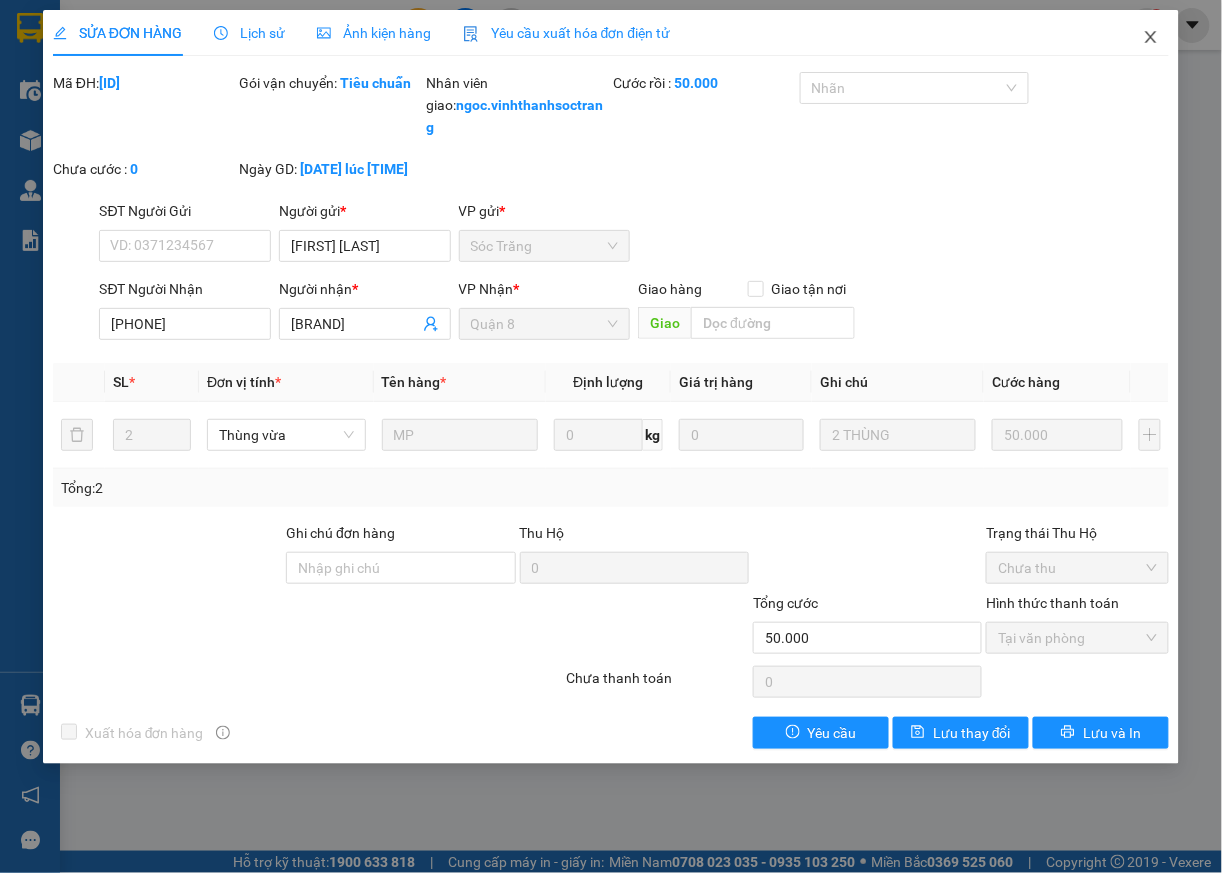 click 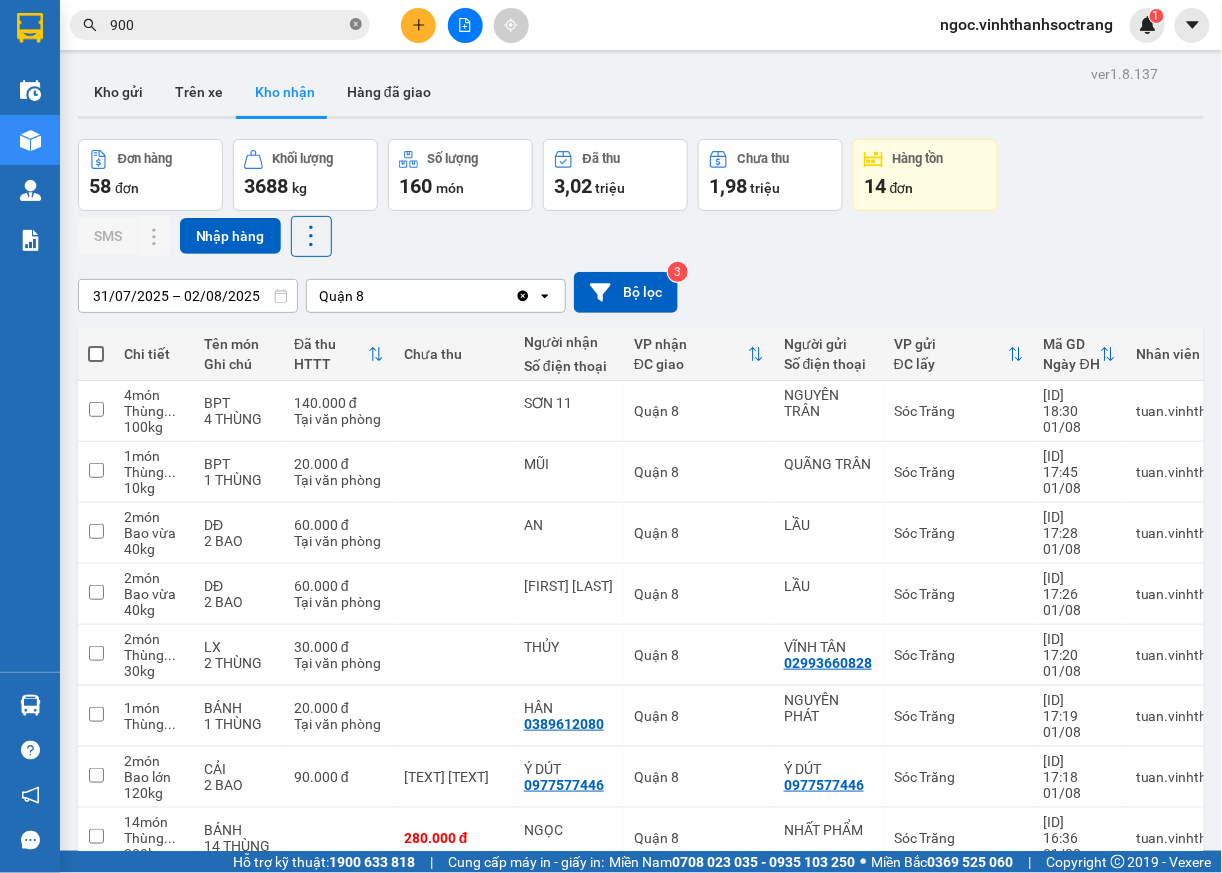 click 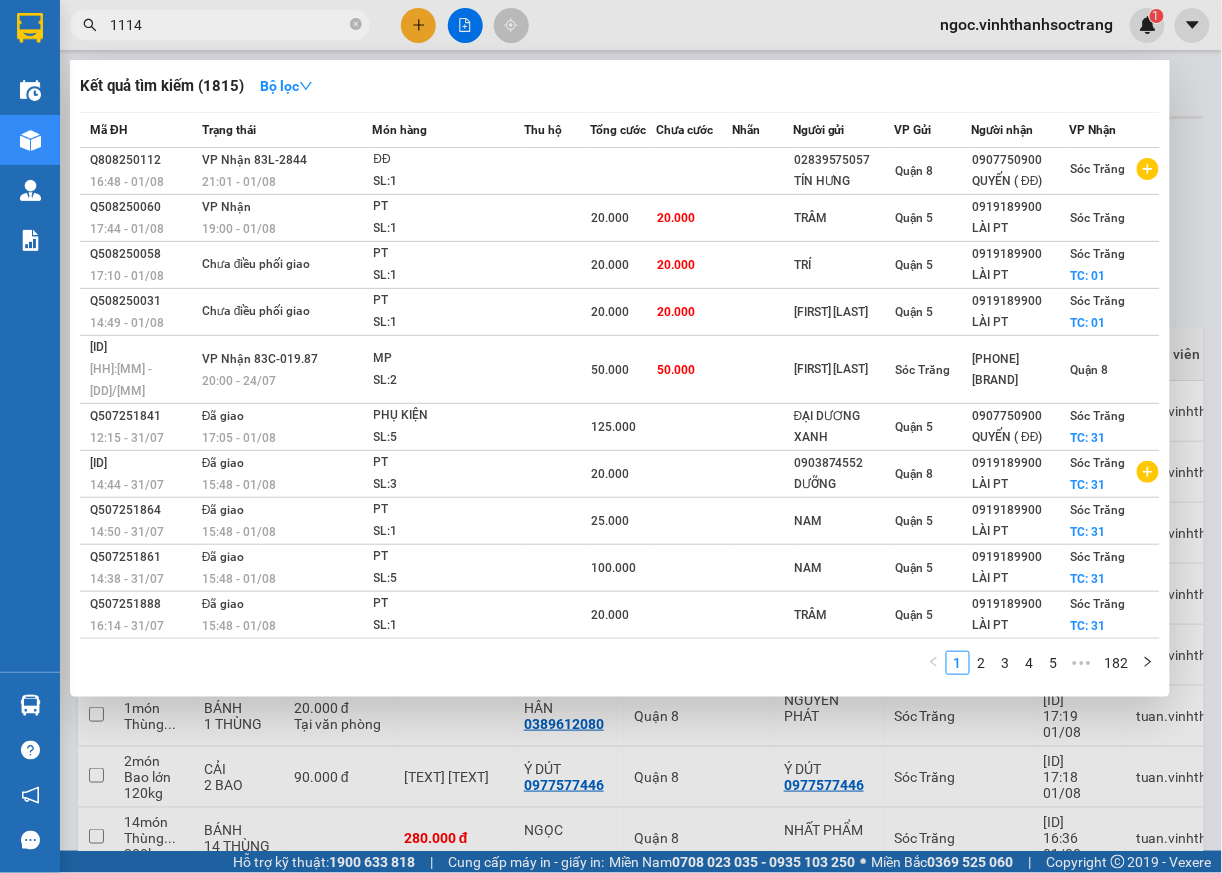 type on "1114" 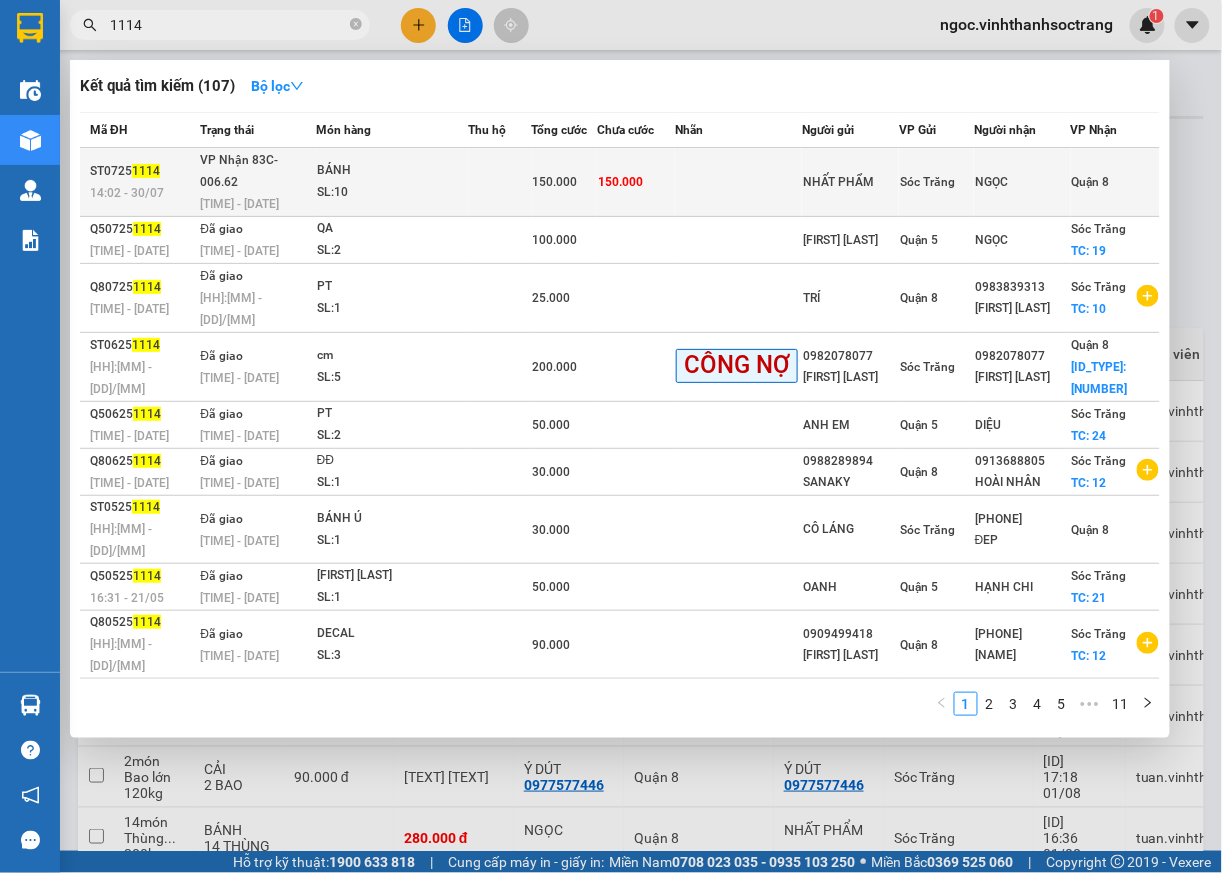 click on "Quận 8" at bounding box center [1115, 182] 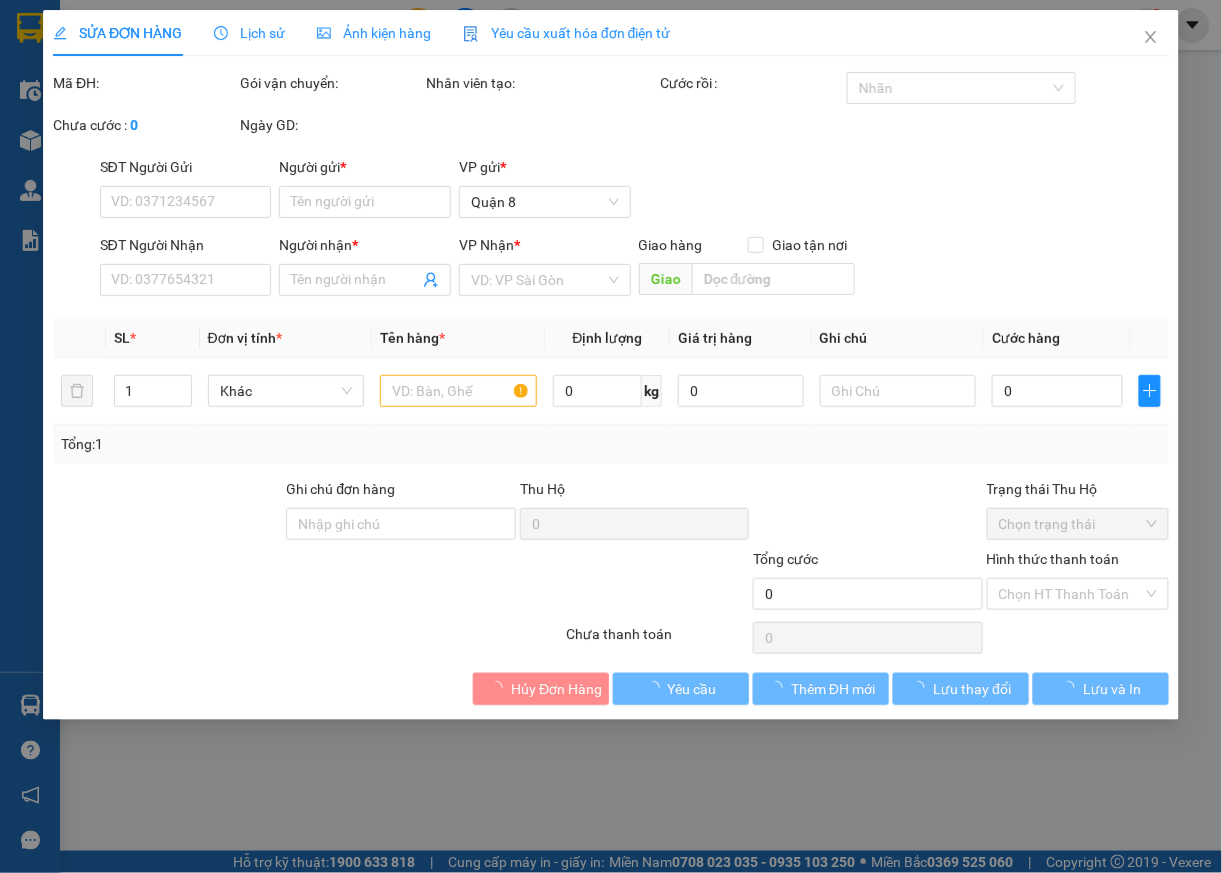type on "NHẤT PHẨM" 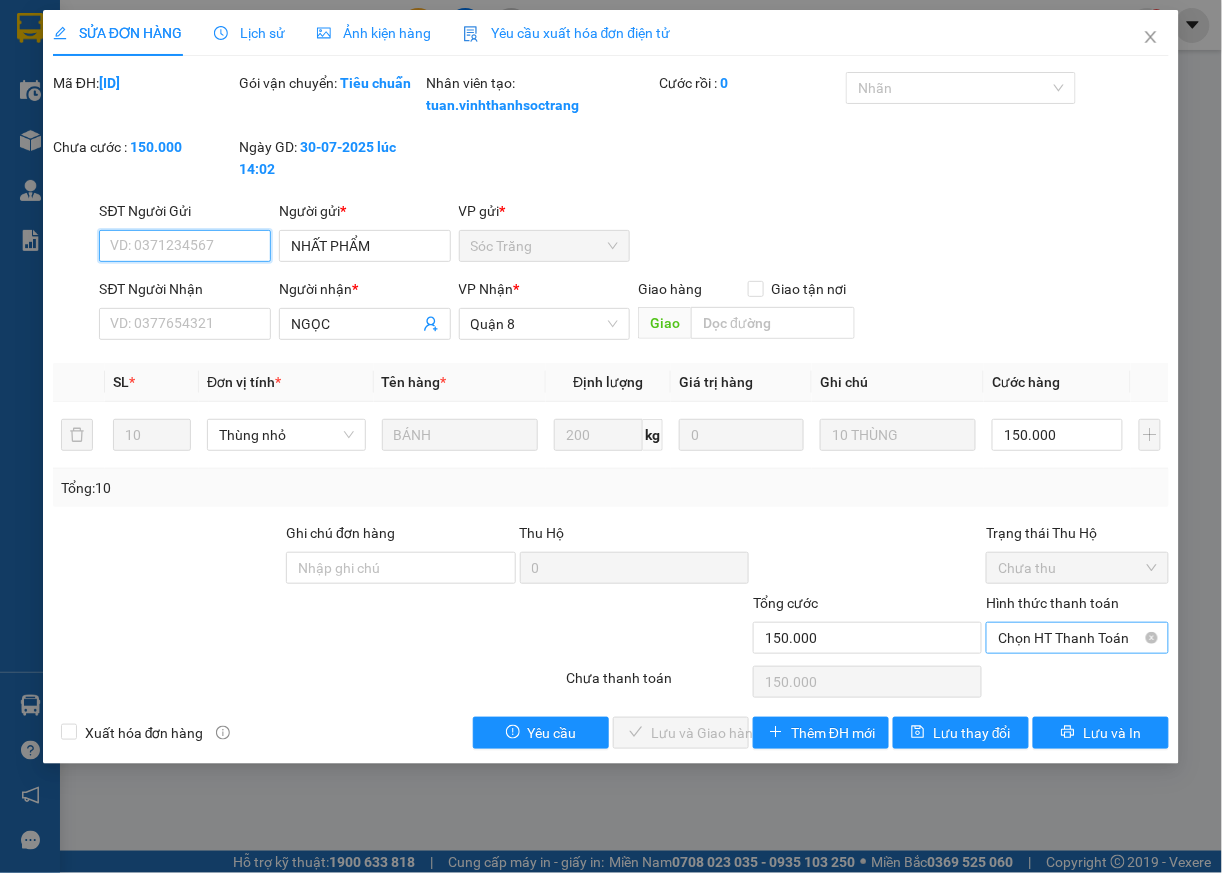 click on "Chọn HT Thanh Toán" at bounding box center (1077, 638) 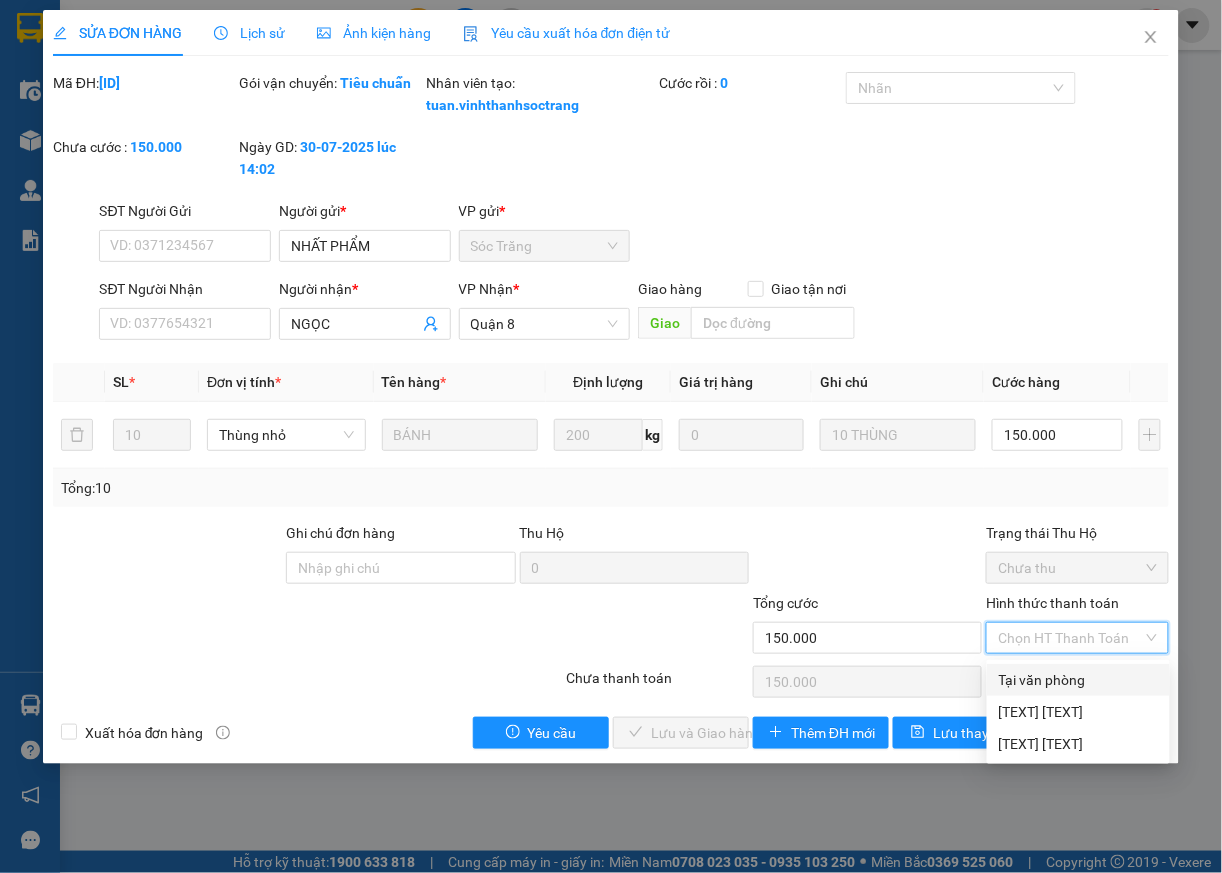drag, startPoint x: 1021, startPoint y: 681, endPoint x: 672, endPoint y: 720, distance: 351.17233 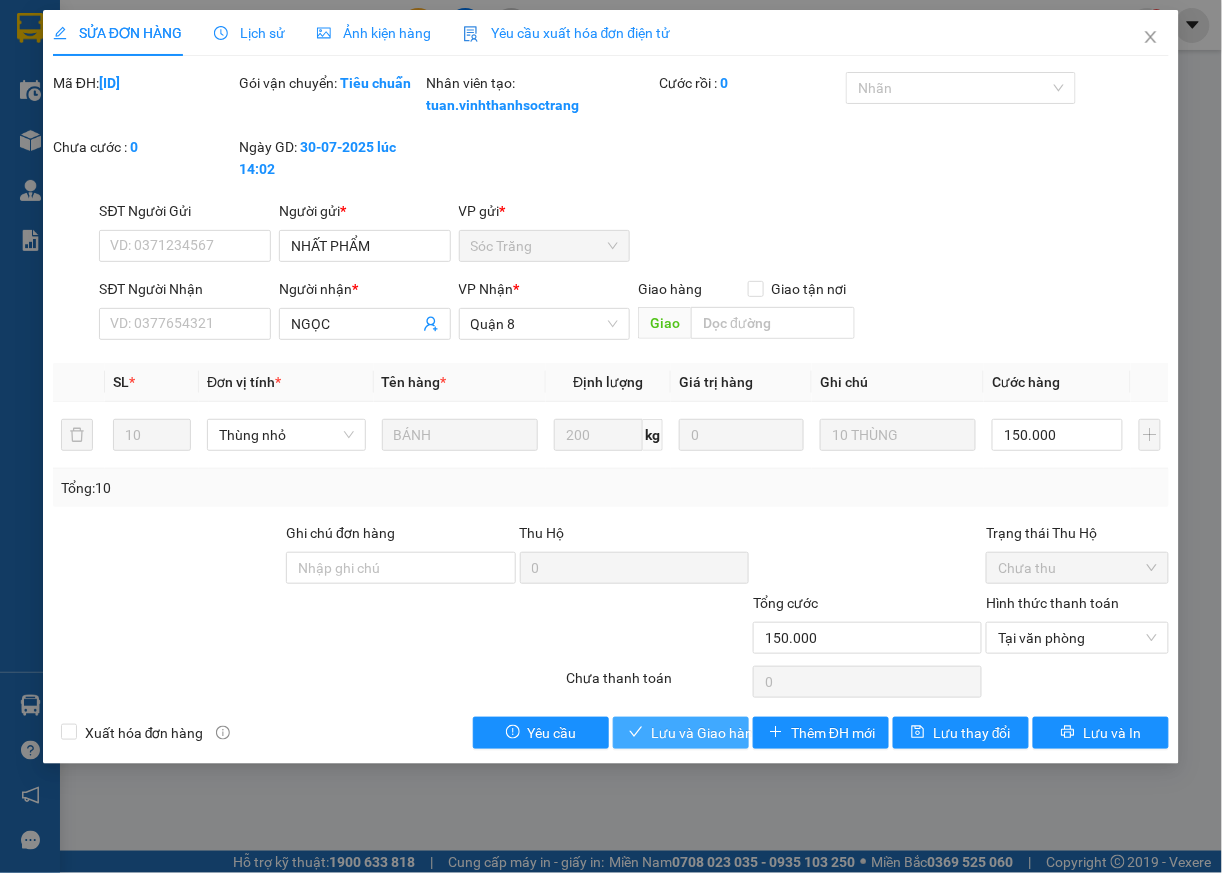click on "Lưu và Giao hàng" at bounding box center (706, 733) 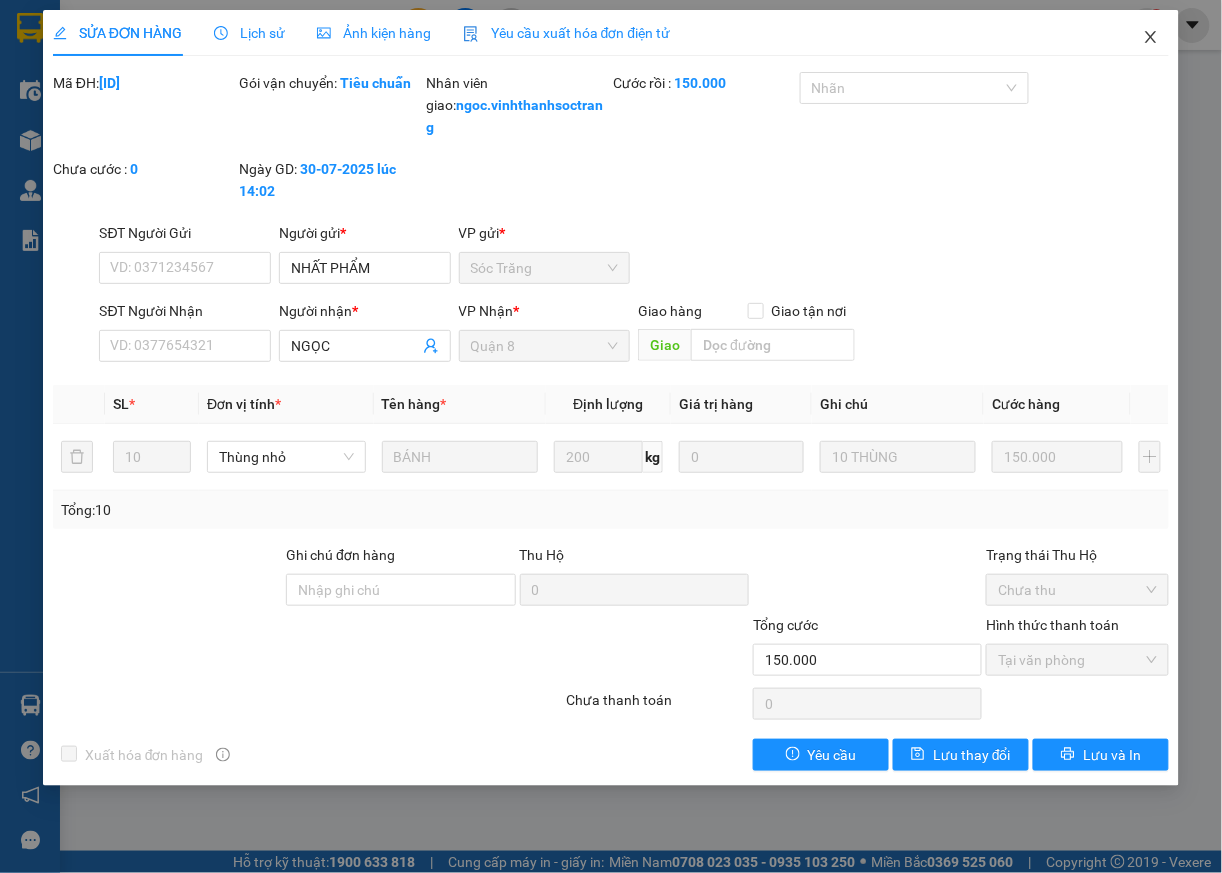 click 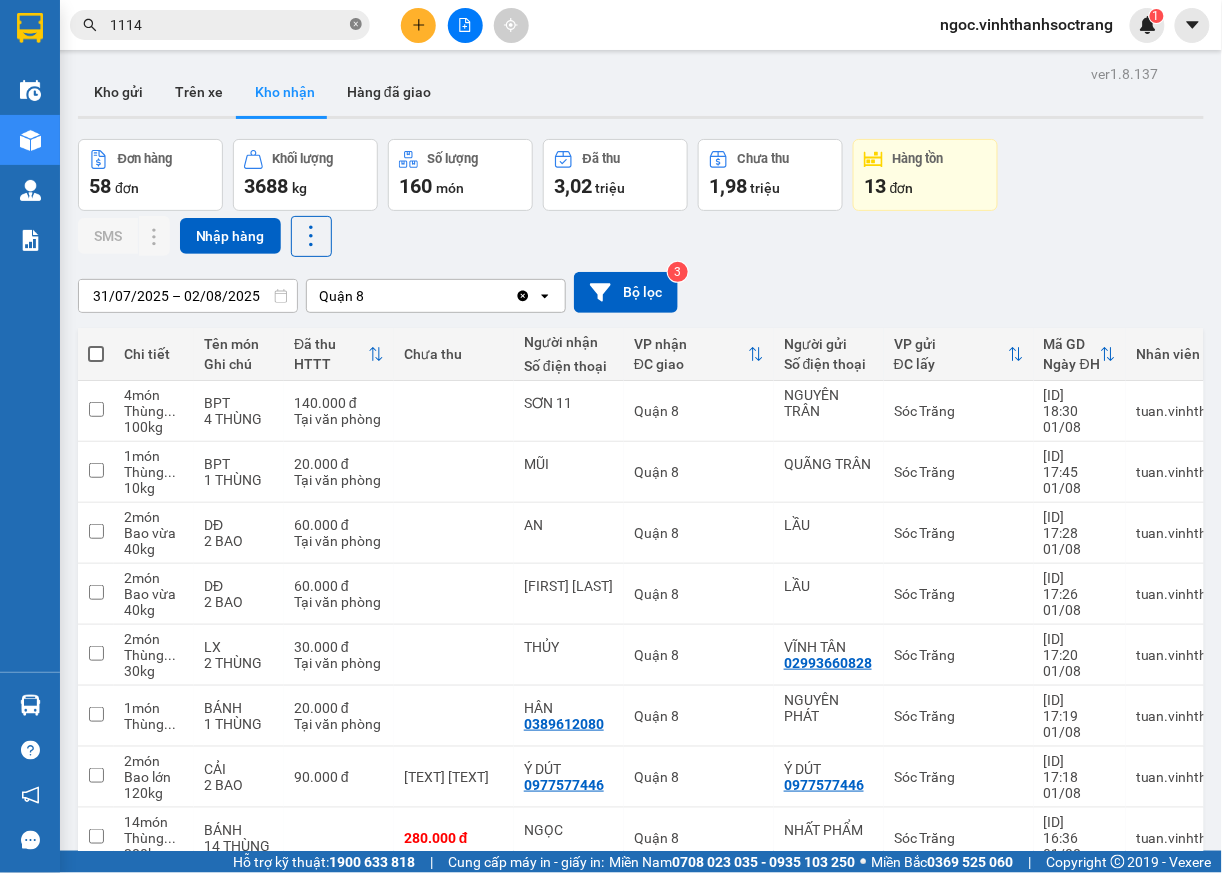 click 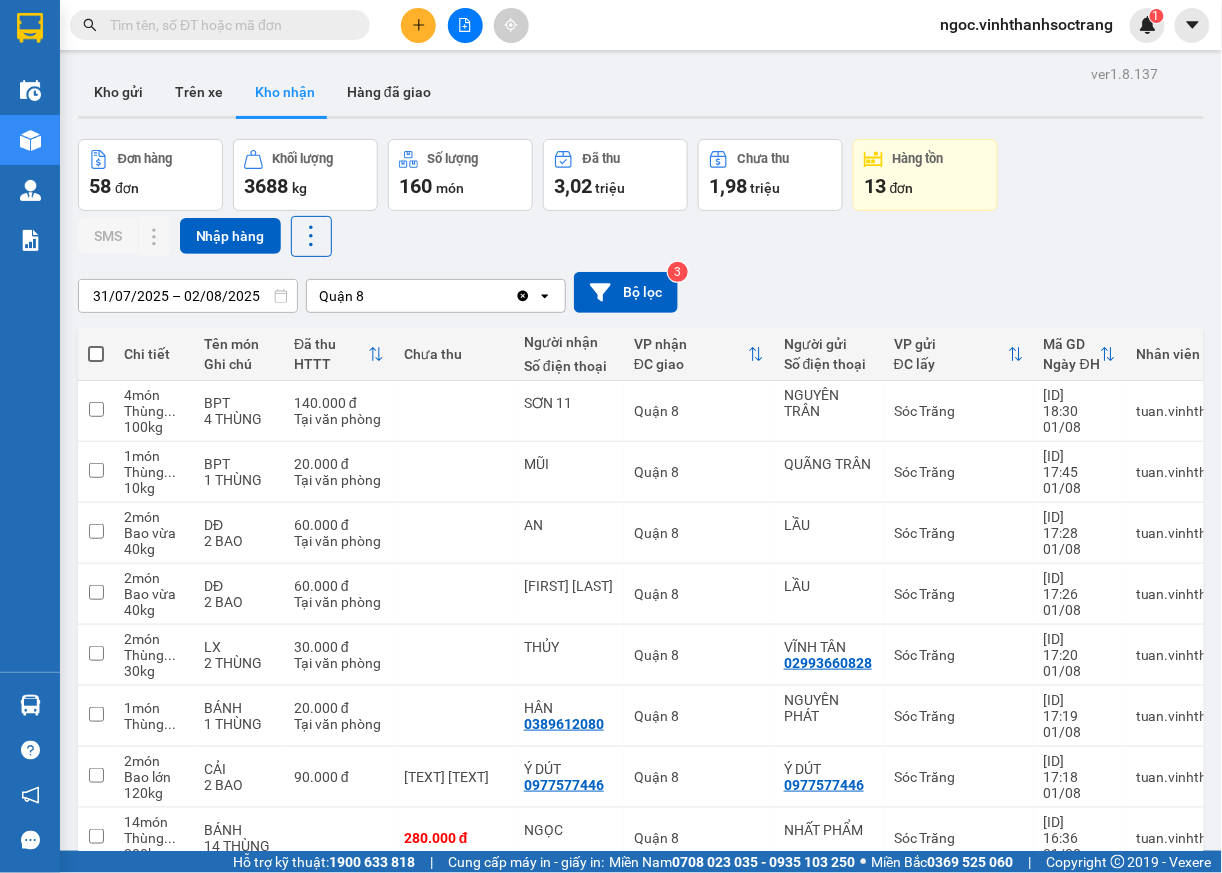 click at bounding box center (228, 25) 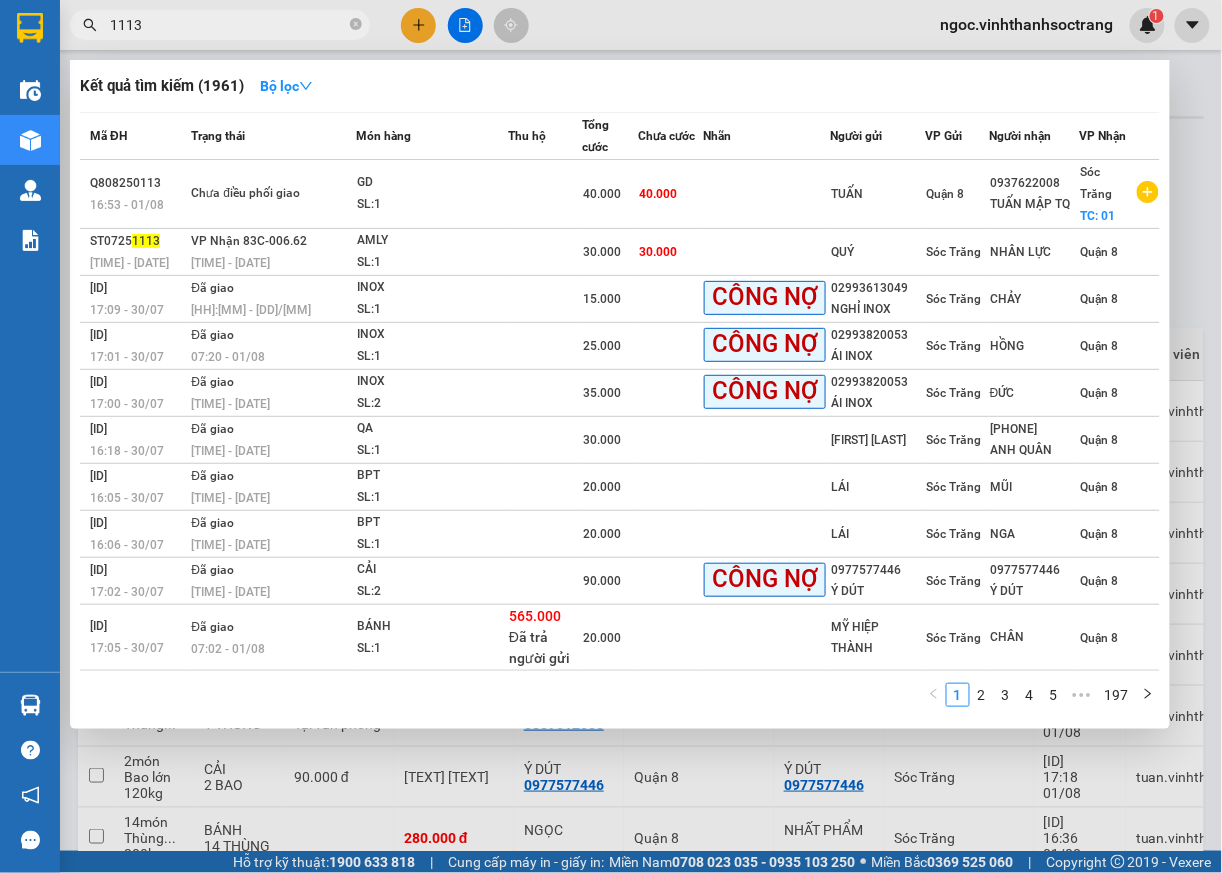 type on "1113" 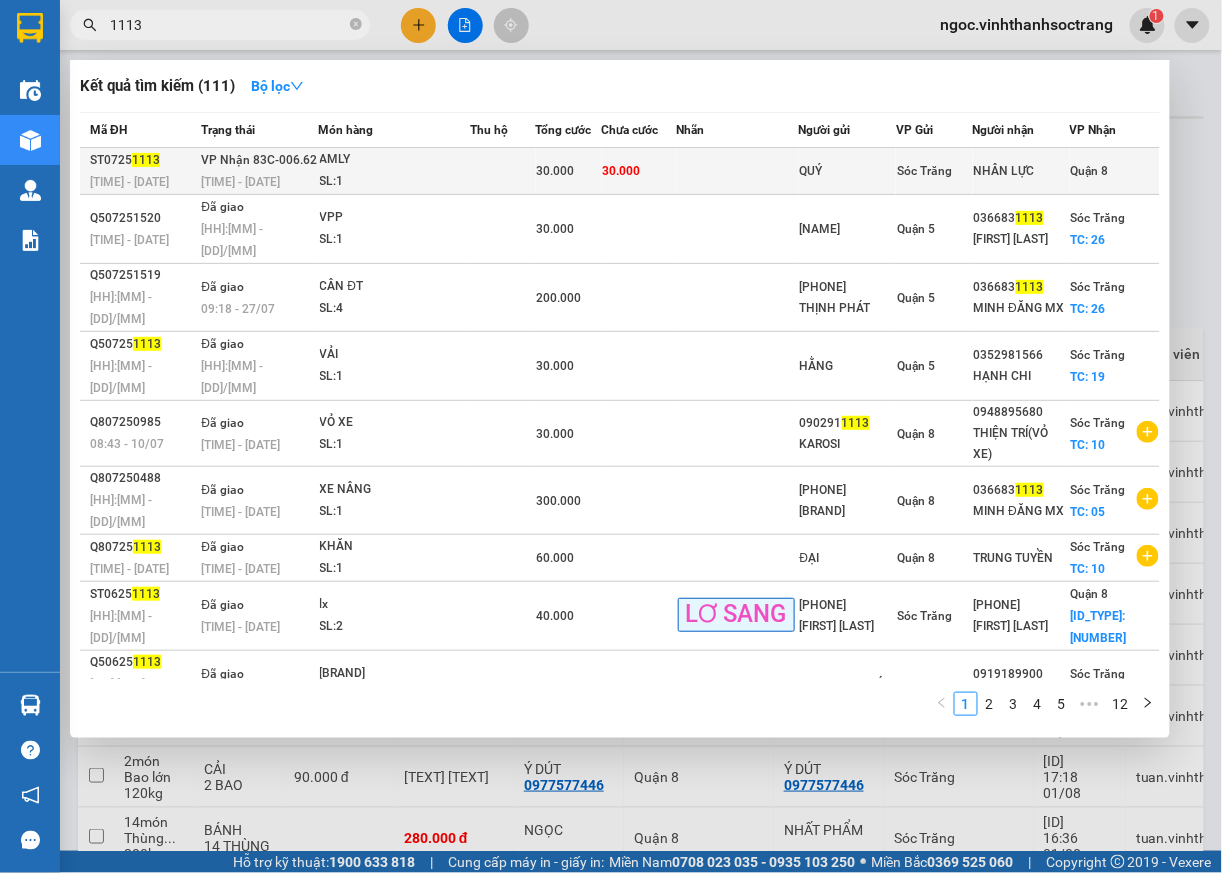 click on "Quận 8" at bounding box center [1090, 171] 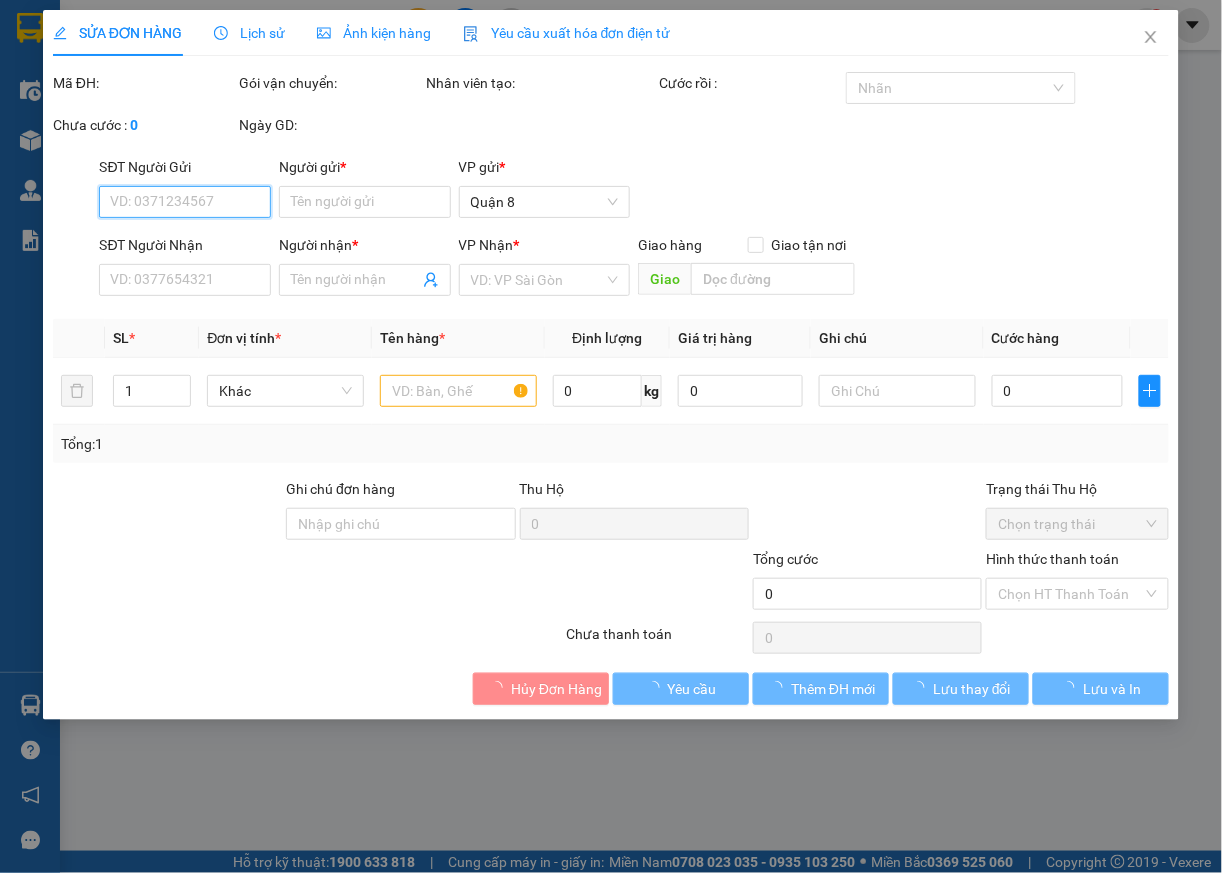 type on "QUÝ" 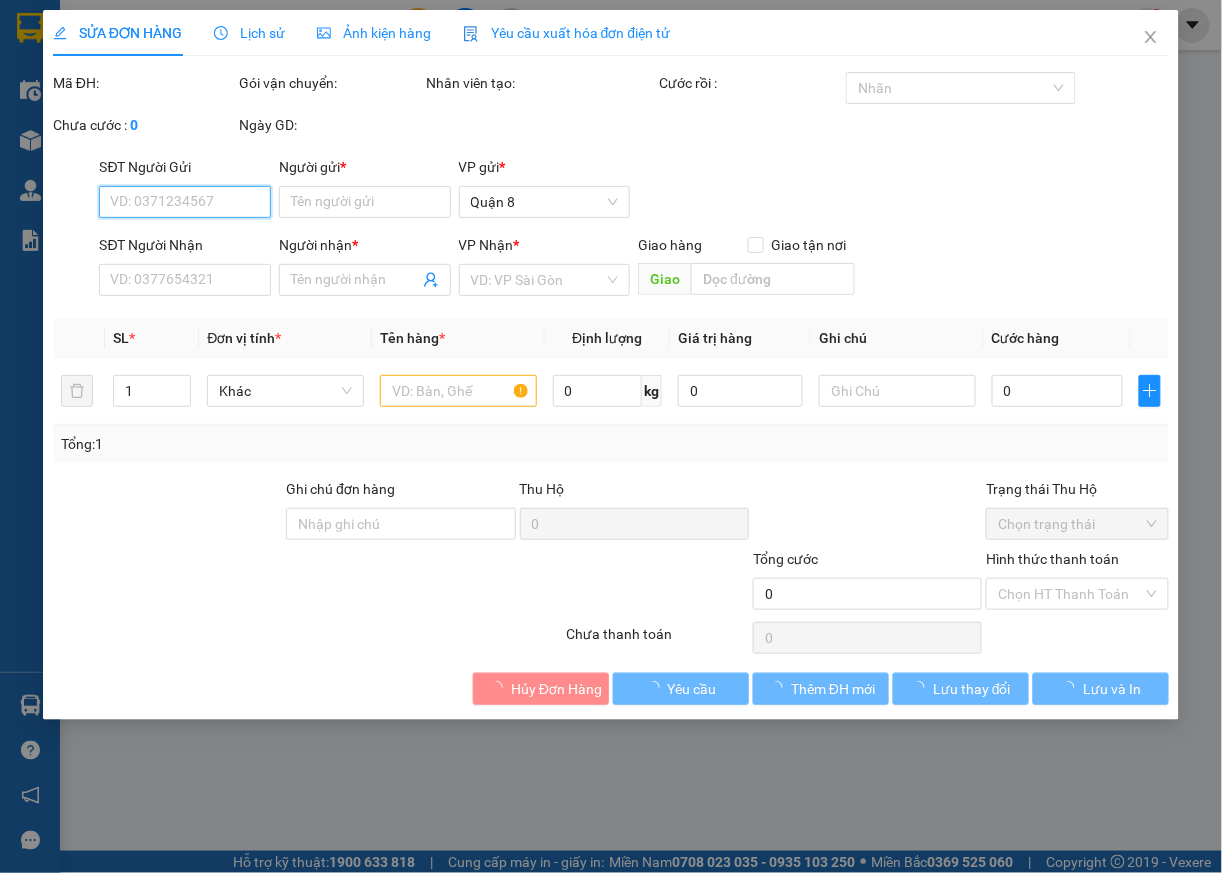 type on "NHÂN LỰC" 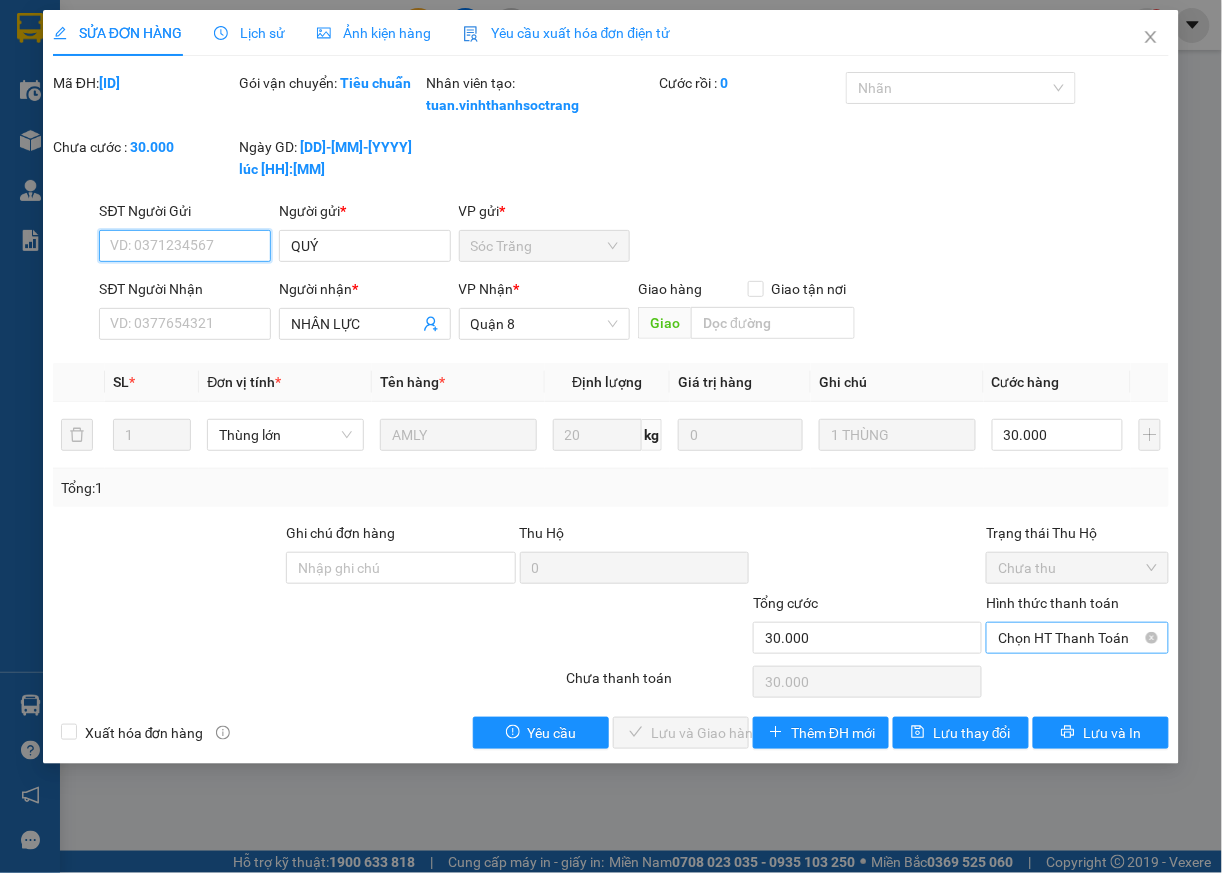 click on "Chọn HT Thanh Toán" at bounding box center [1077, 638] 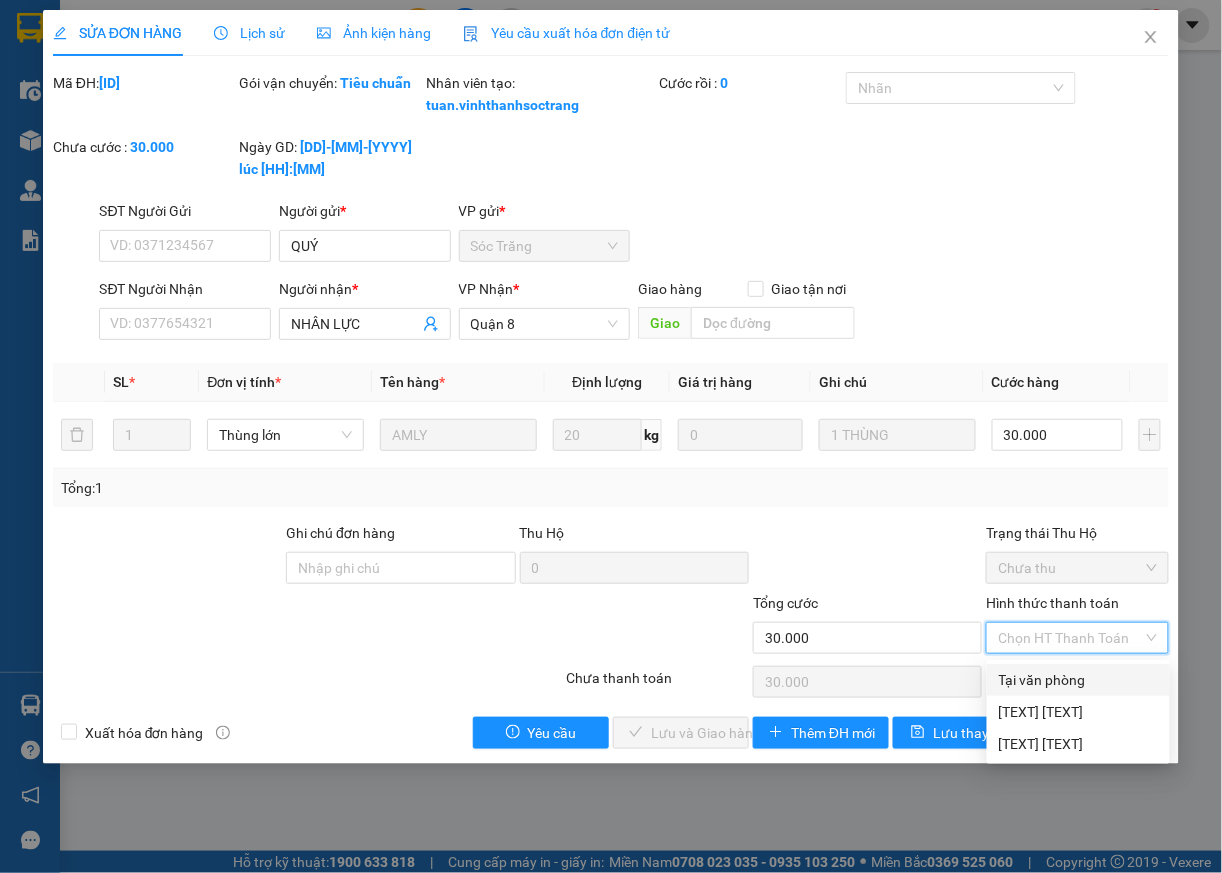 click on "Tại văn phòng" at bounding box center [1078, 680] 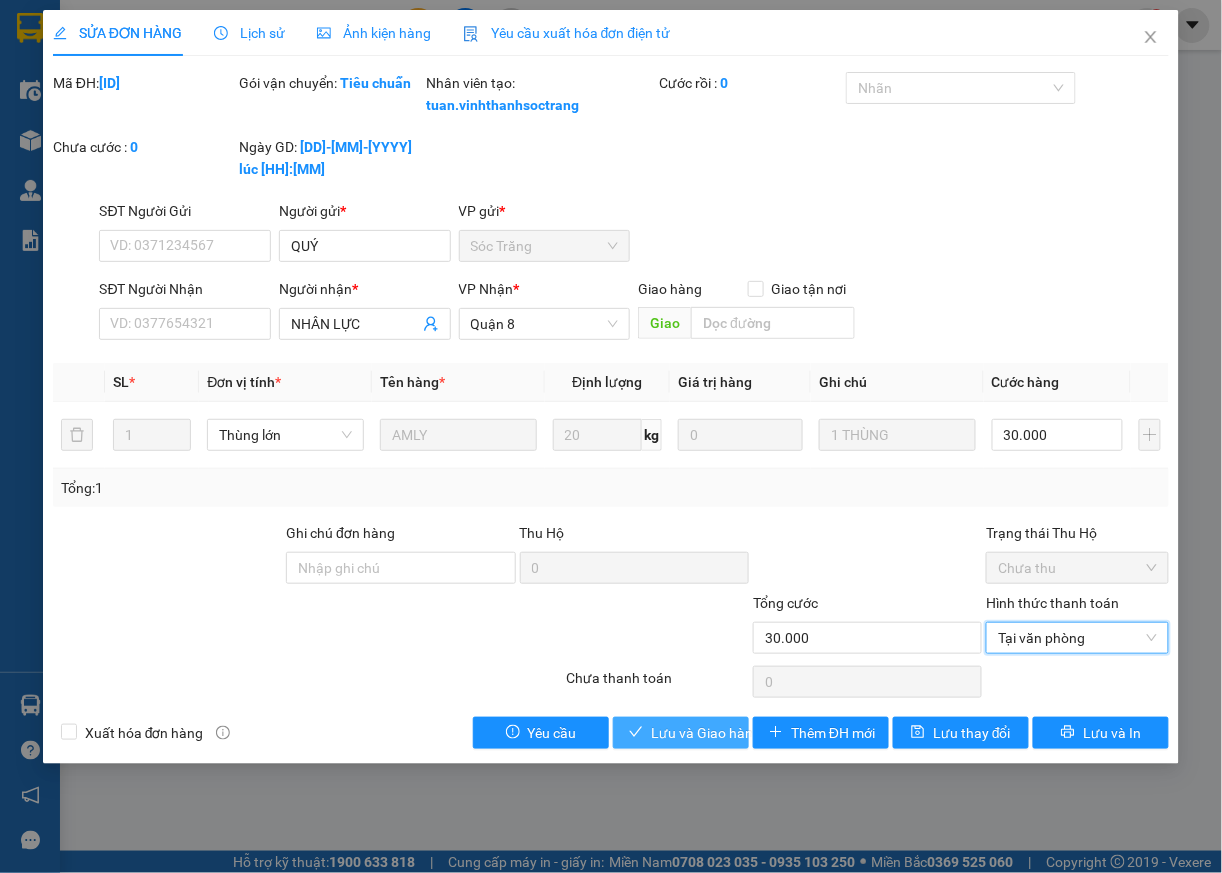 click on "Lưu và Giao hàng" at bounding box center [706, 733] 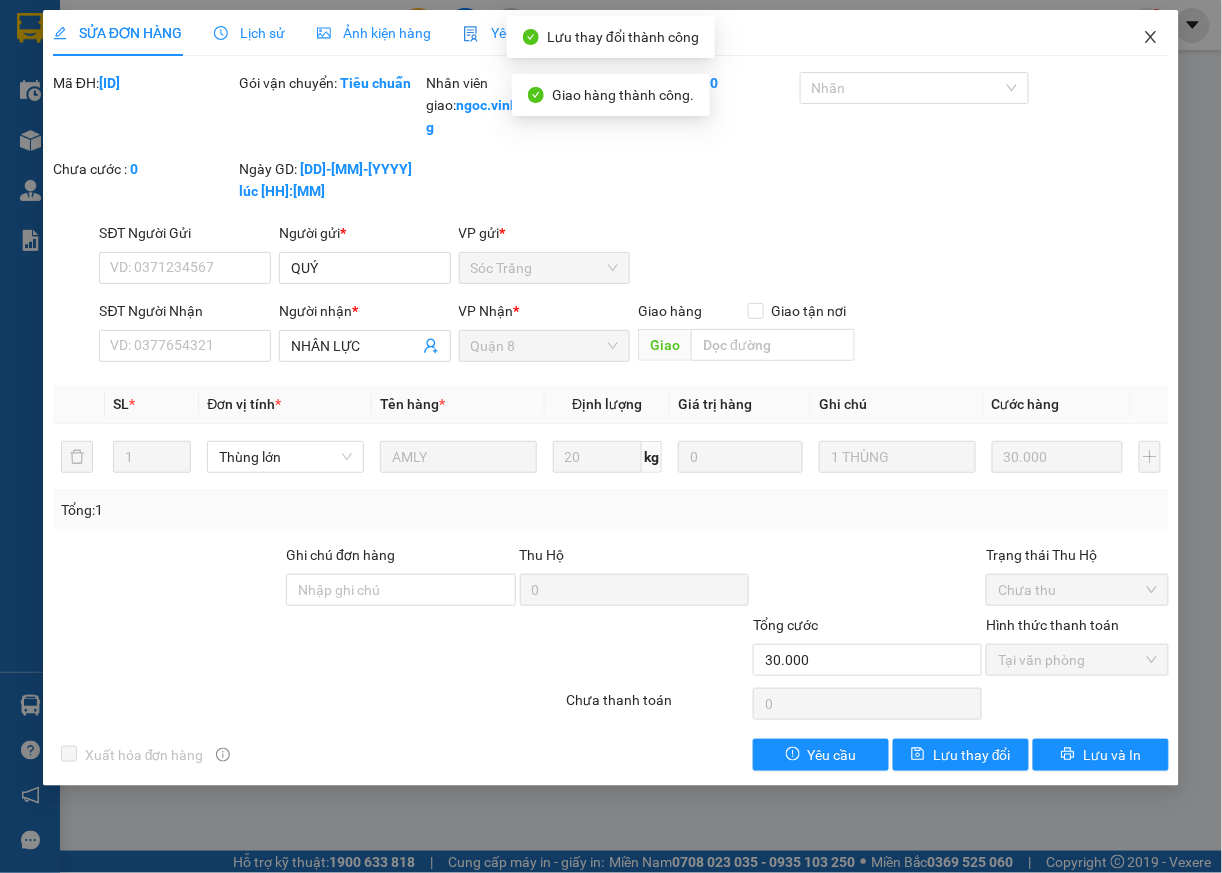 click 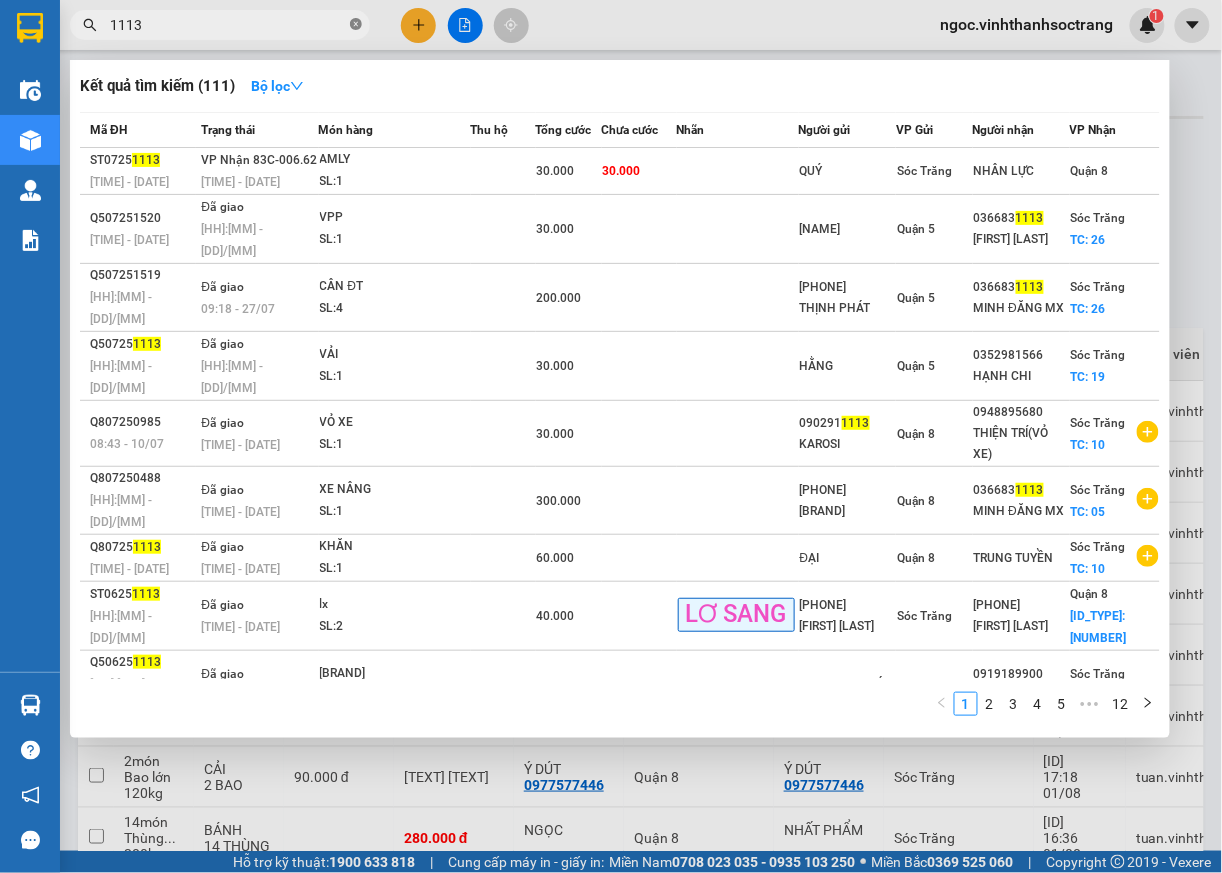 click 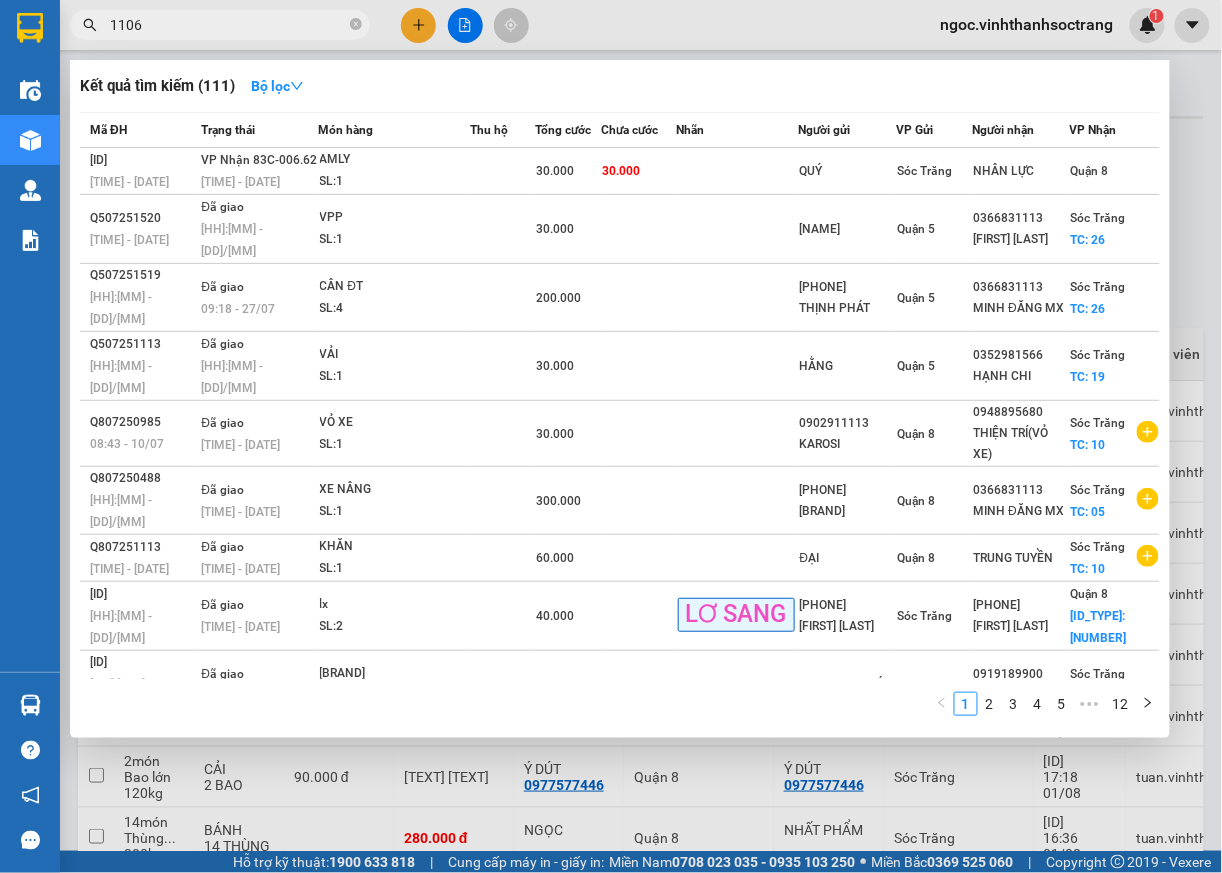 type on "1106" 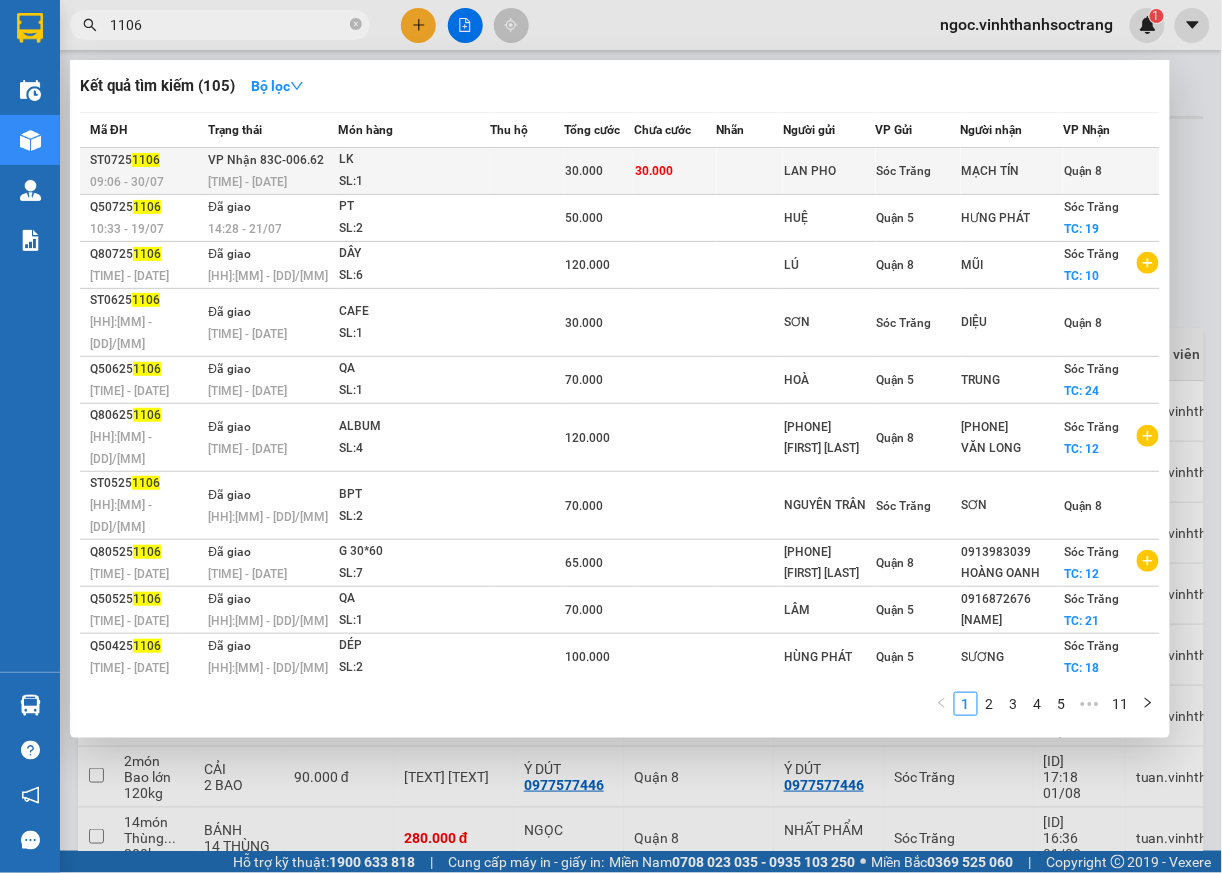 click on "Quận 8" at bounding box center (1083, 171) 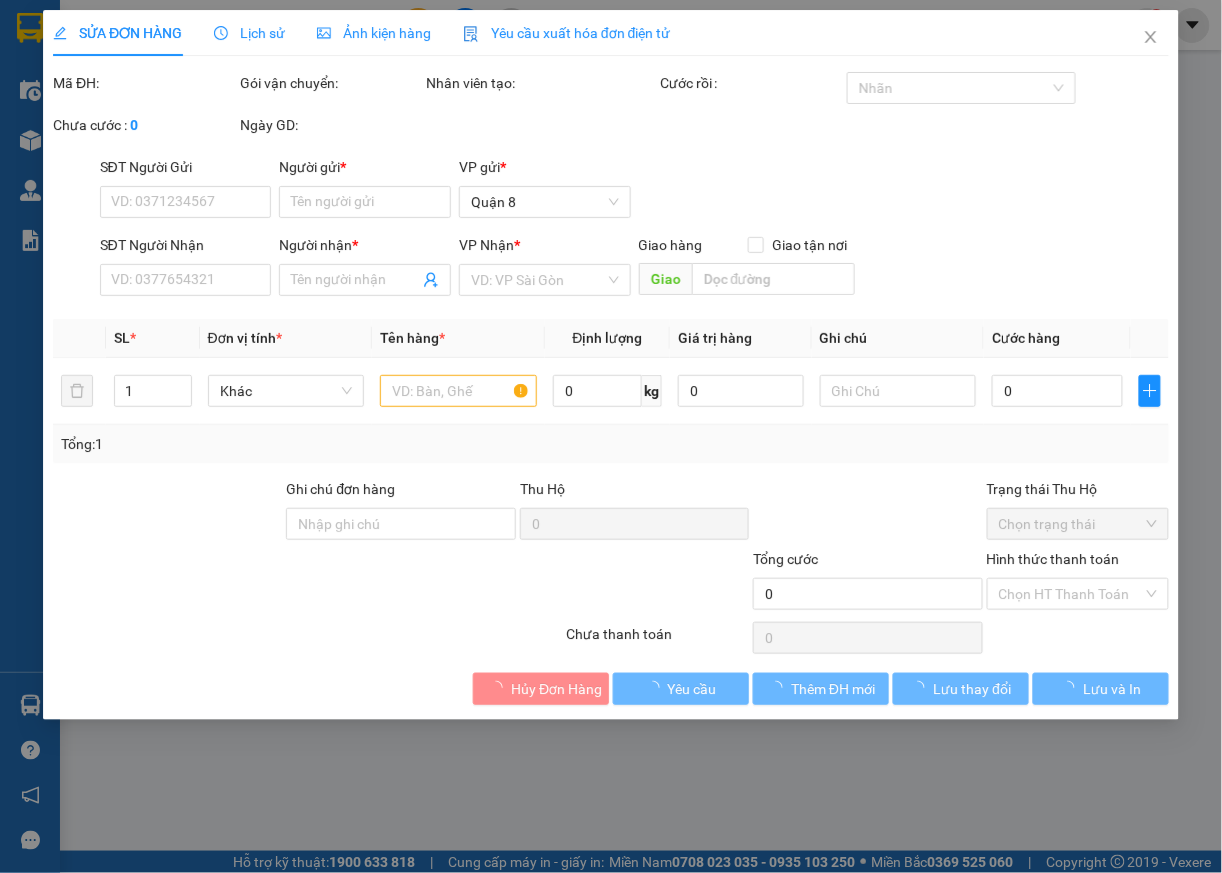 type on "LAN PHO" 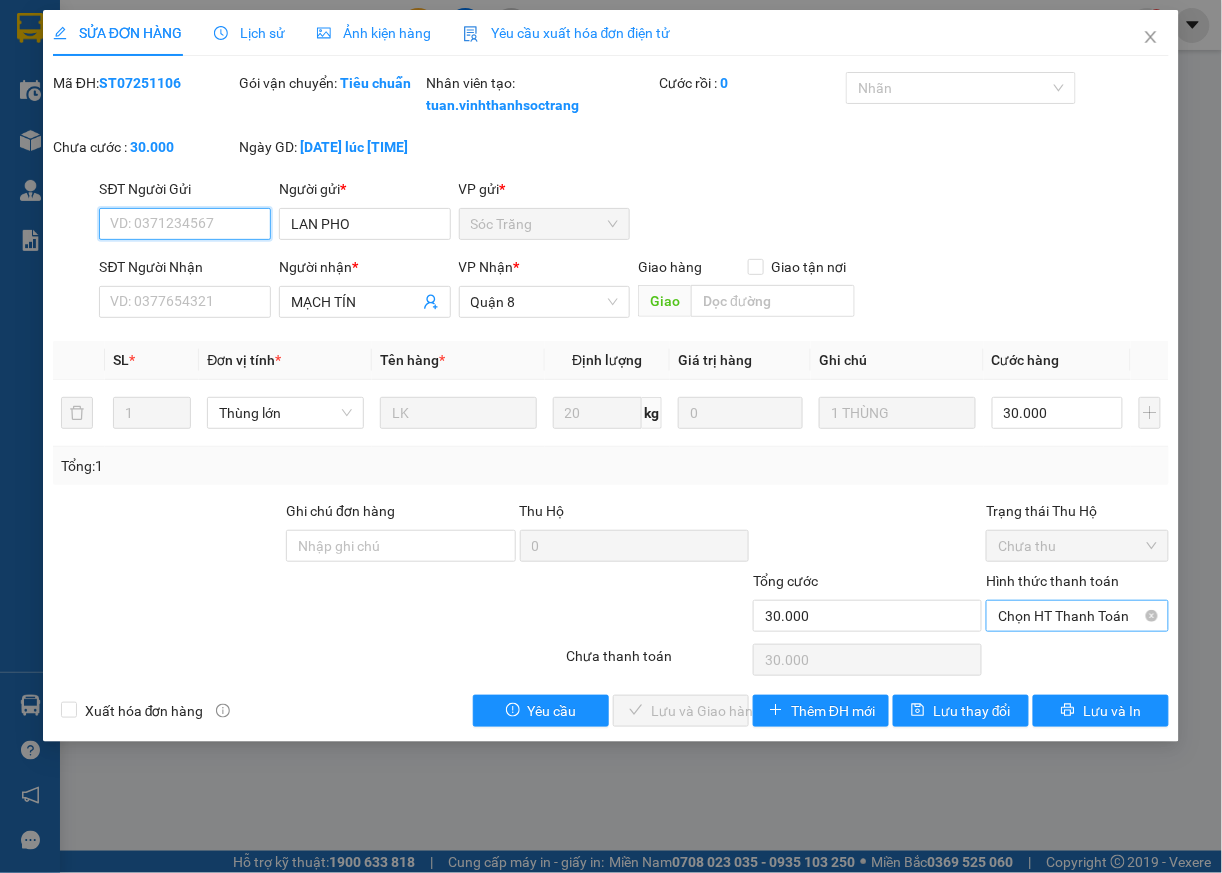 click on "Chọn HT Thanh Toán" at bounding box center [1077, 616] 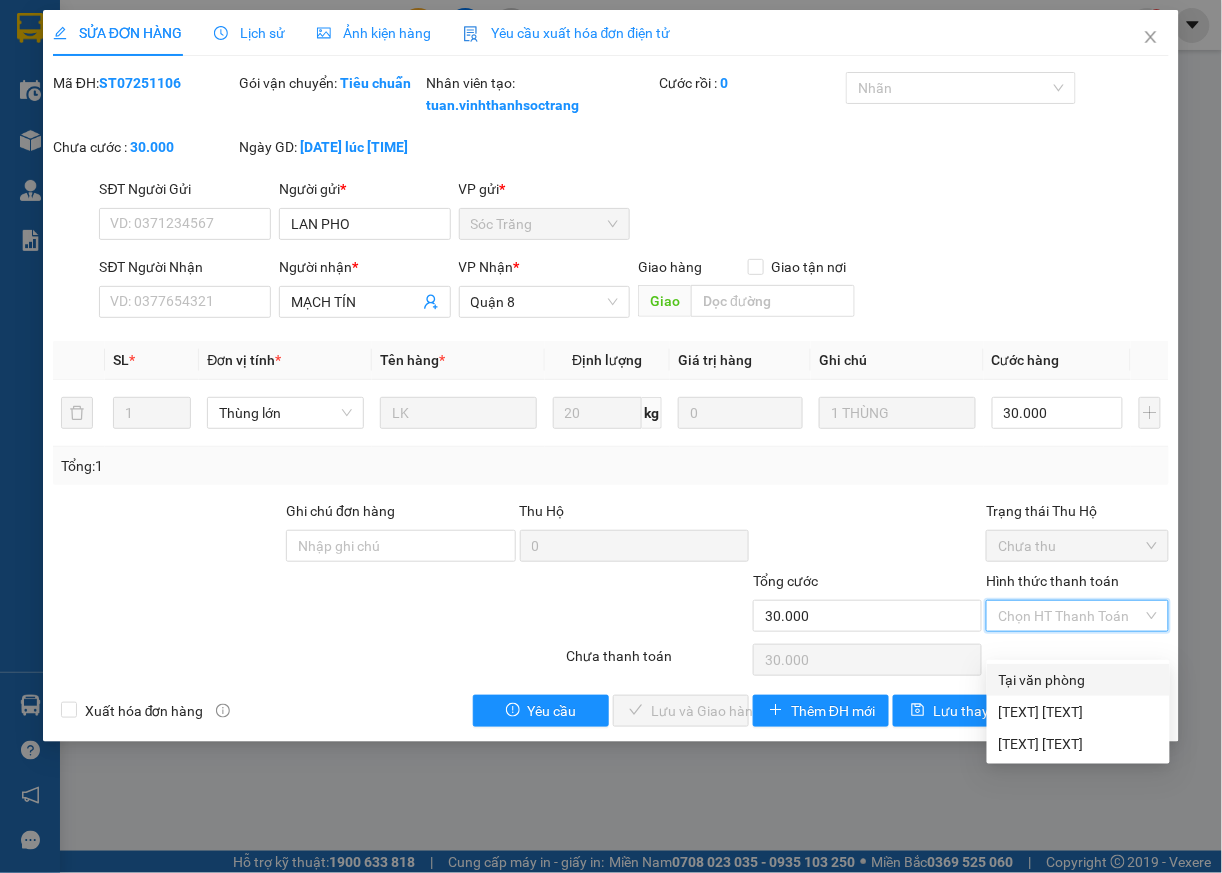 click on "Tại văn phòng" at bounding box center (1078, 680) 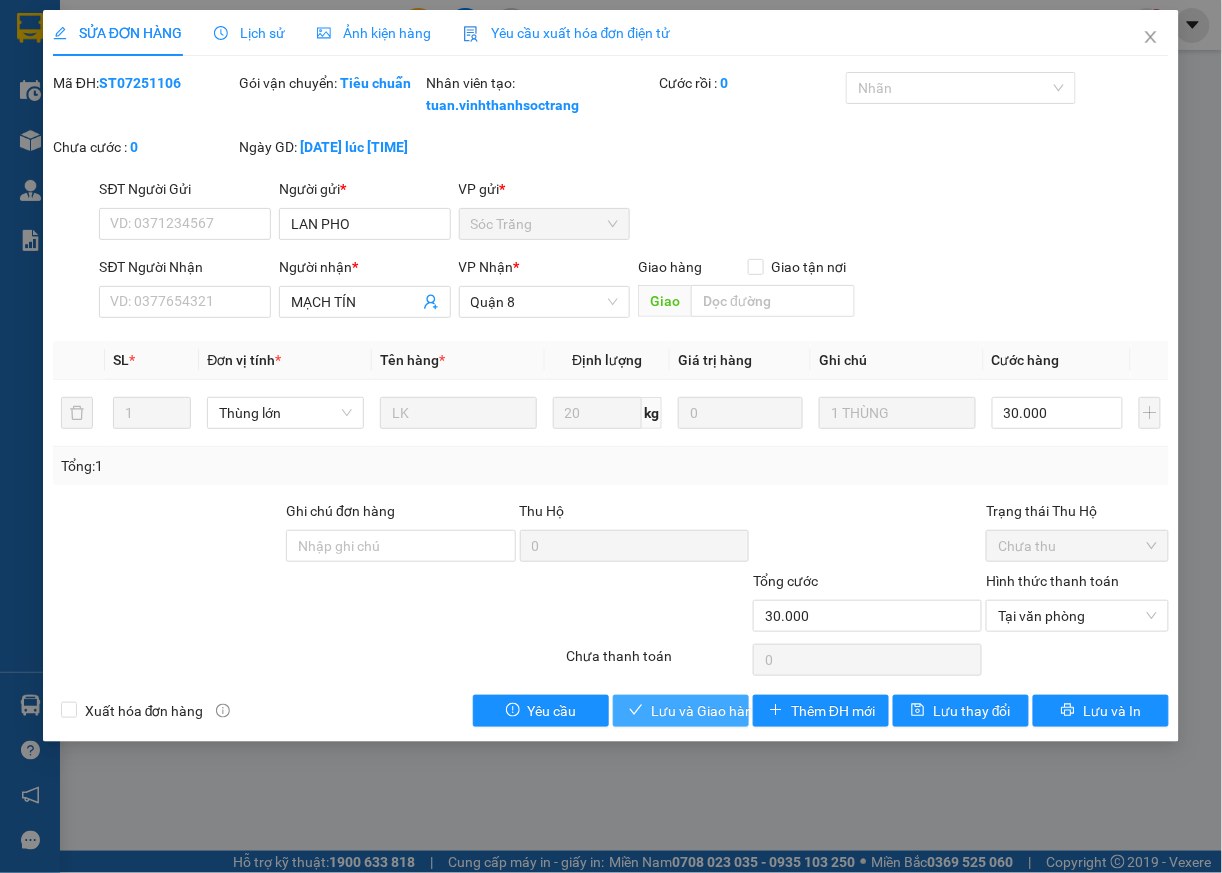 click on "Lưu và Giao hàng" at bounding box center [706, 711] 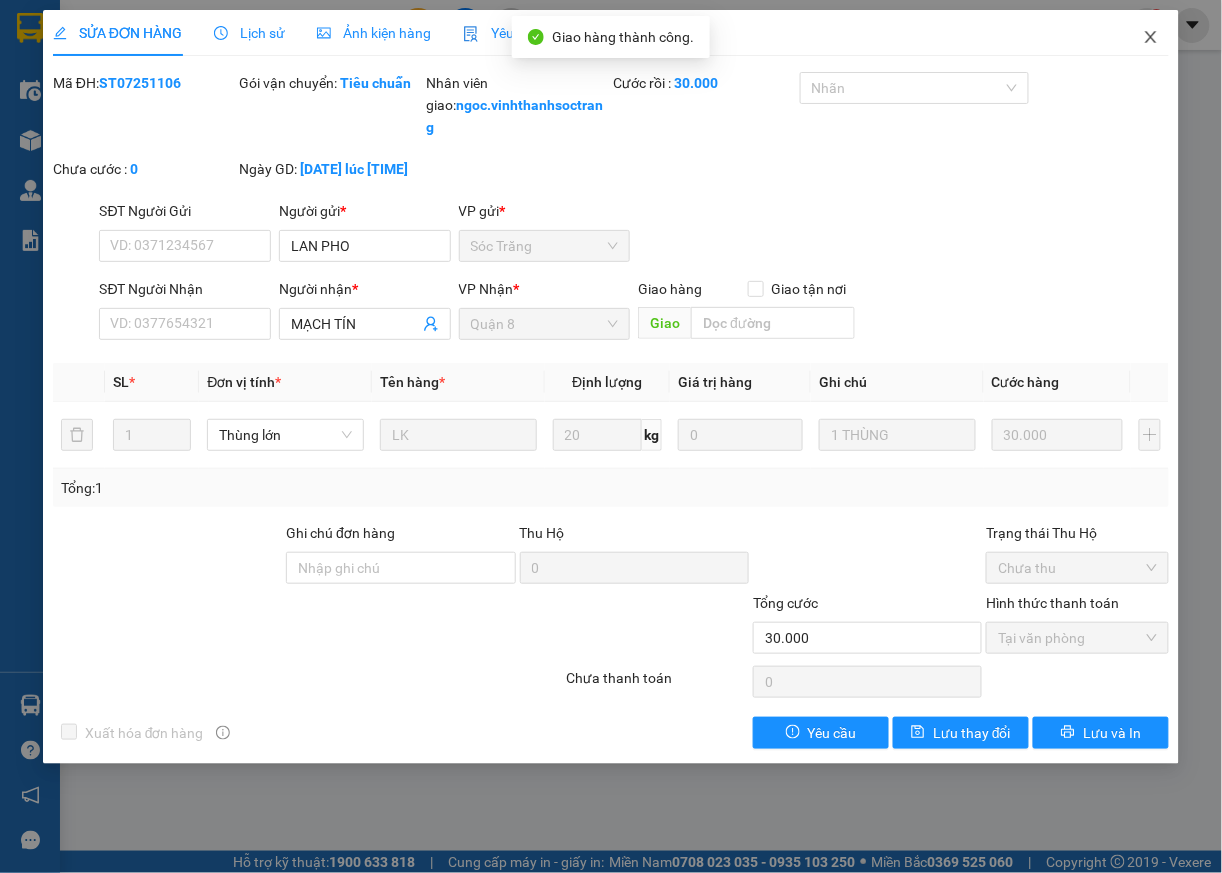 click 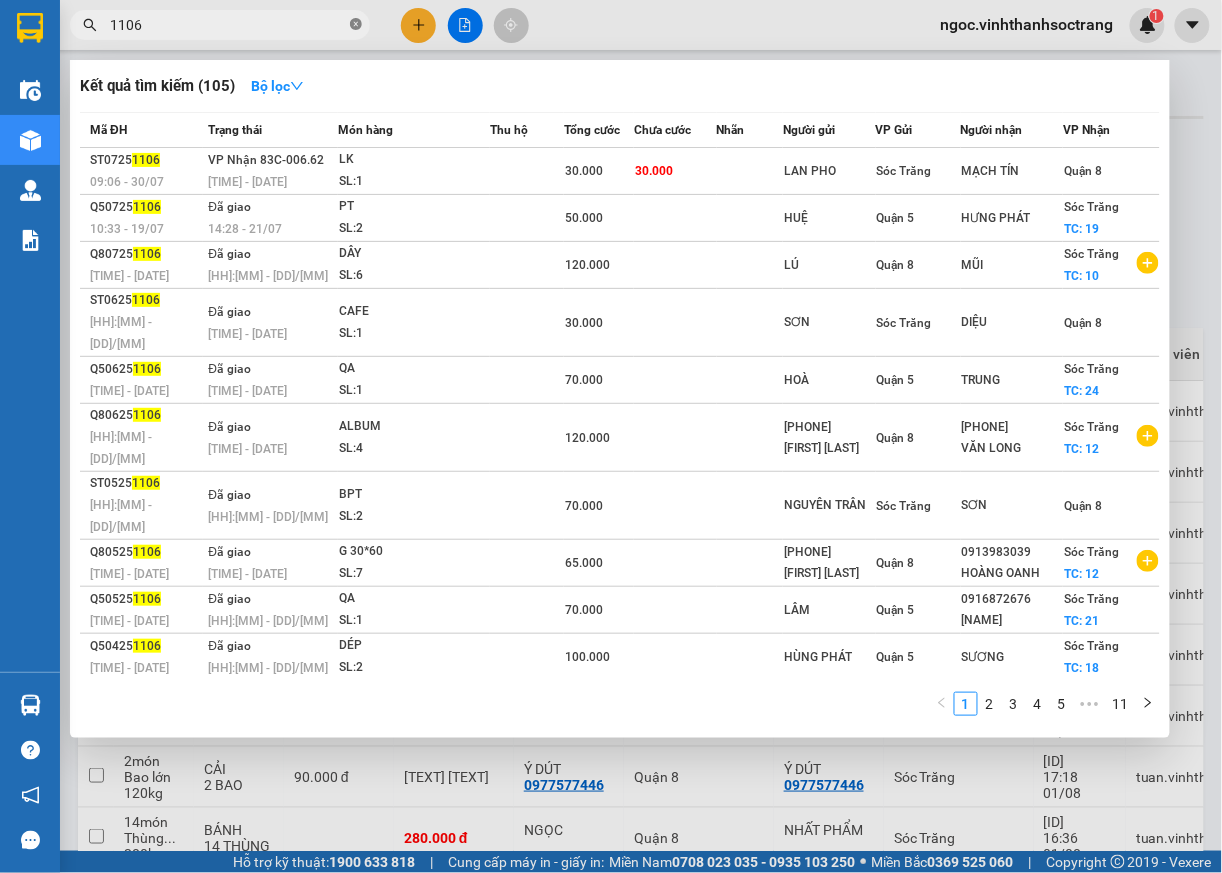 click 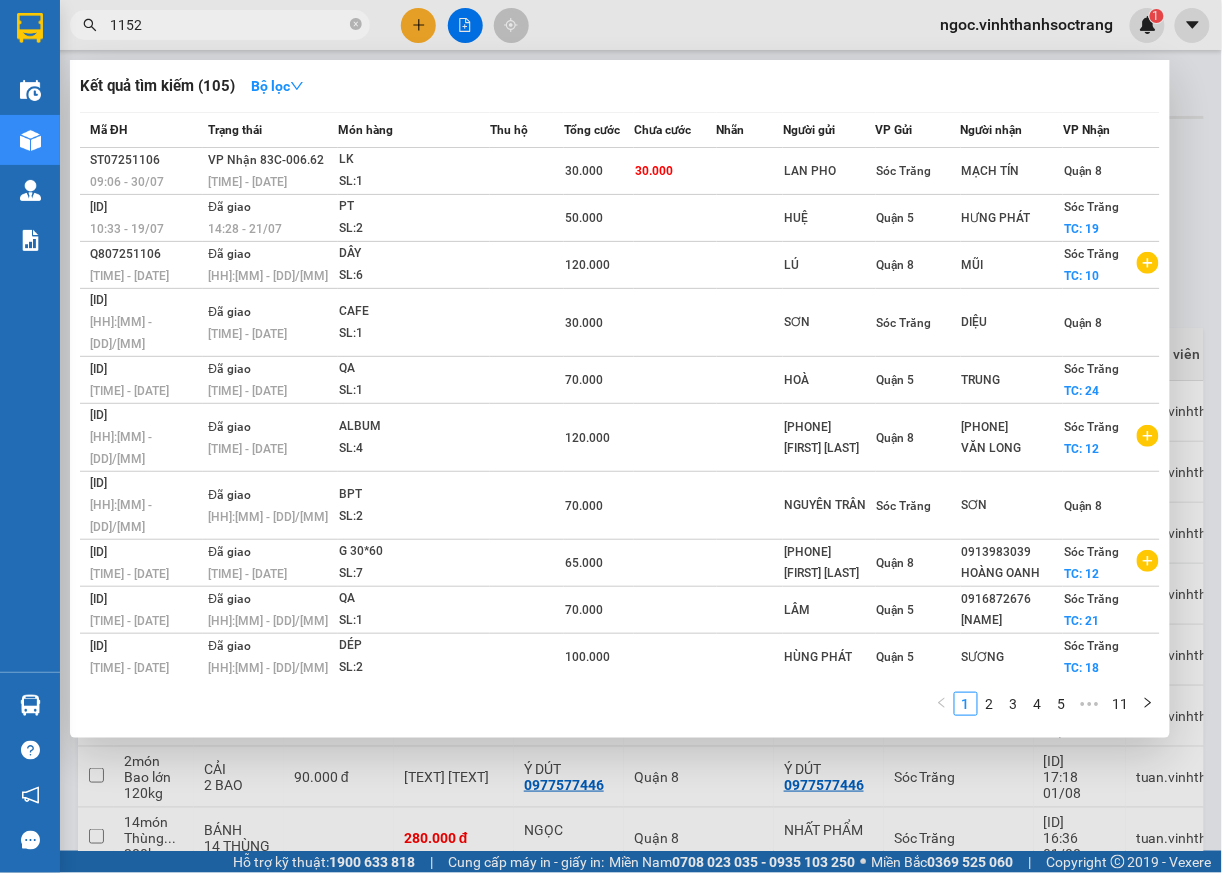 type on "1152" 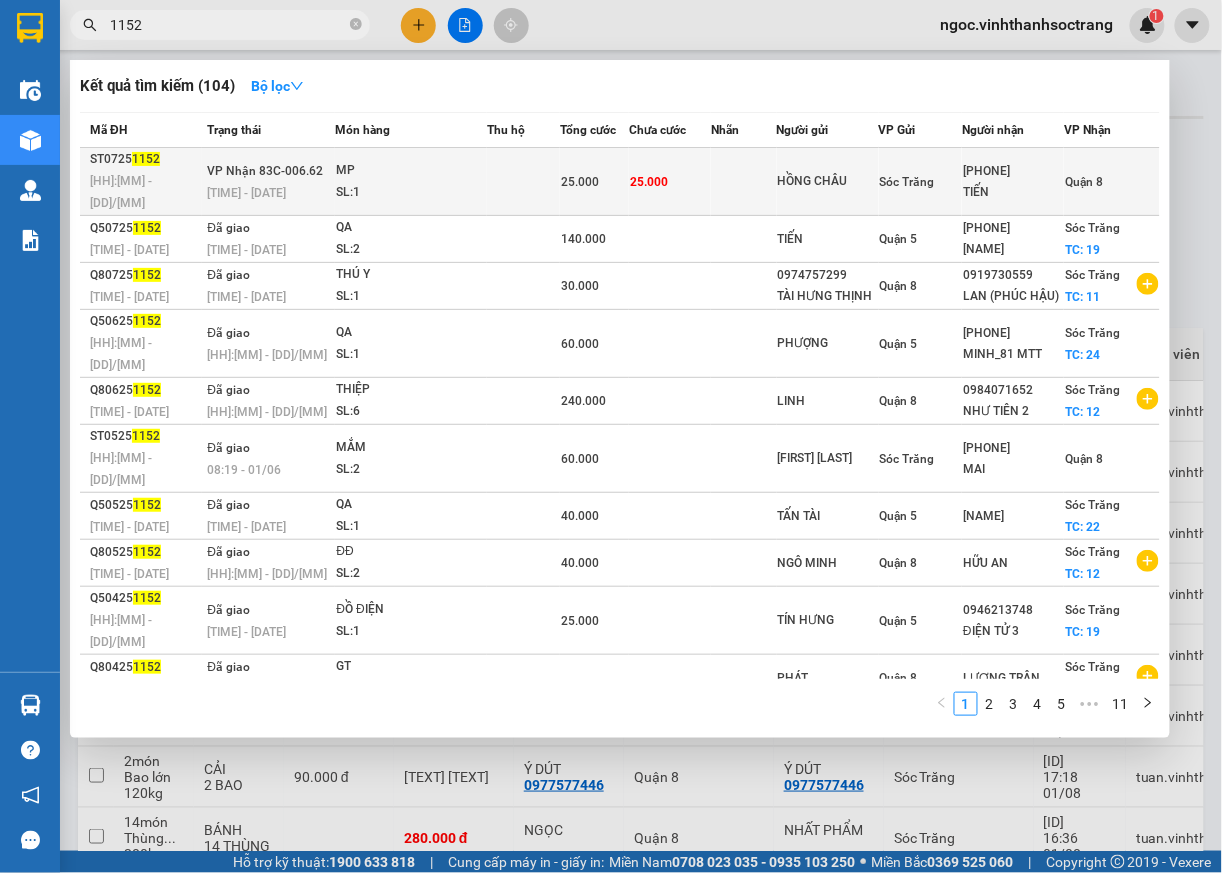 click on "Quận 8" at bounding box center [1084, 182] 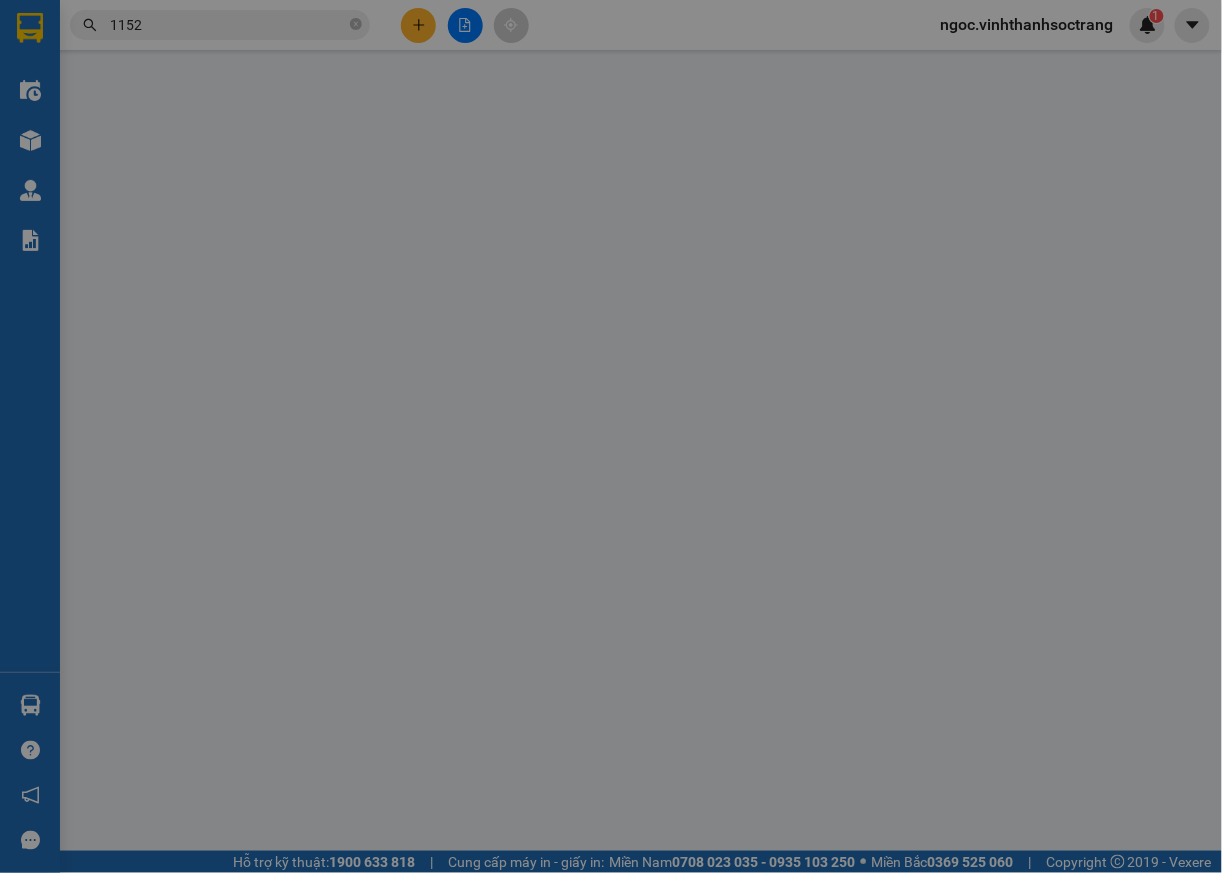 type on "HỒNG CHÂU" 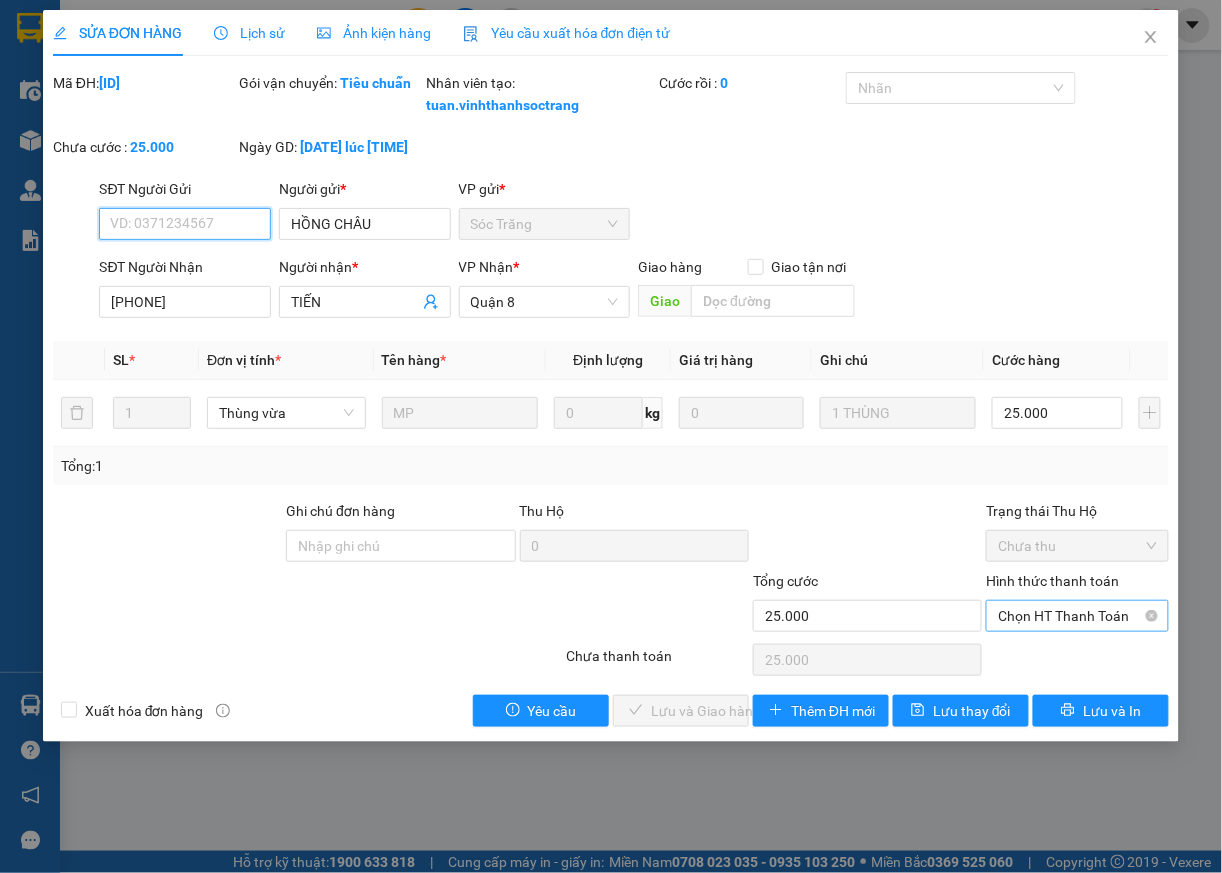 click on "Chọn HT Thanh Toán" at bounding box center [1077, 616] 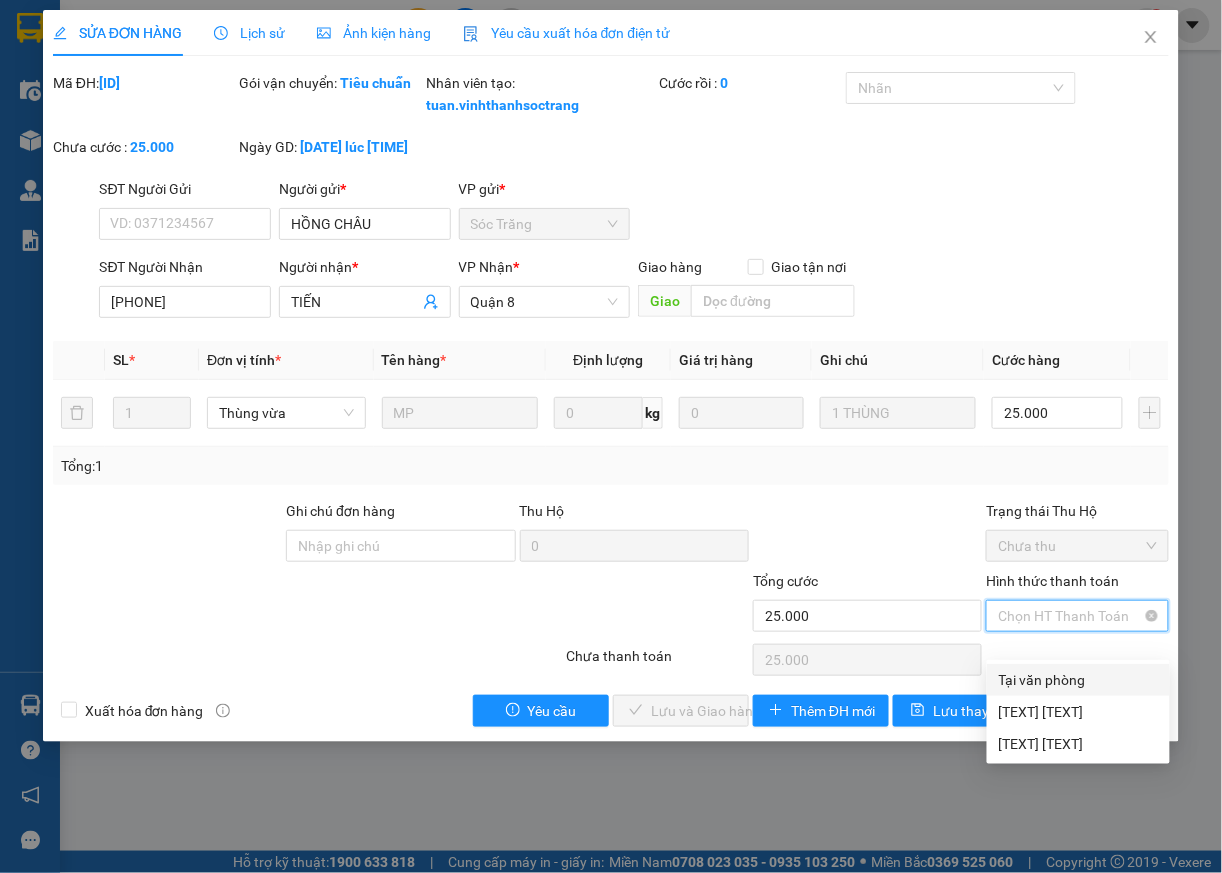 click on "Tại văn phòng" at bounding box center (1078, 680) 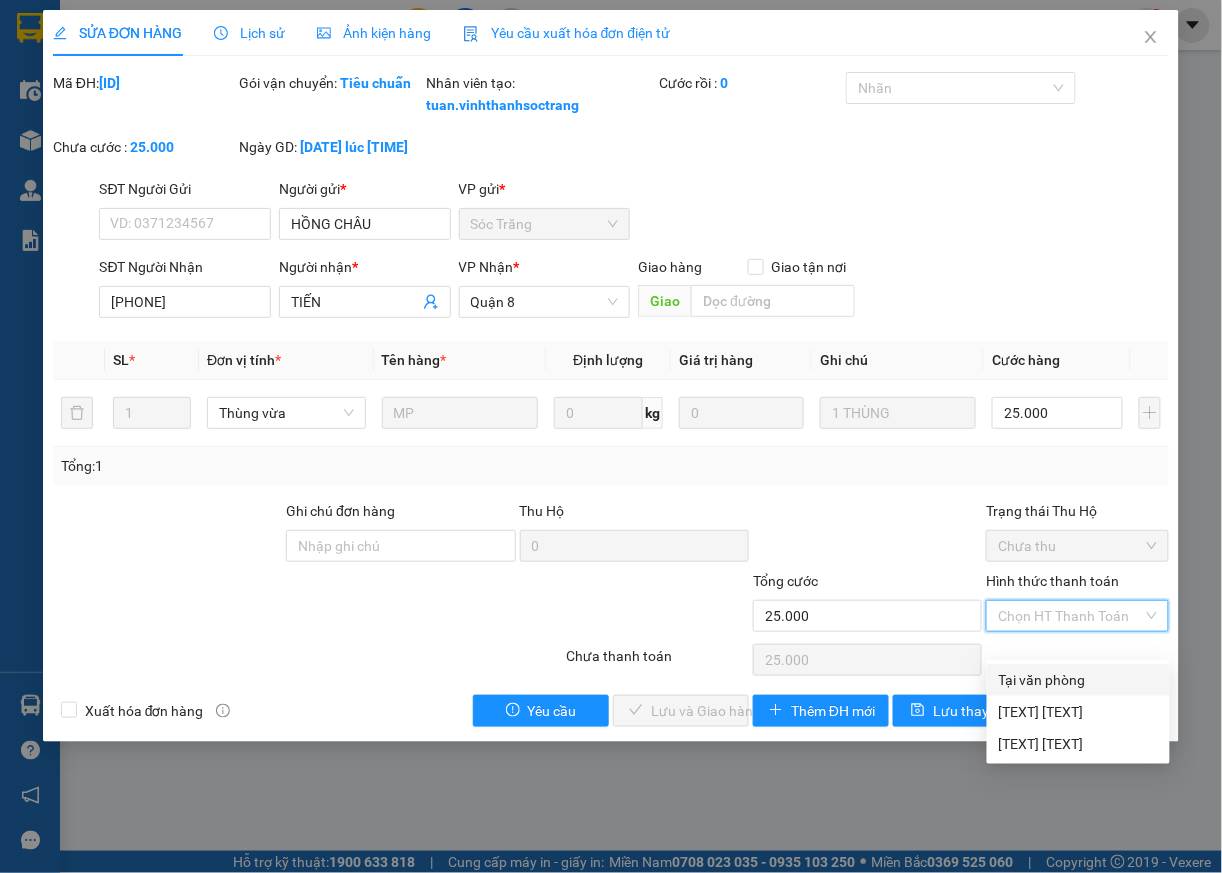 type on "0" 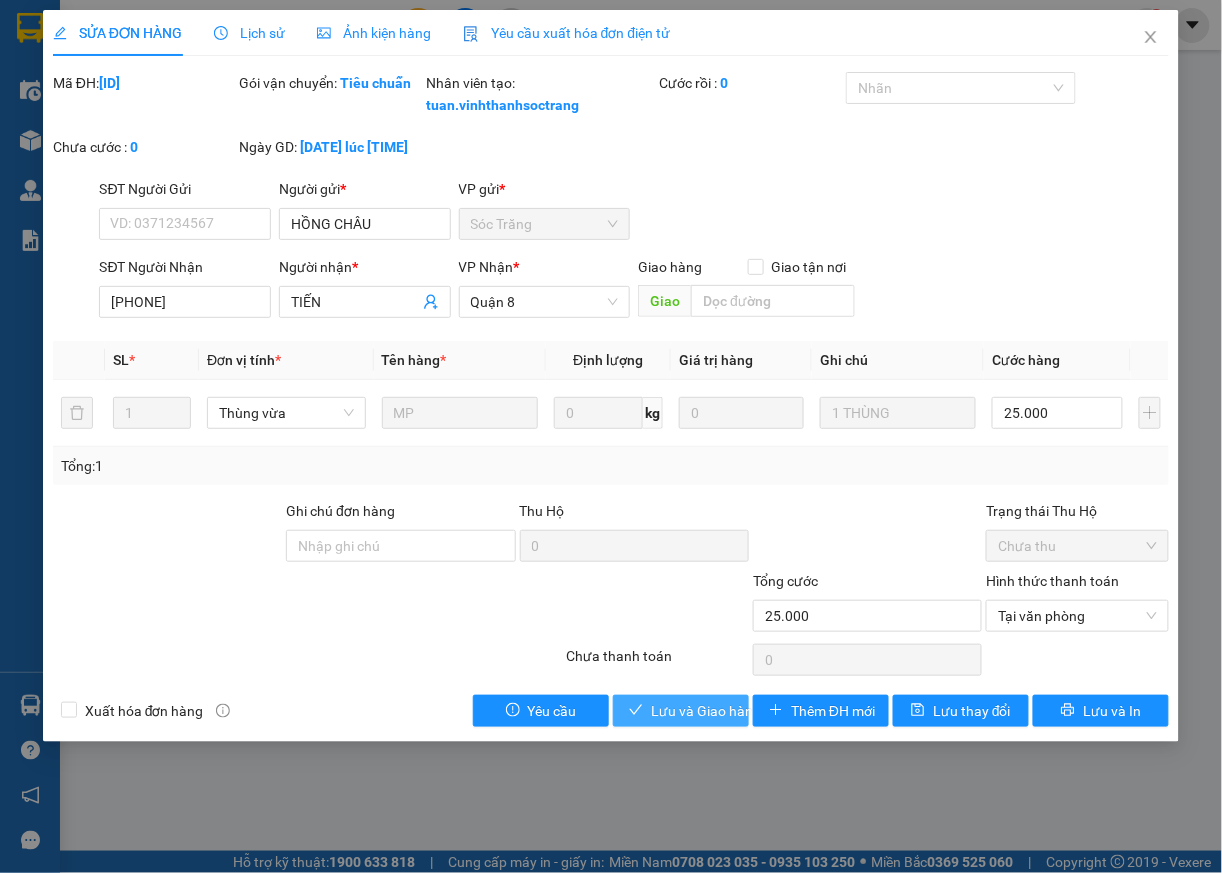 click on "Lưu và Giao hàng" at bounding box center [706, 711] 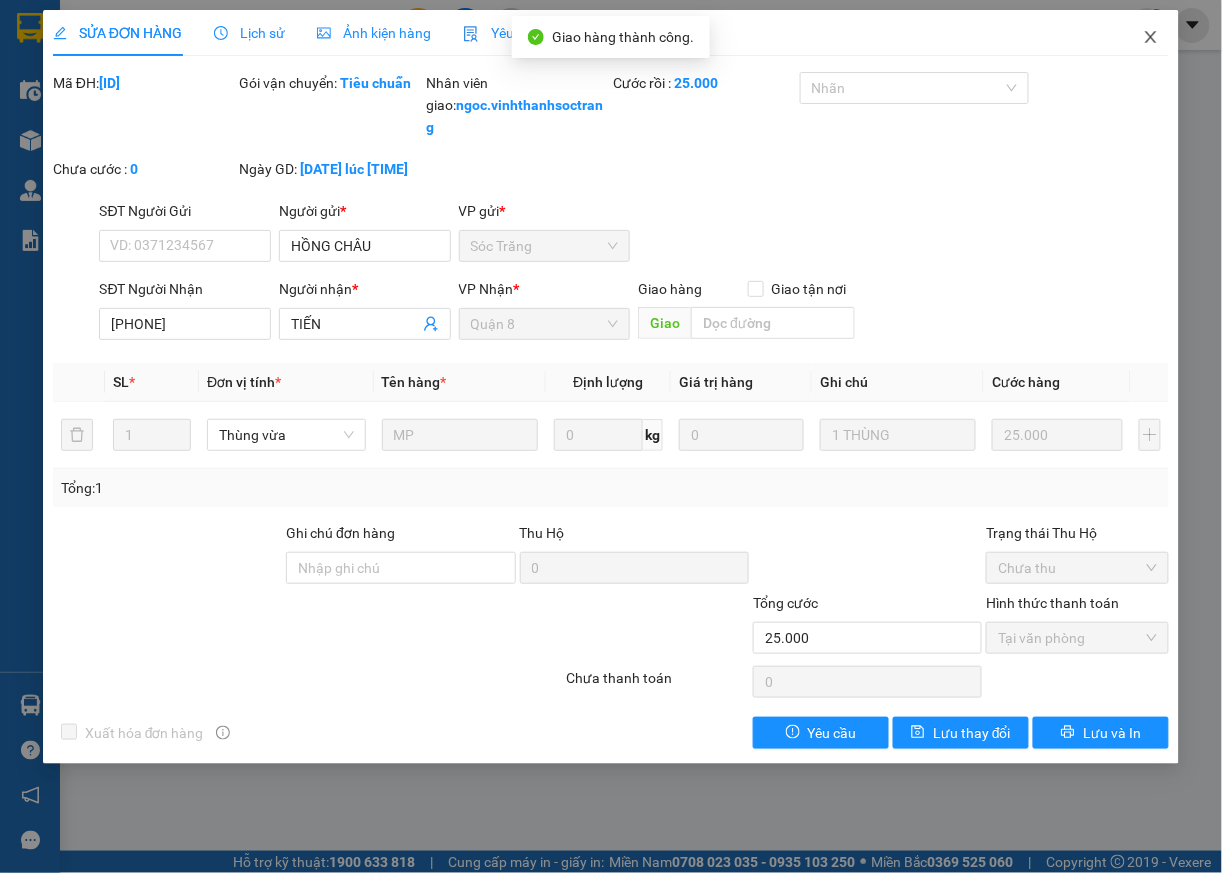 click 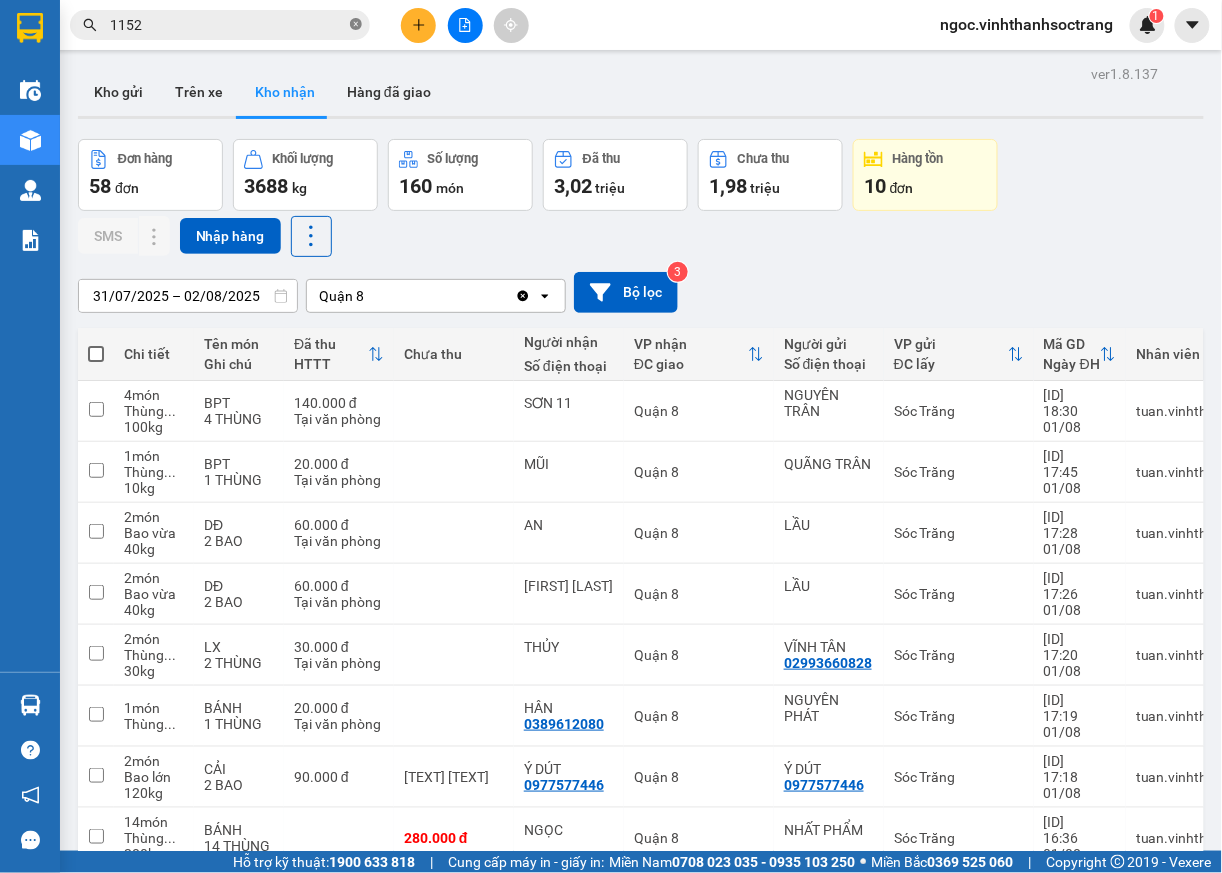 click 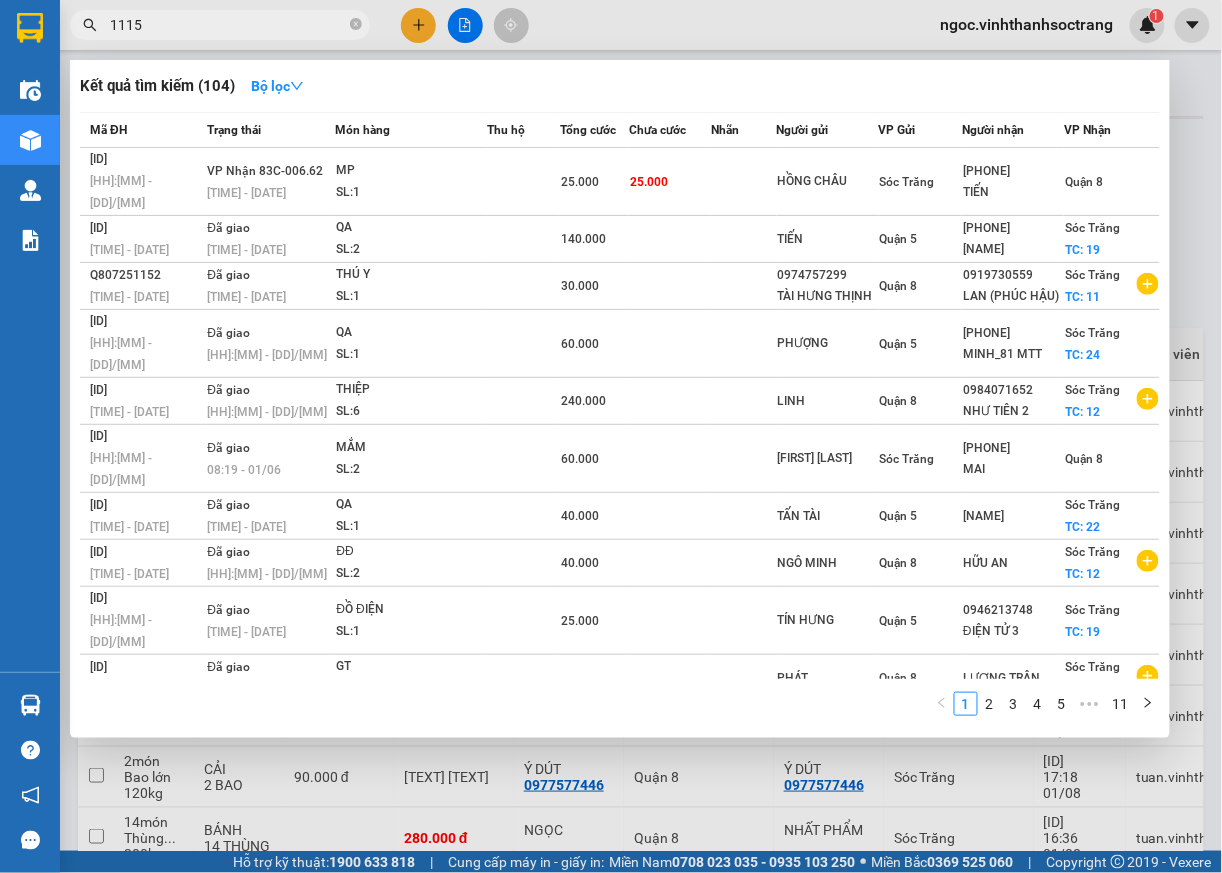 type on "1115" 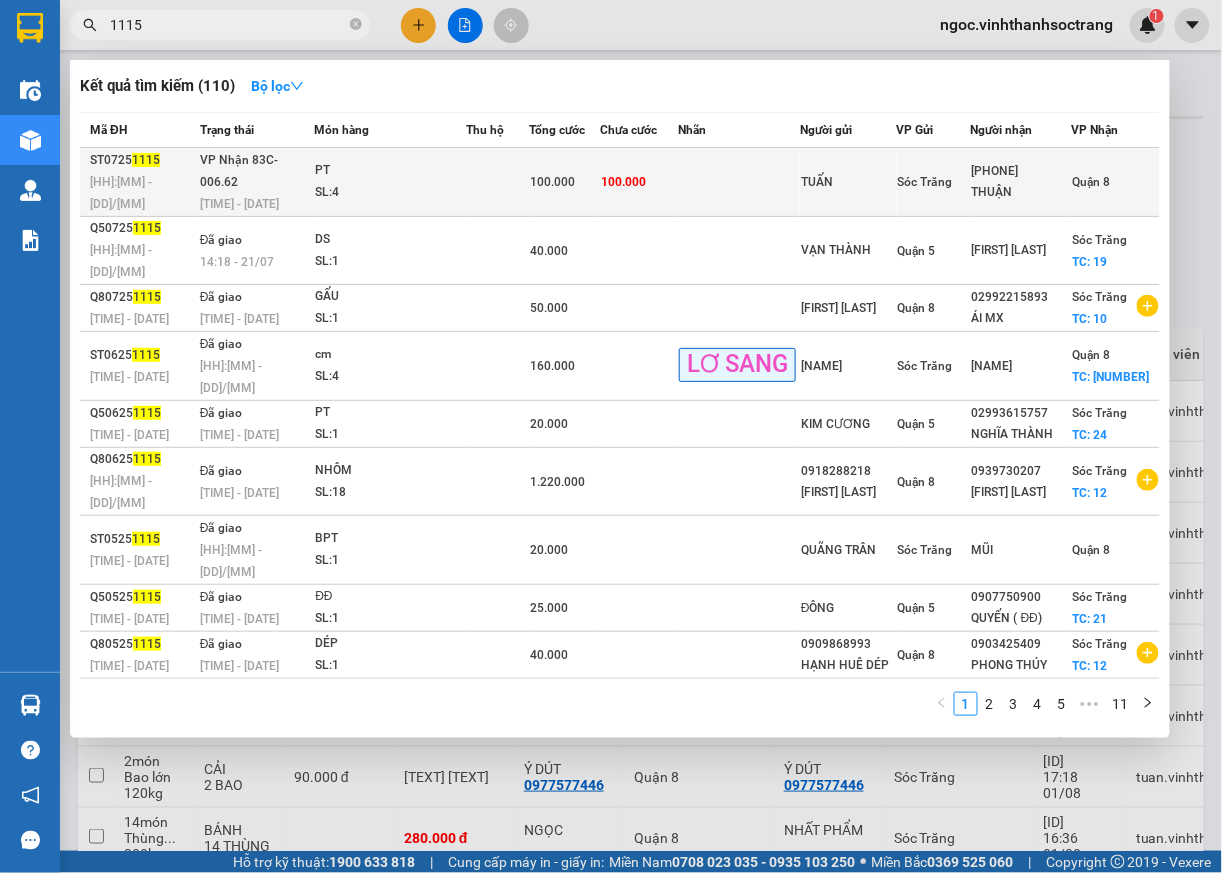 click on "Quận 8" at bounding box center [1091, 182] 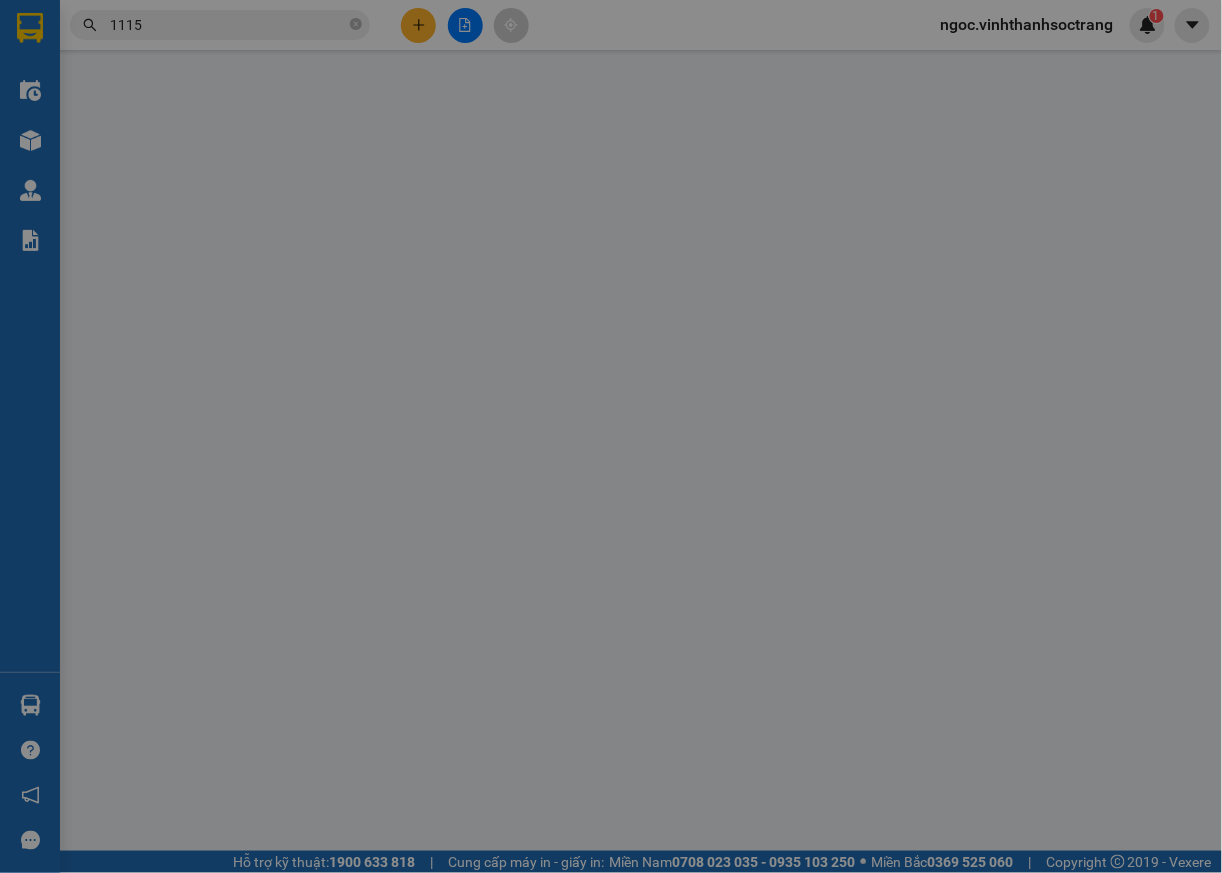 type on "TUẤN" 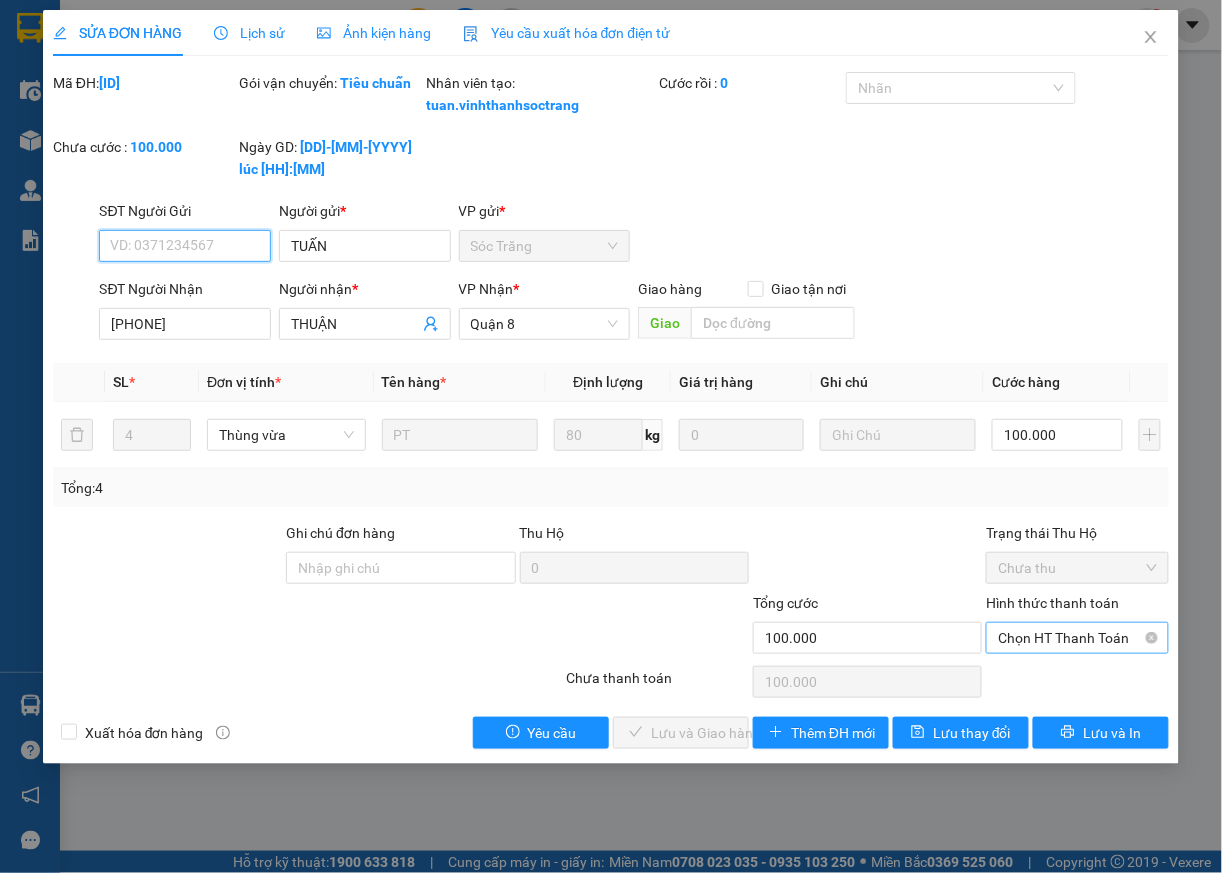 click on "Chọn HT Thanh Toán" at bounding box center [1077, 638] 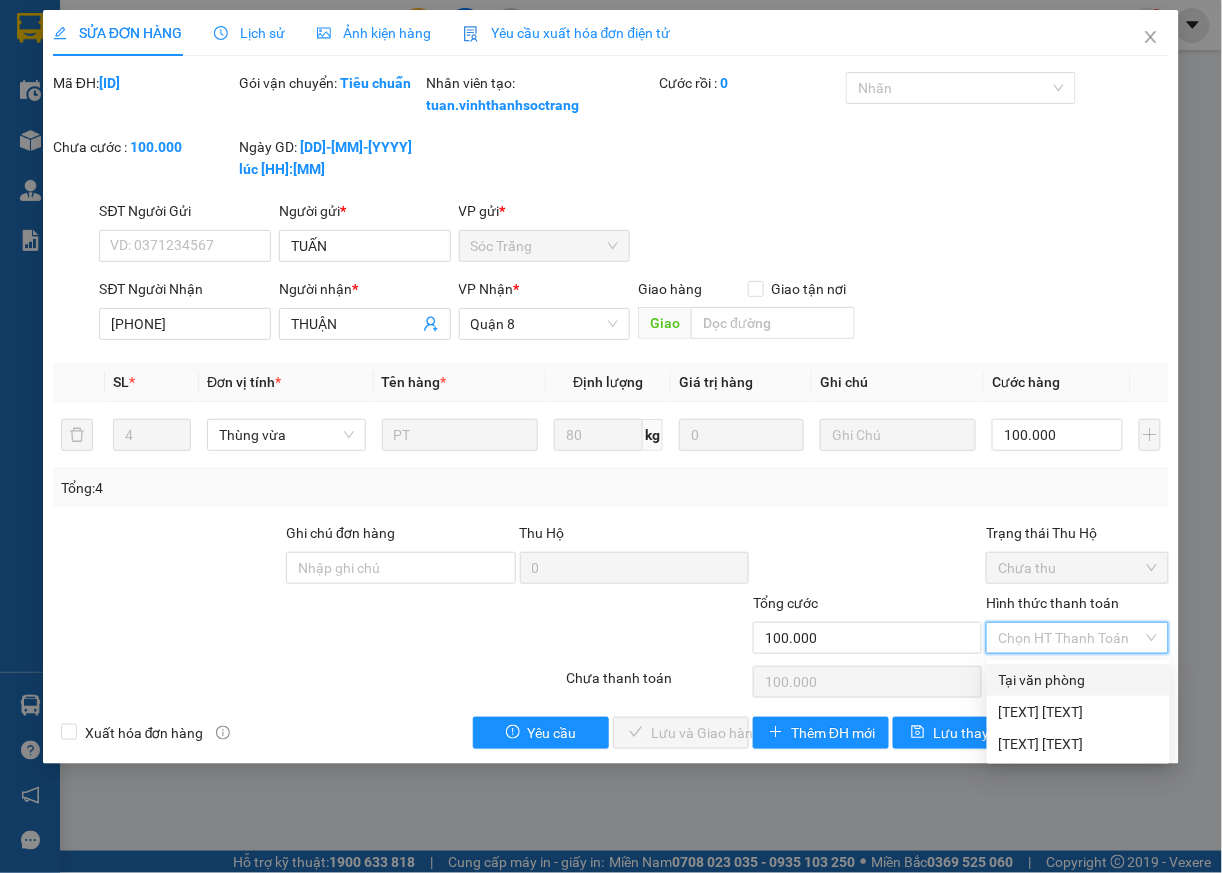 click on "Tại văn phòng" at bounding box center (1078, 680) 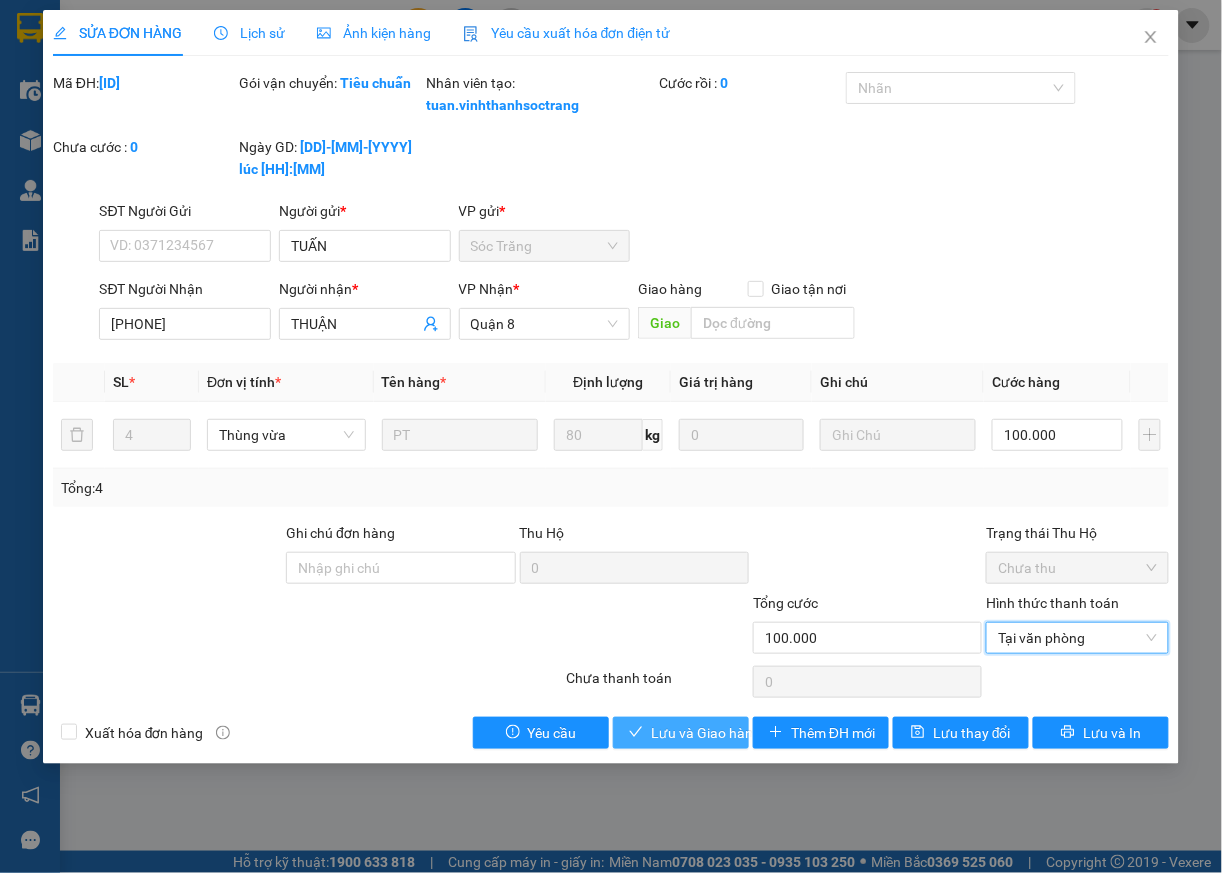 click on "Lưu và Giao hàng" at bounding box center (706, 733) 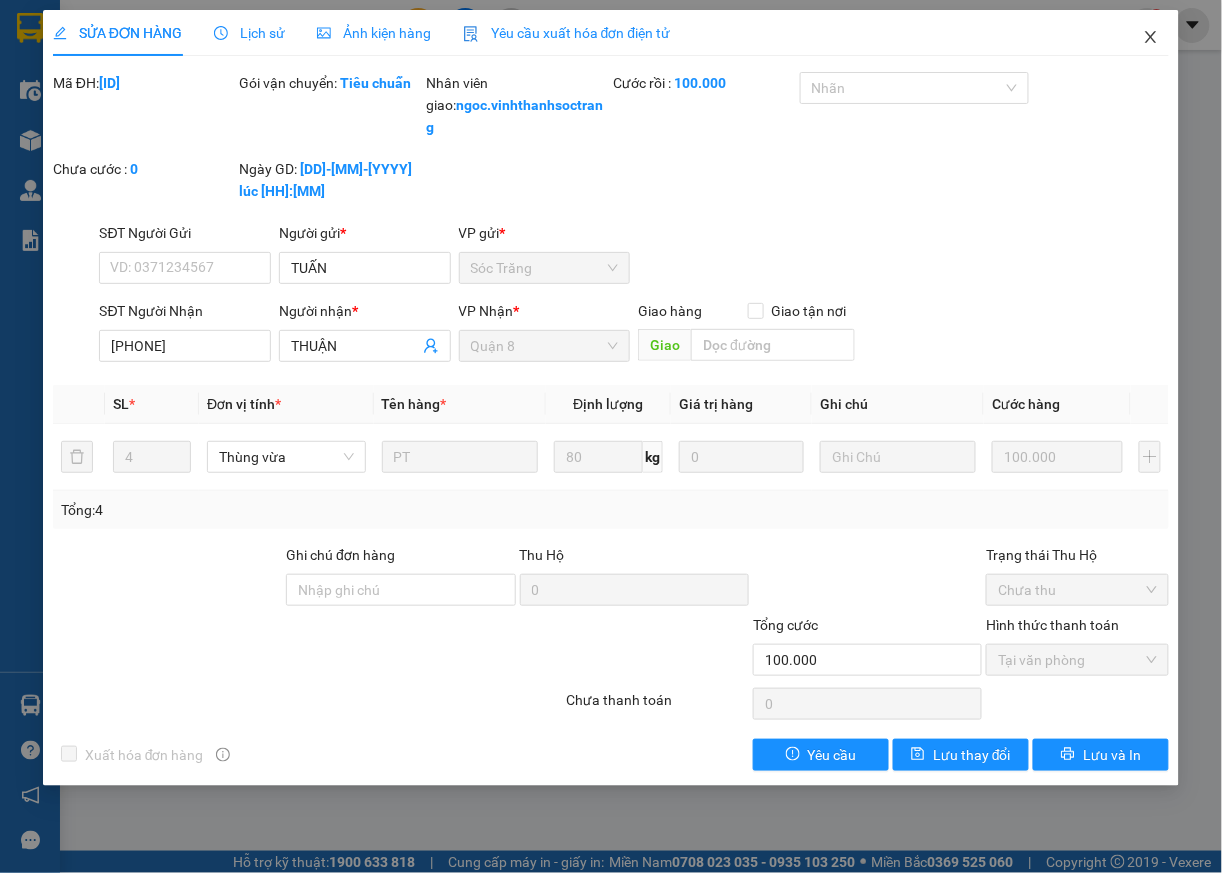 click 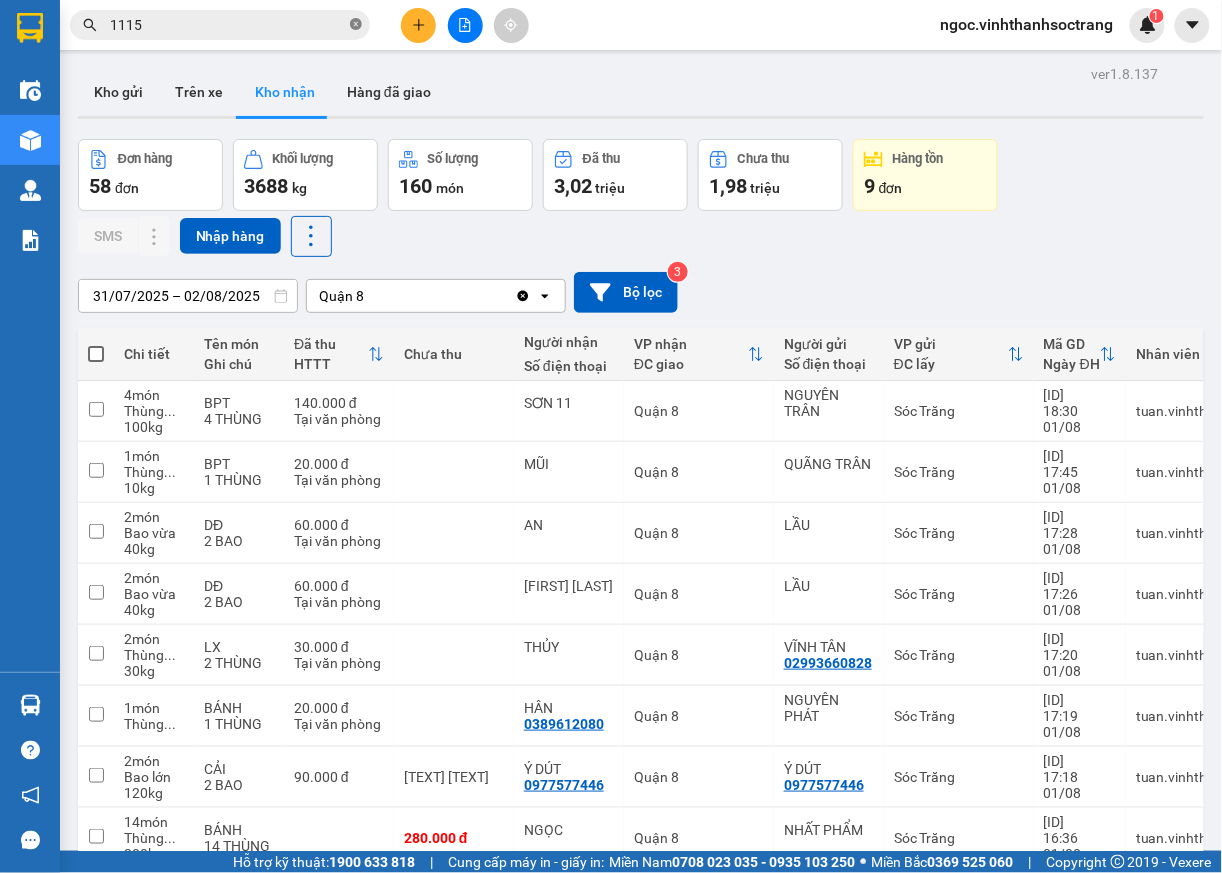 click 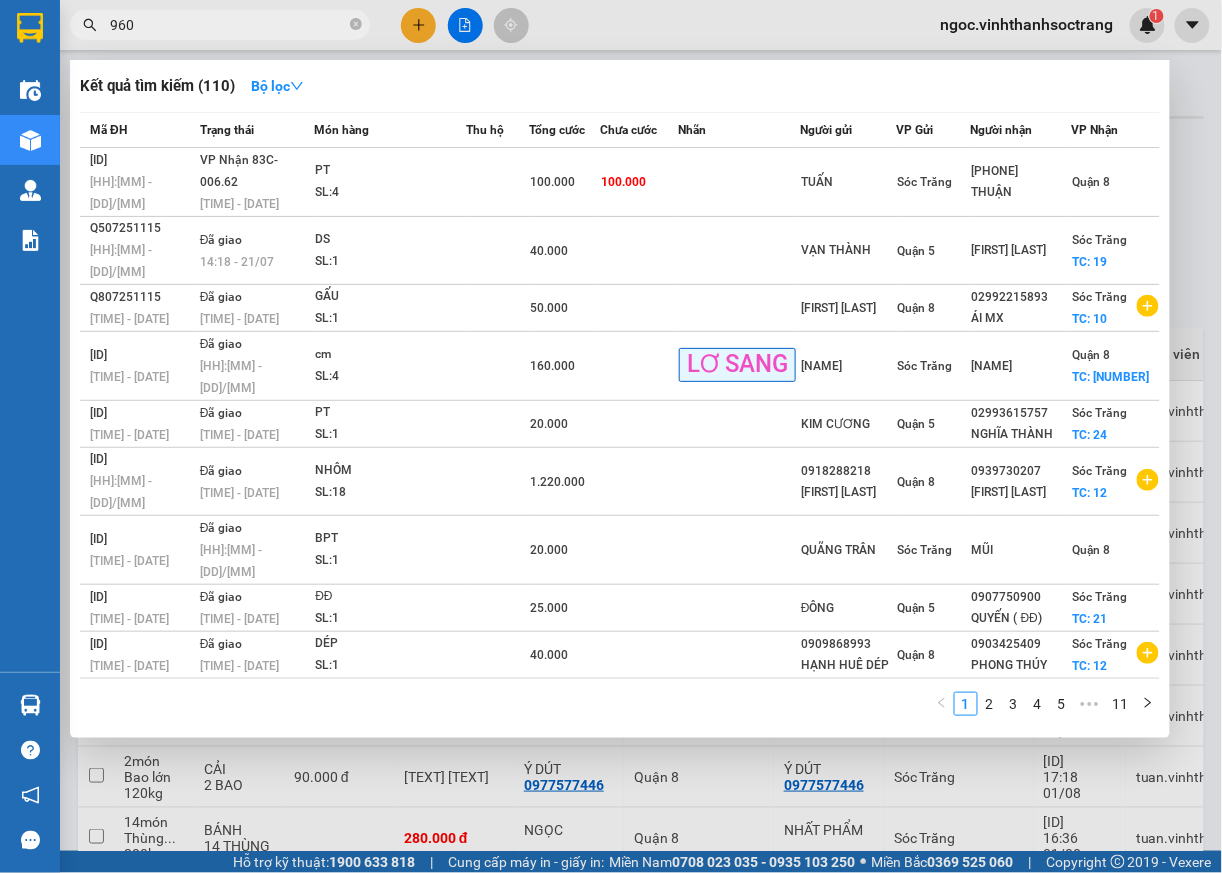 type on "960" 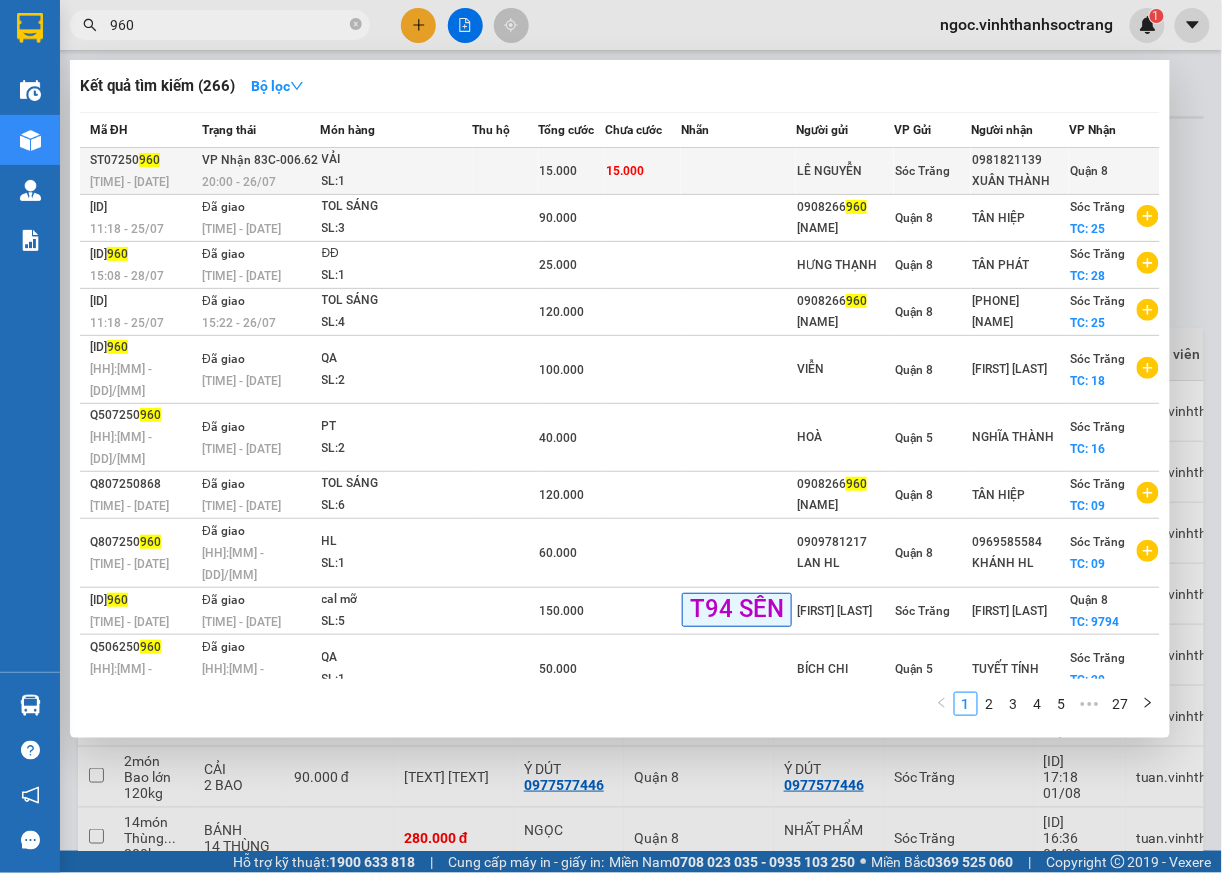 click on "Quận 8" at bounding box center [1089, 171] 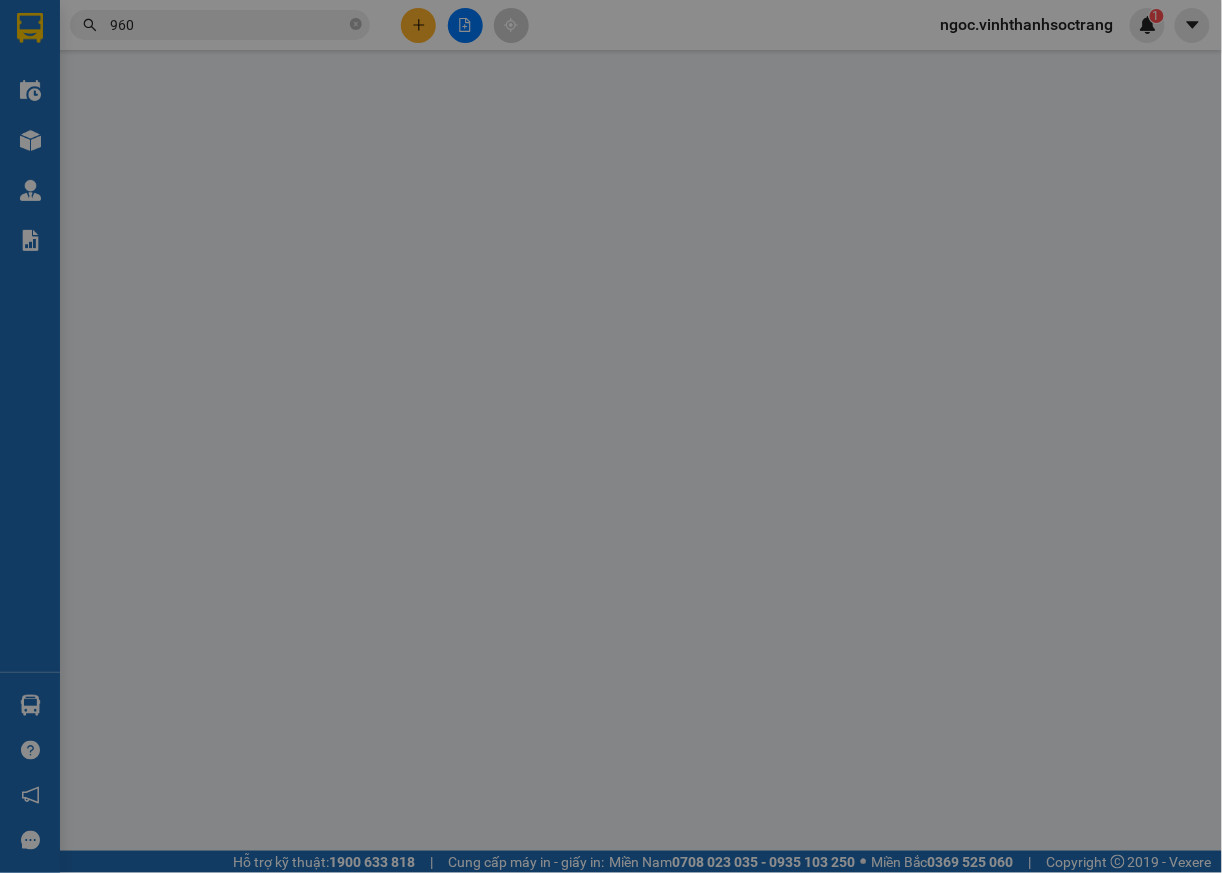 type on "LÊ NGUYỄN" 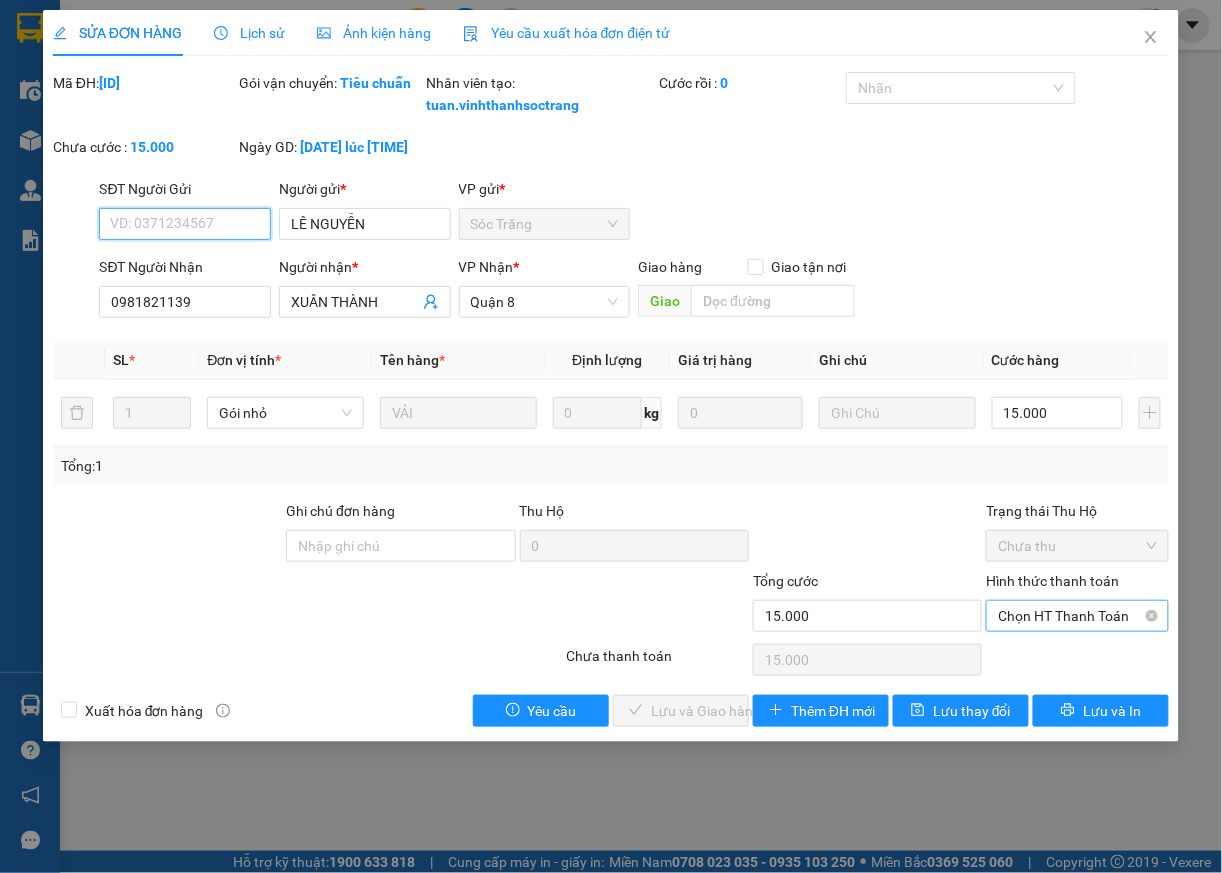 click on "Chọn HT Thanh Toán" at bounding box center [1077, 616] 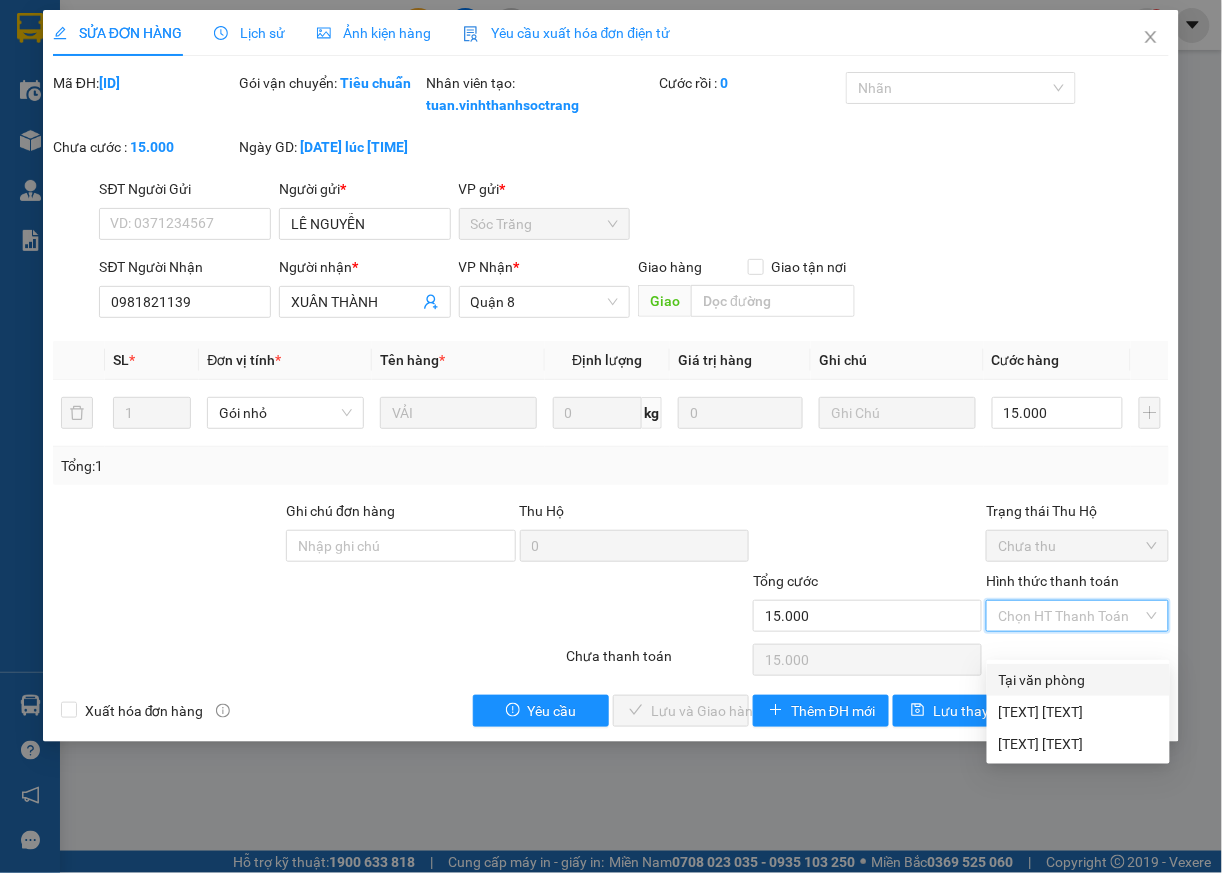 drag, startPoint x: 1060, startPoint y: 681, endPoint x: 569, endPoint y: 769, distance: 498.8236 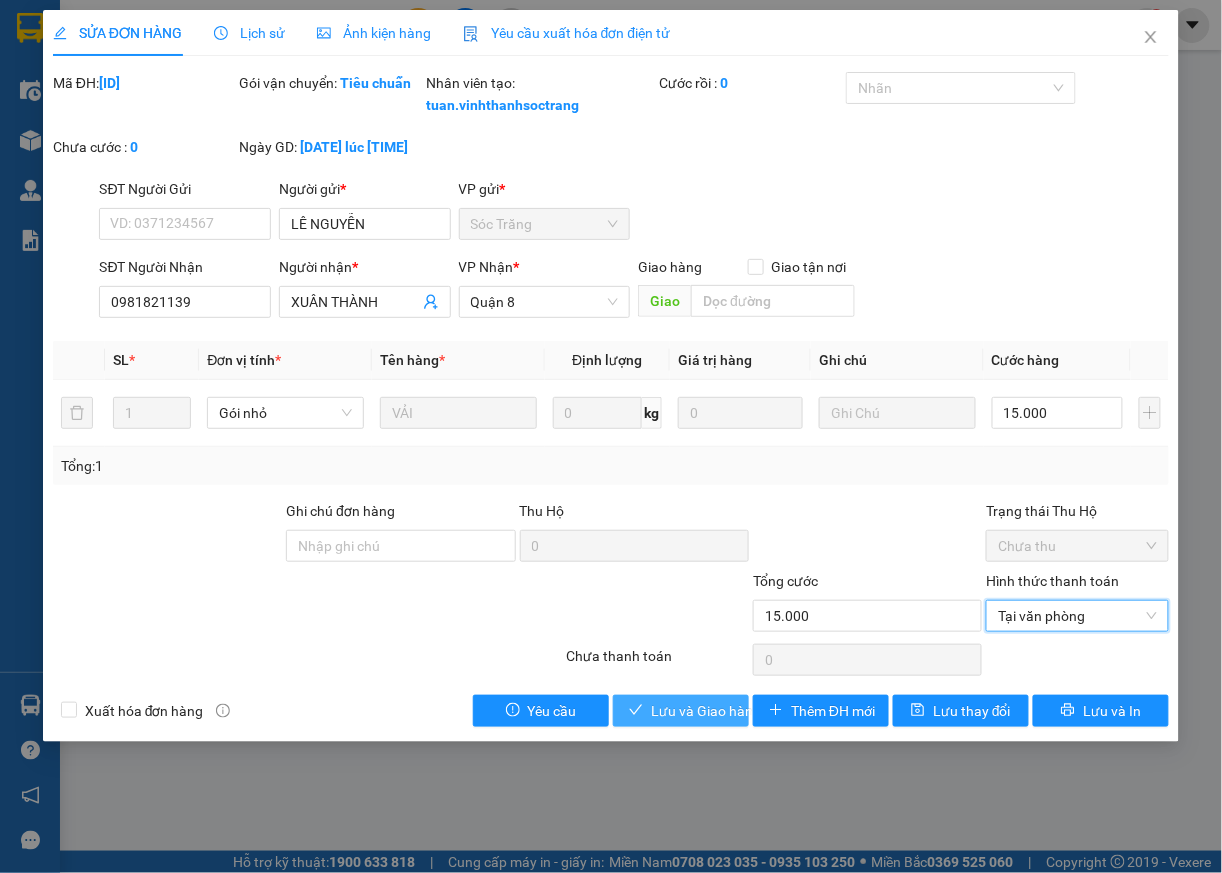 drag, startPoint x: 725, startPoint y: 734, endPoint x: 652, endPoint y: 598, distance: 154.35349 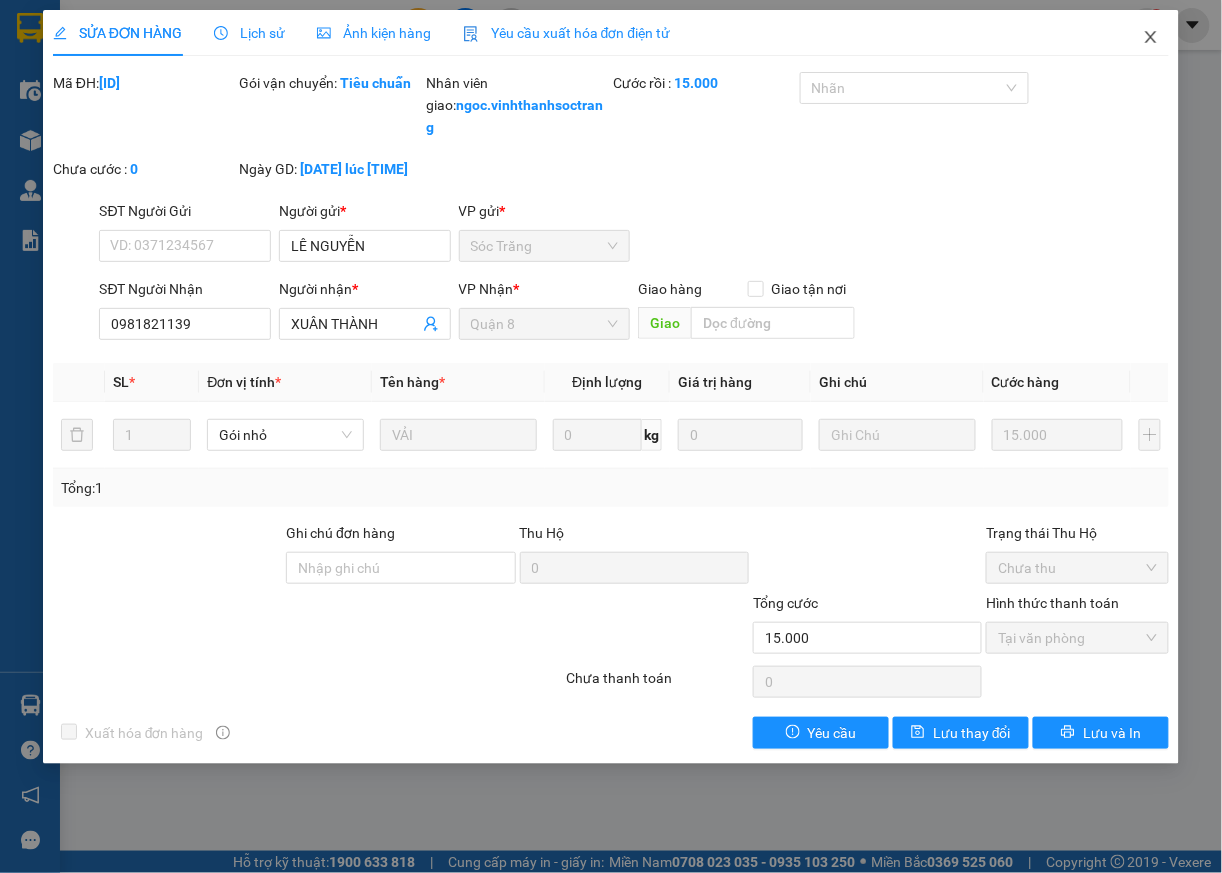 click 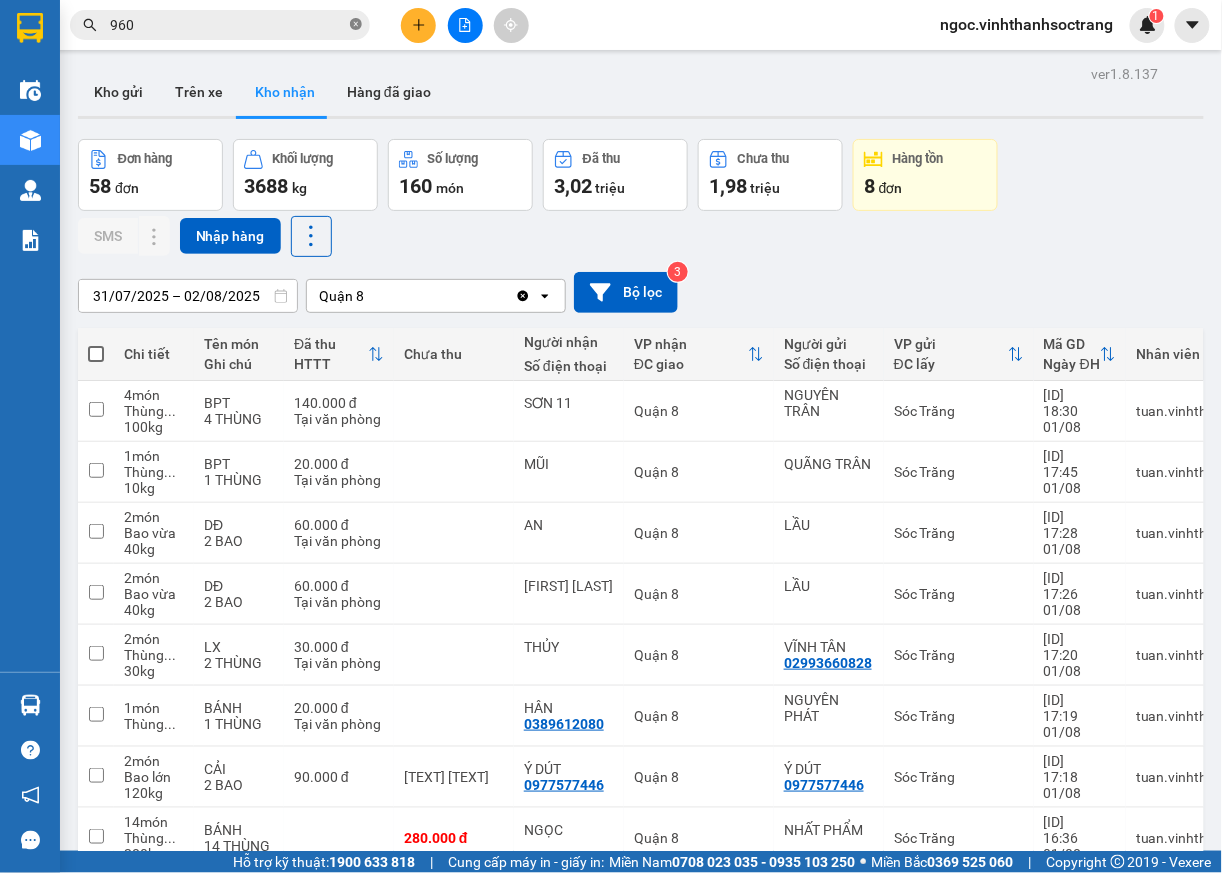 click 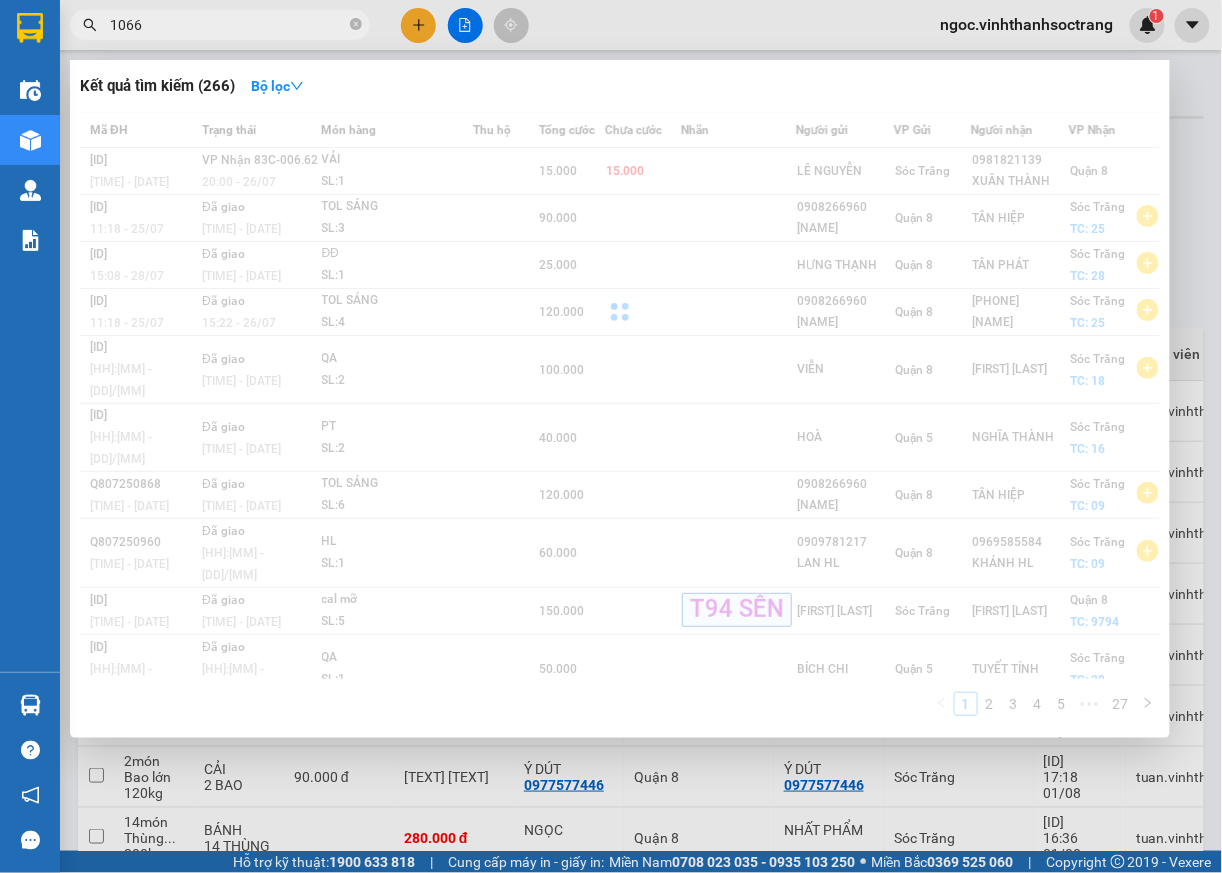 type on "1066" 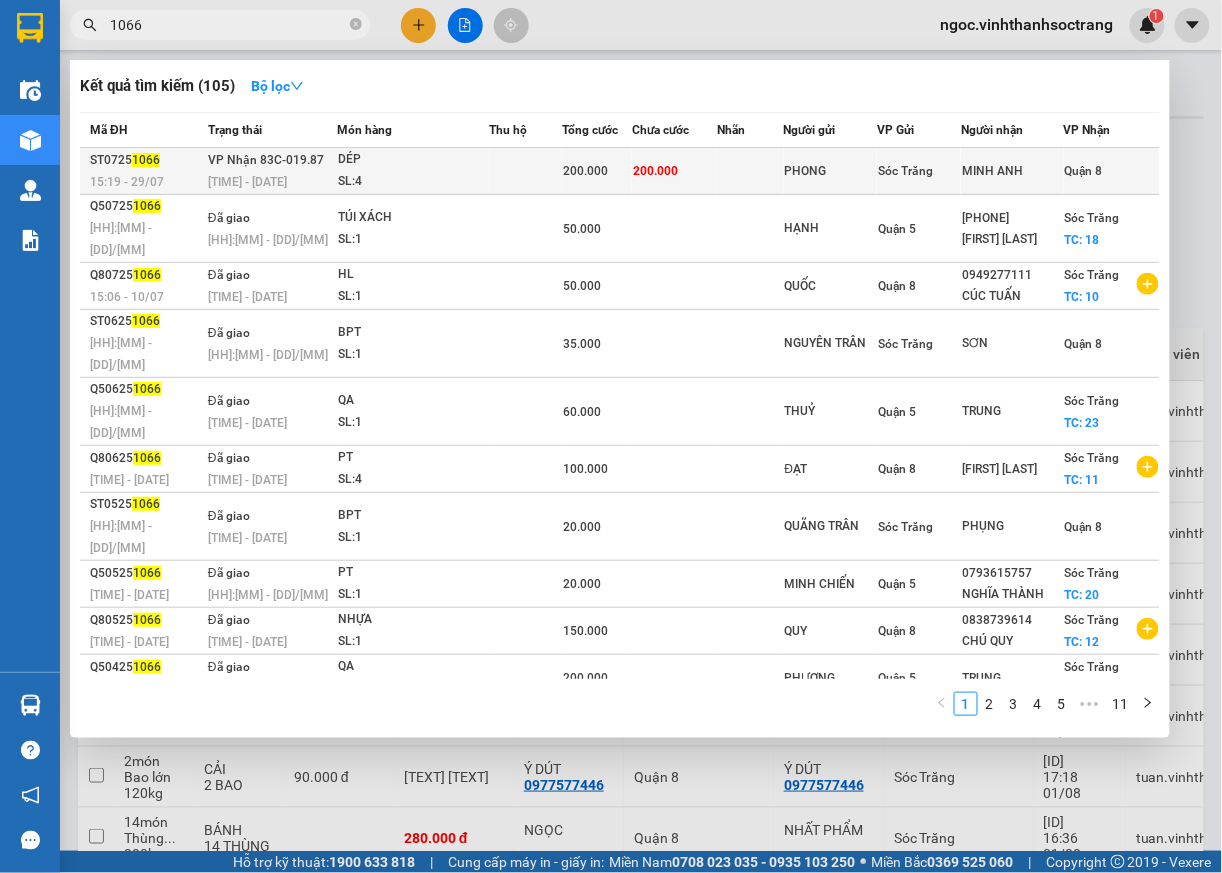 click on "Quận 8" at bounding box center (1084, 171) 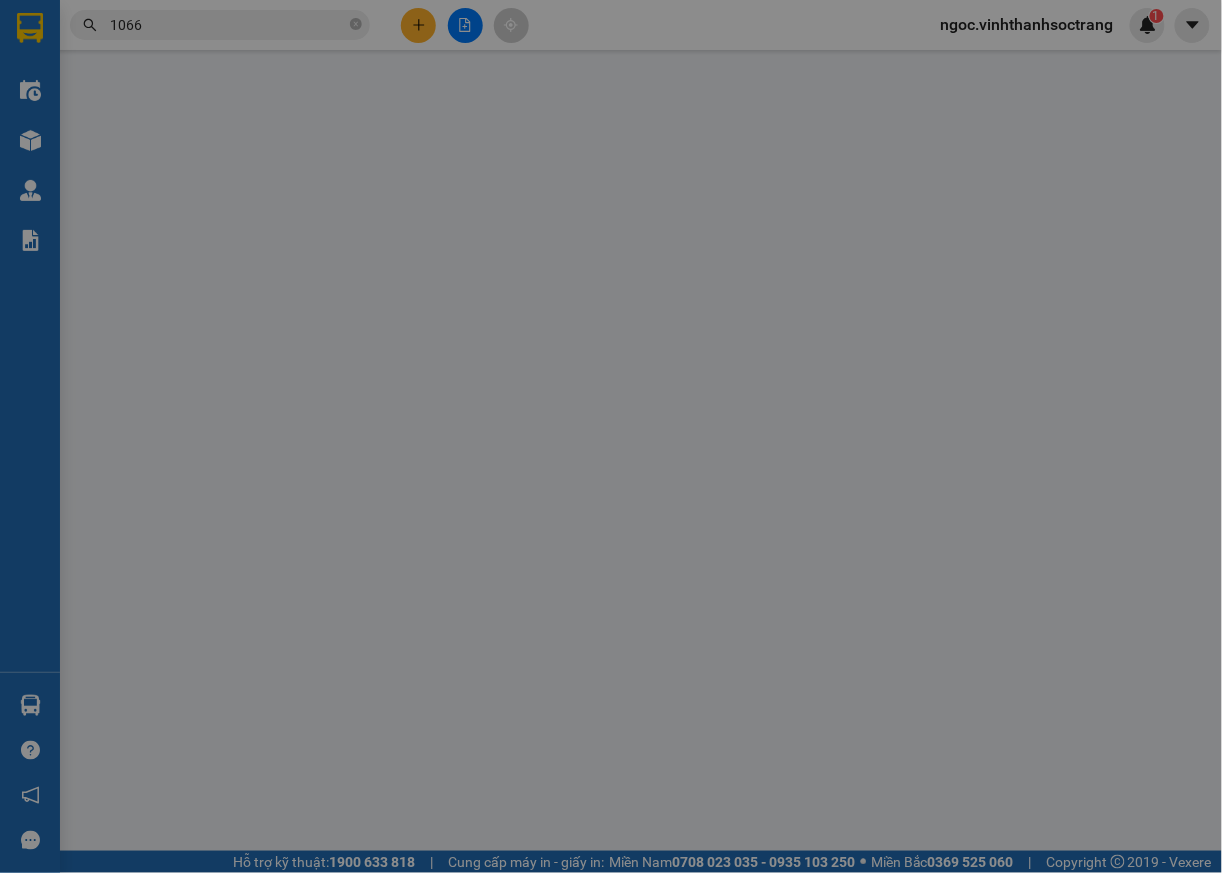 type on "PHONG" 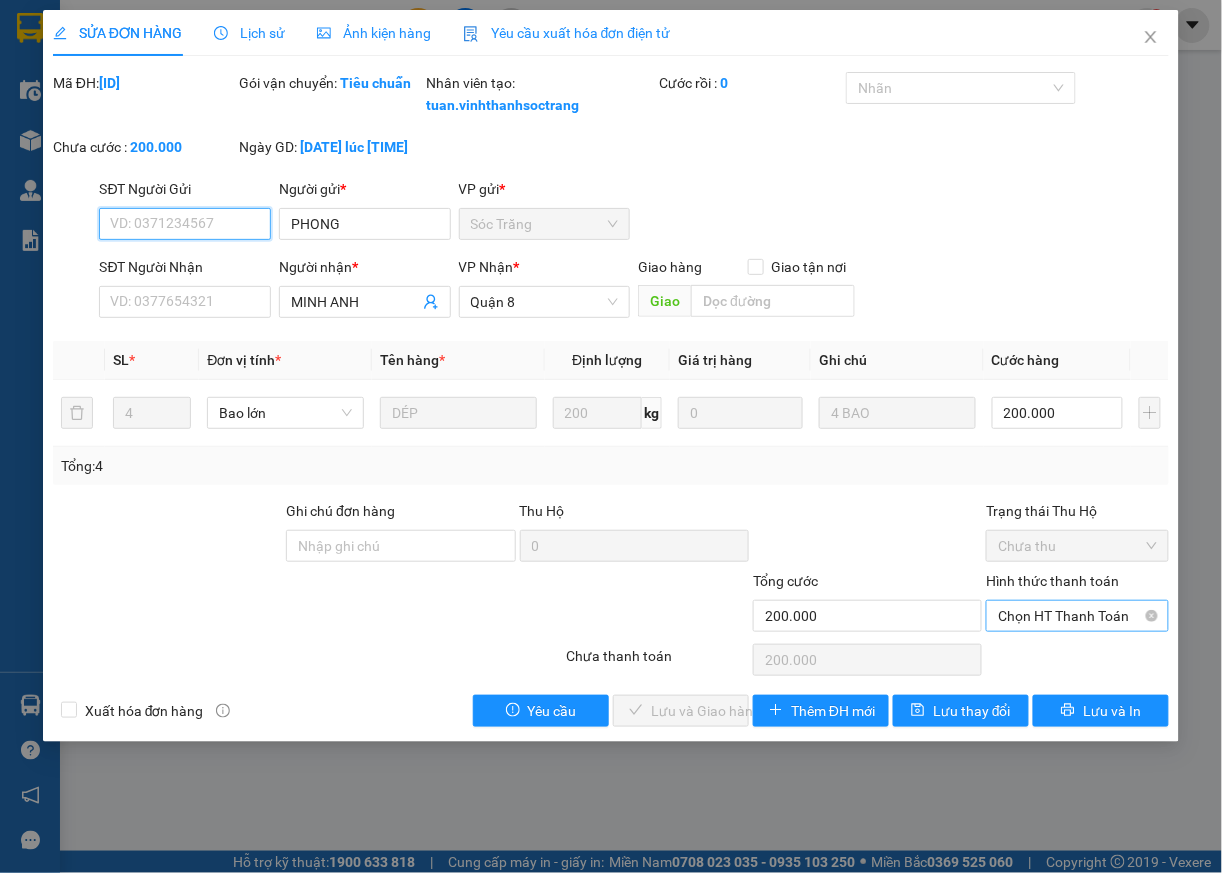 click on "Chọn HT Thanh Toán" at bounding box center (1077, 616) 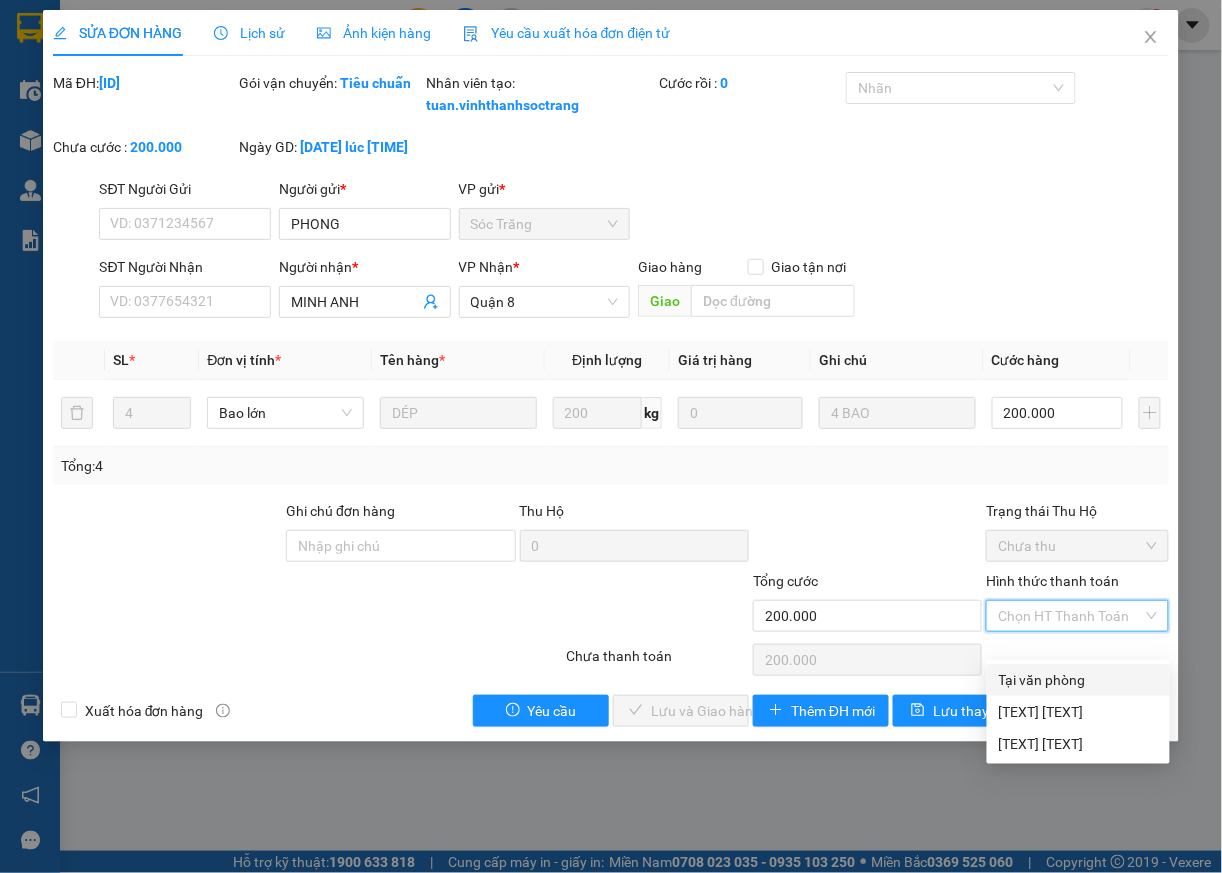 drag, startPoint x: 1050, startPoint y: 672, endPoint x: 624, endPoint y: 744, distance: 432.04166 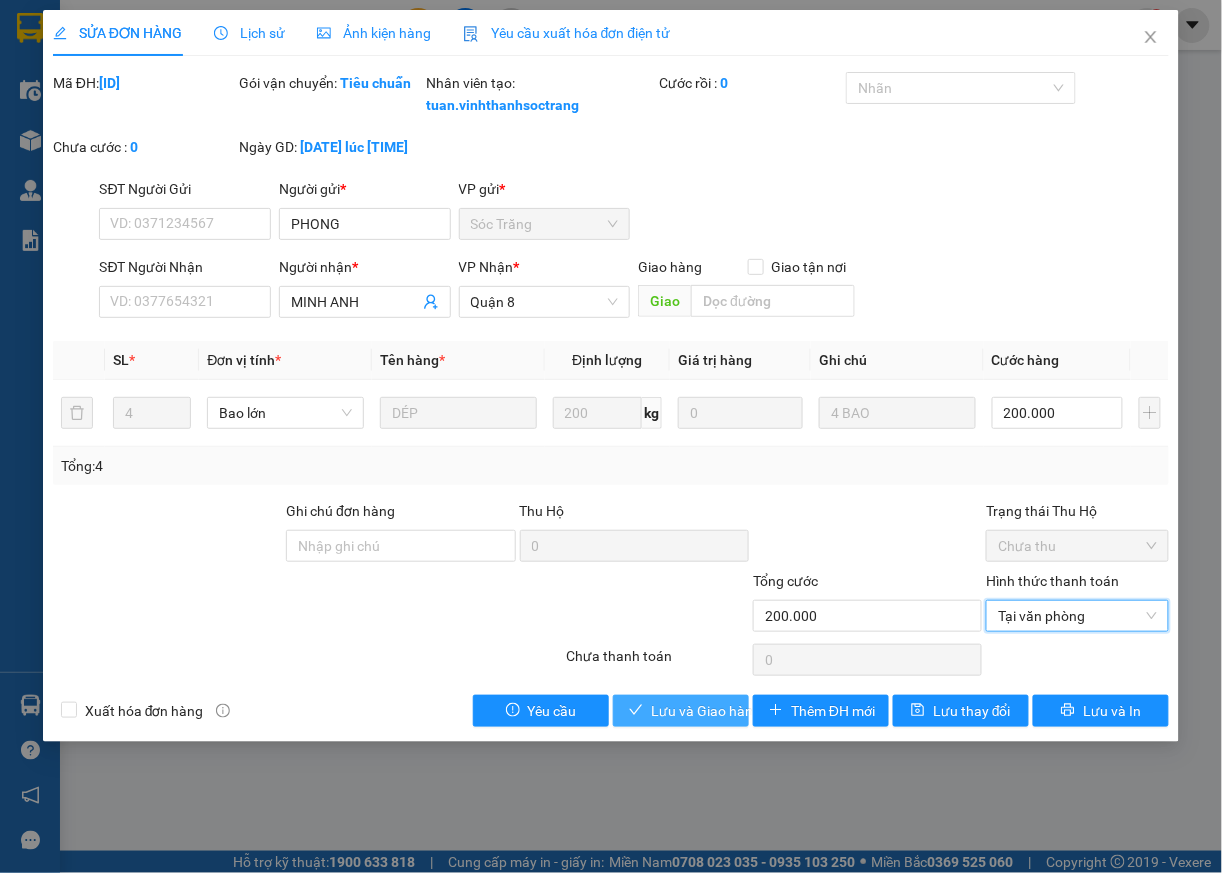 click on "Lưu và Giao hàng" at bounding box center [706, 711] 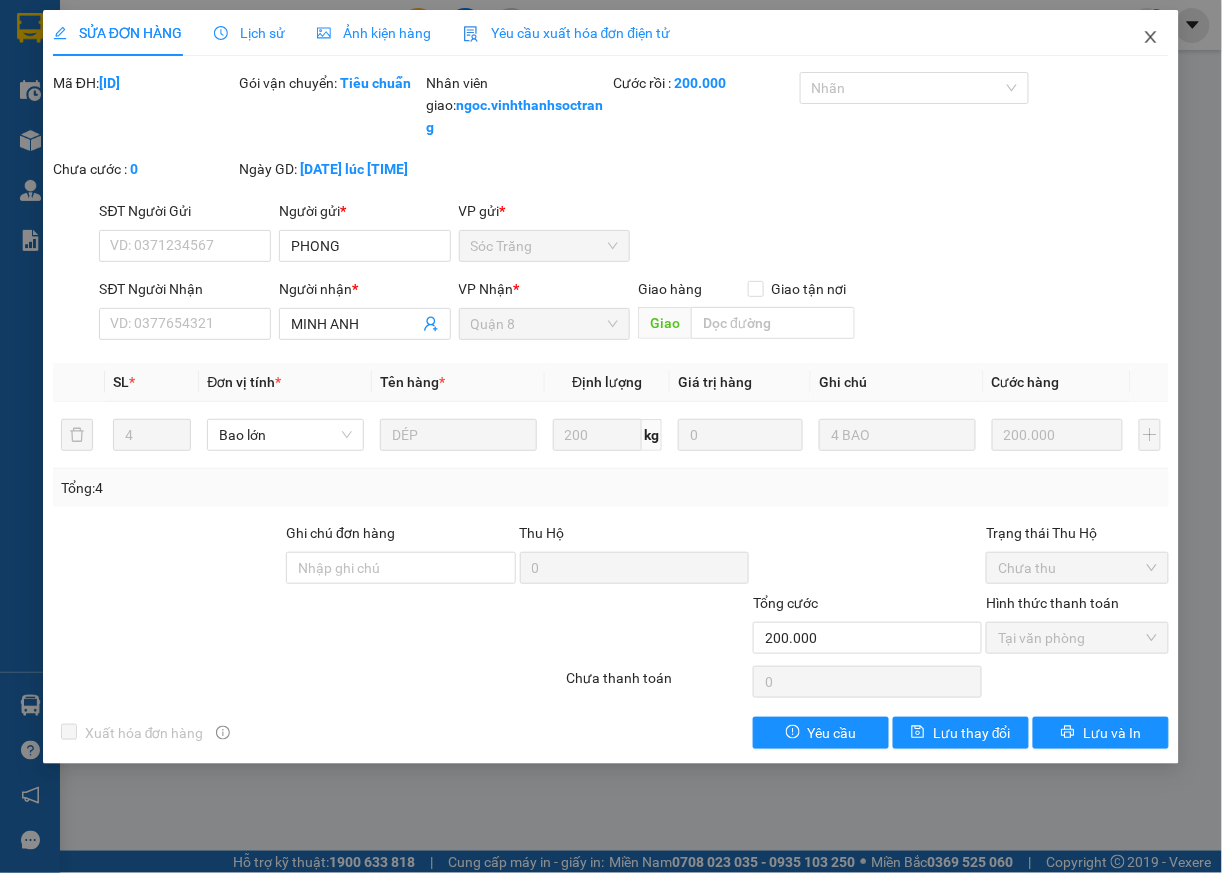 click at bounding box center [1151, 38] 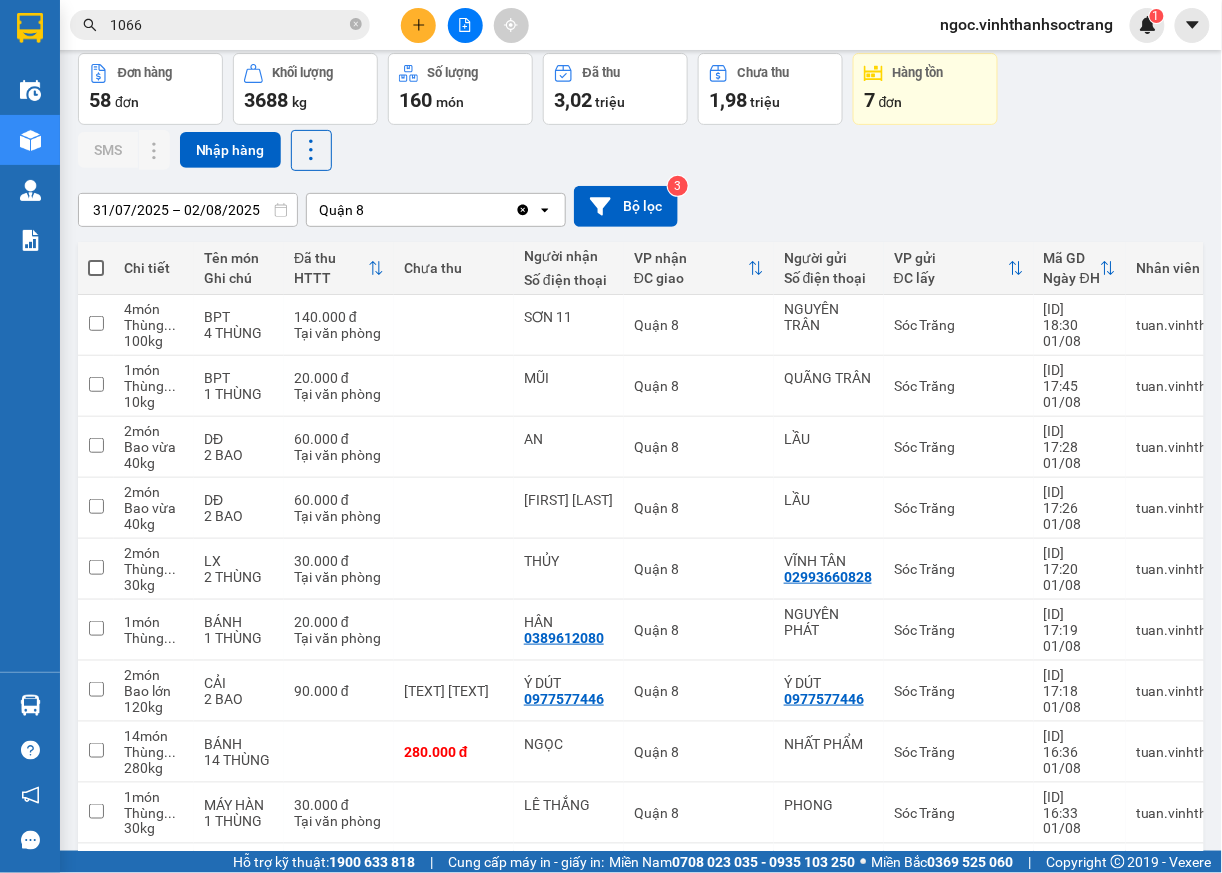 scroll, scrollTop: 218, scrollLeft: 0, axis: vertical 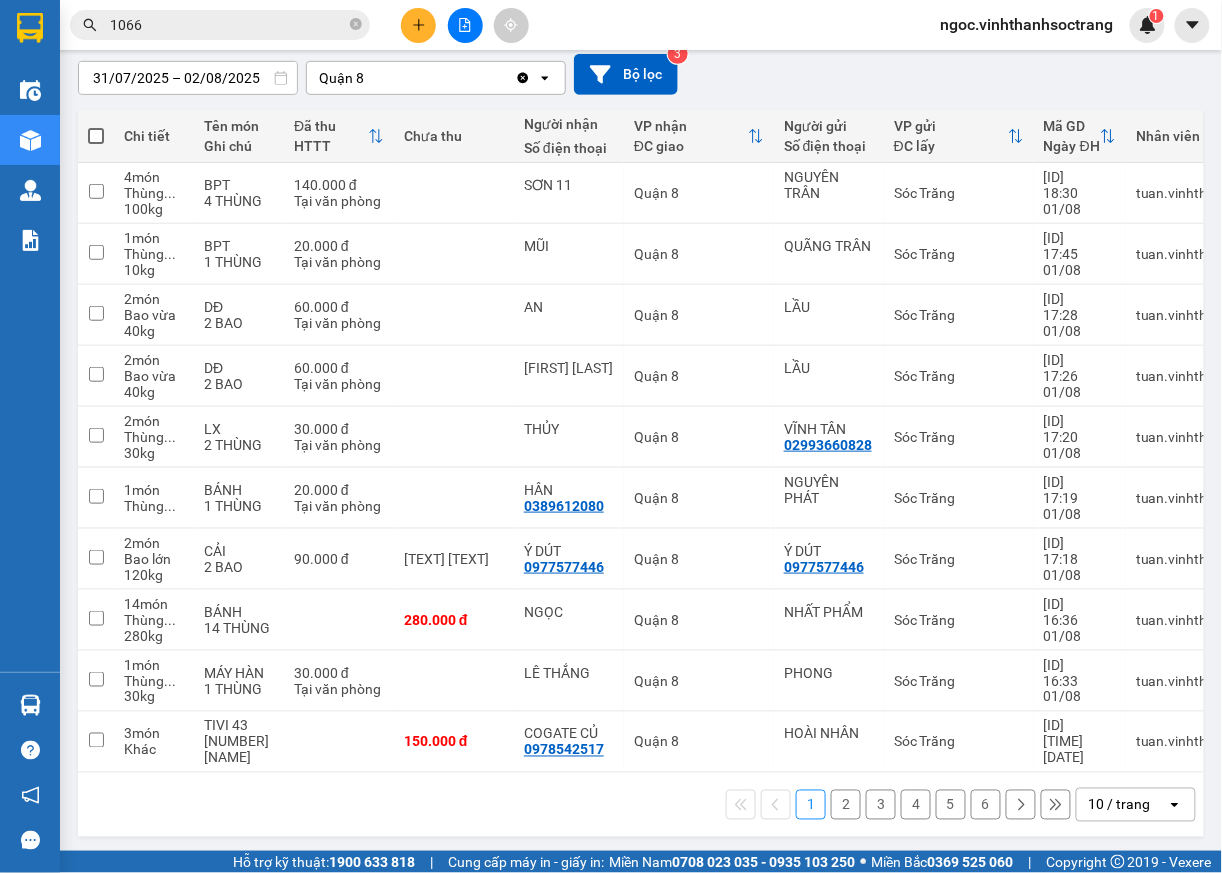 click on "open" 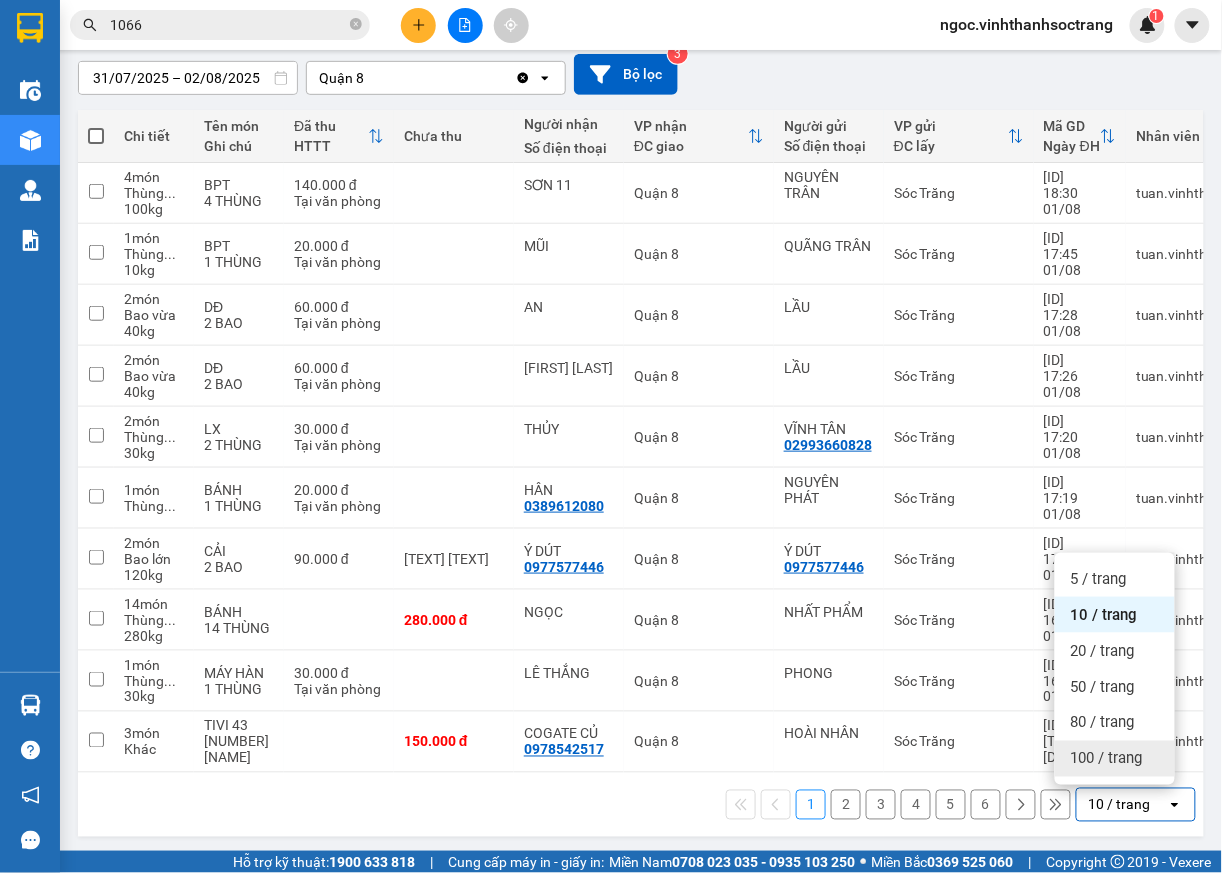 drag, startPoint x: 1096, startPoint y: 760, endPoint x: 1186, endPoint y: 829, distance: 113.40635 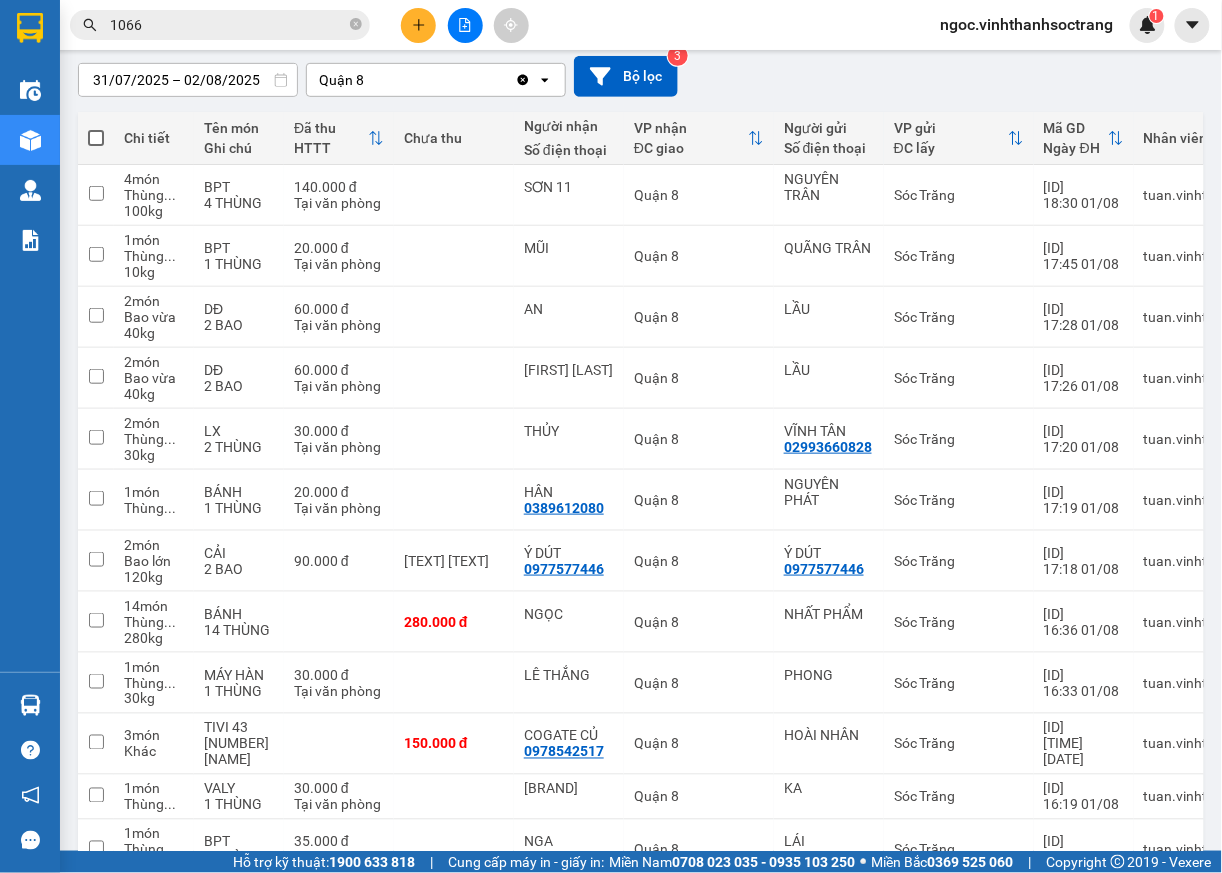 scroll, scrollTop: 218, scrollLeft: 0, axis: vertical 